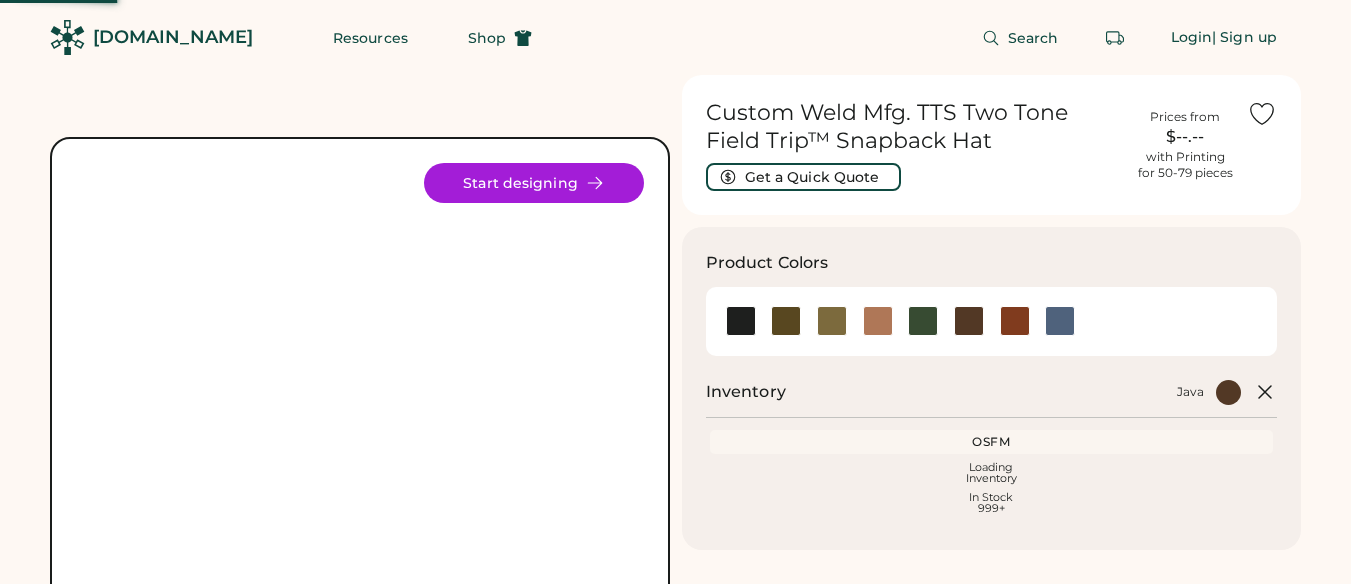 scroll, scrollTop: 0, scrollLeft: 0, axis: both 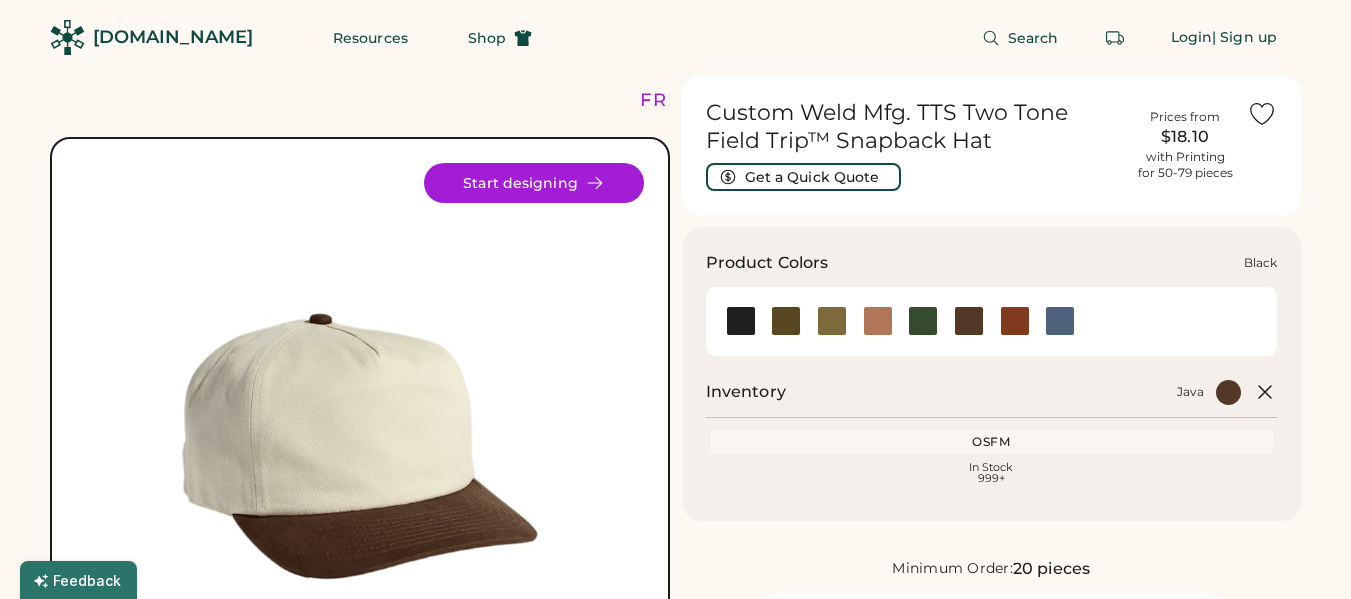 click at bounding box center (741, 321) 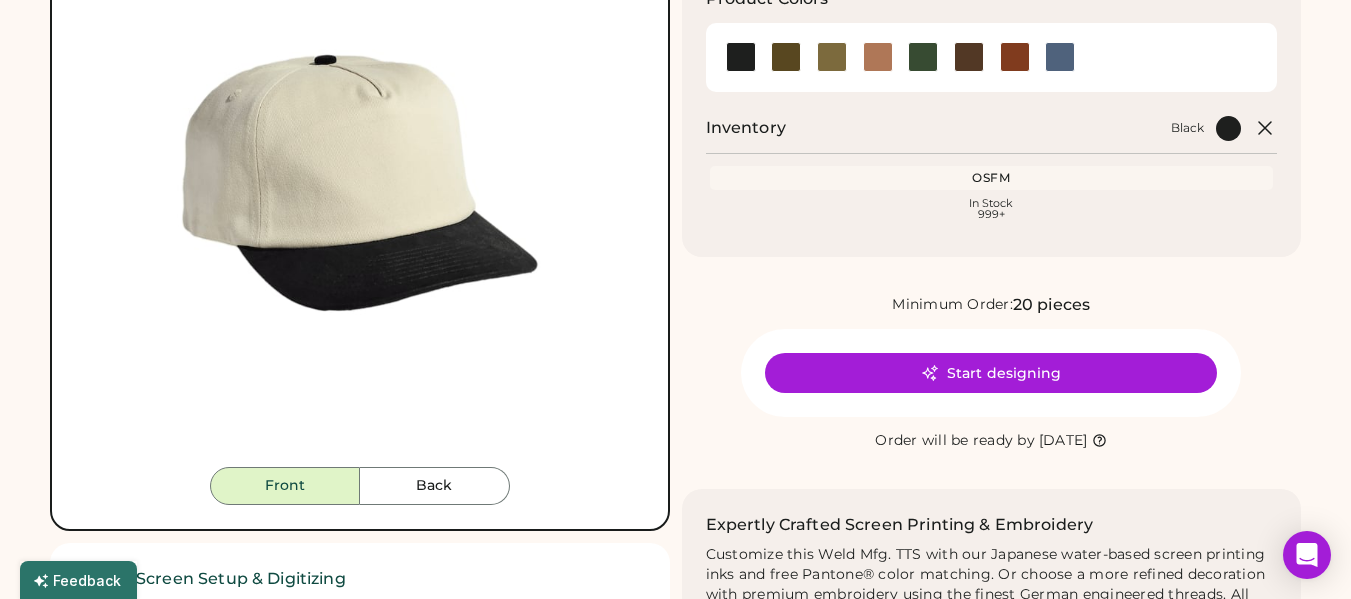 scroll, scrollTop: 400, scrollLeft: 0, axis: vertical 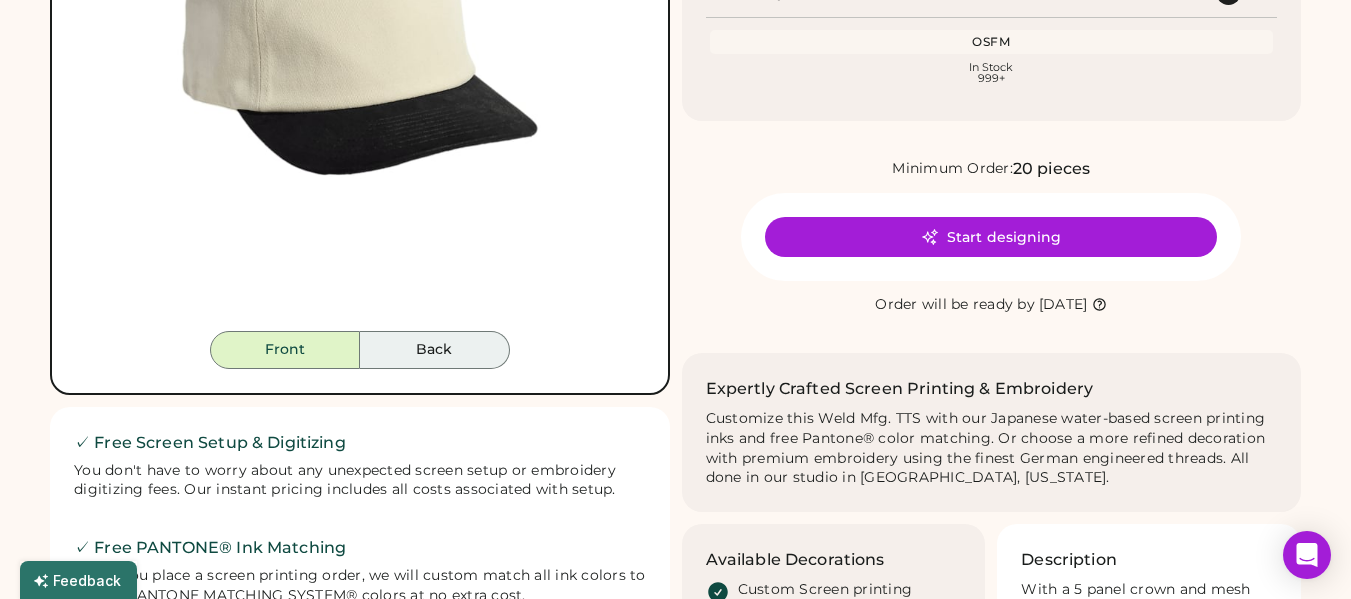 click on "Back" at bounding box center [435, 350] 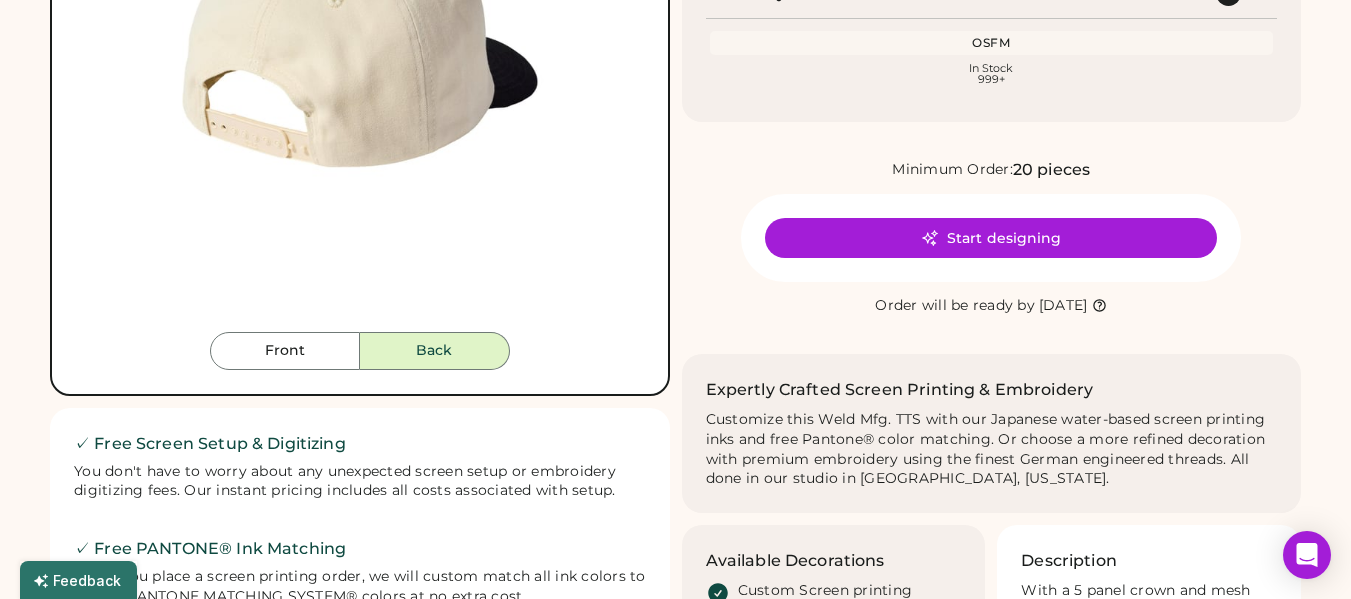 scroll, scrollTop: 400, scrollLeft: 0, axis: vertical 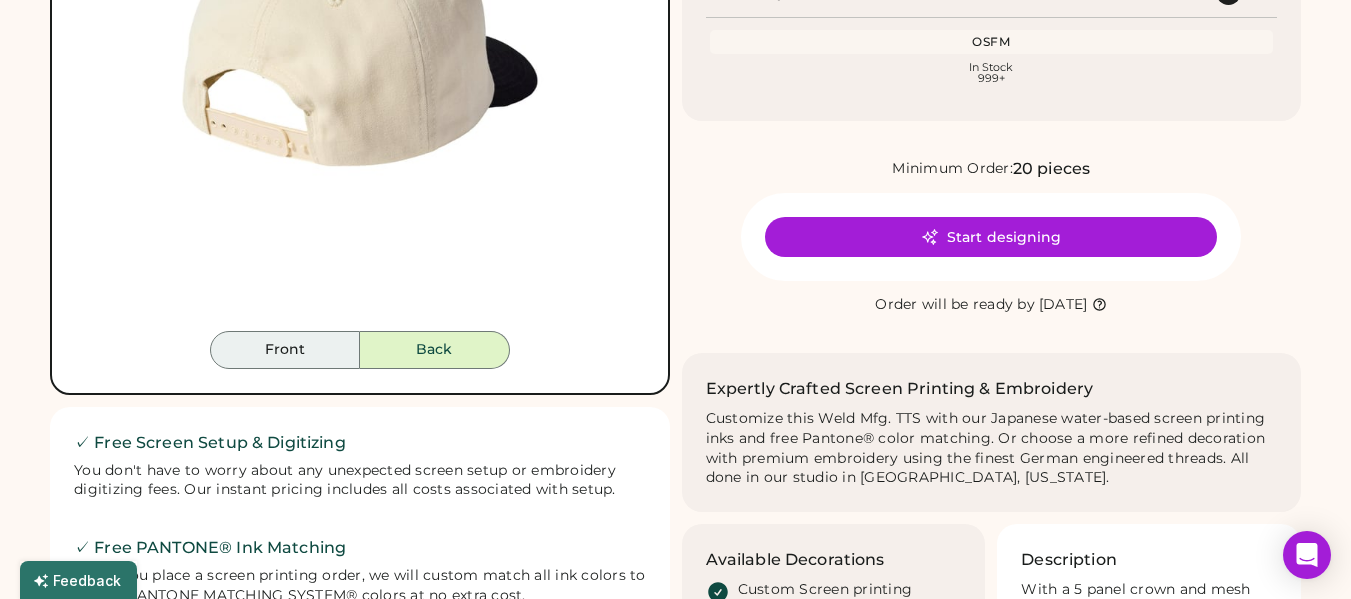 click on "Front" at bounding box center [285, 350] 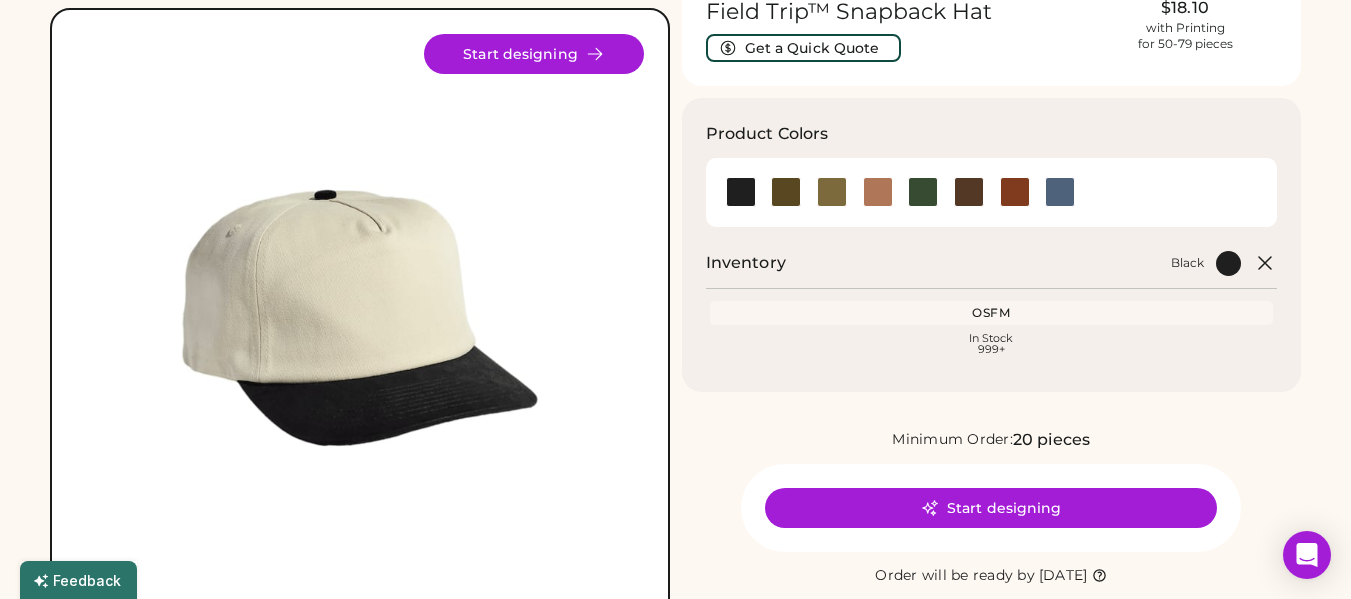 scroll, scrollTop: 100, scrollLeft: 0, axis: vertical 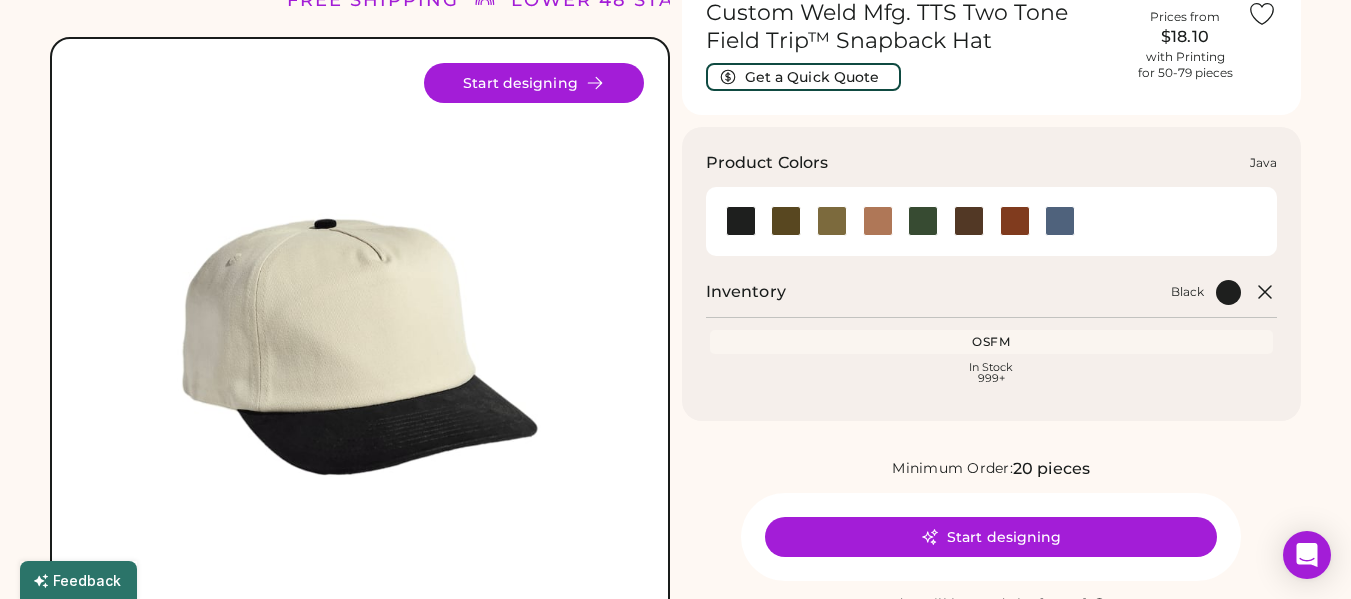 click at bounding box center [969, 221] 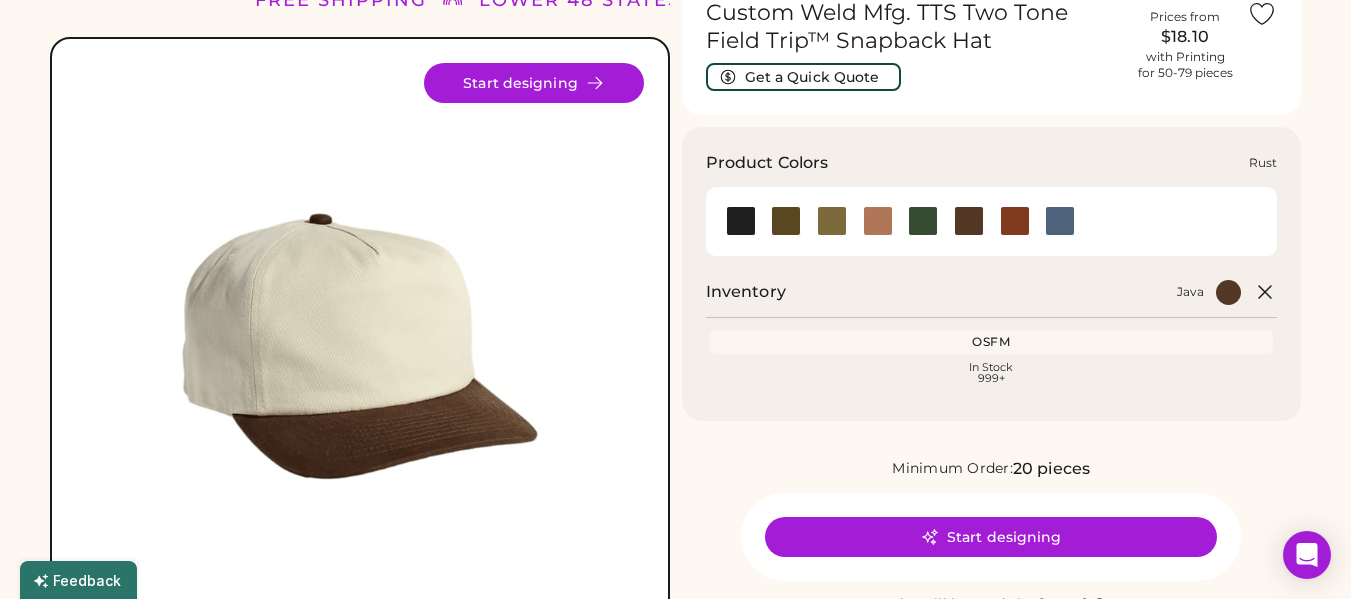 click at bounding box center [1015, 221] 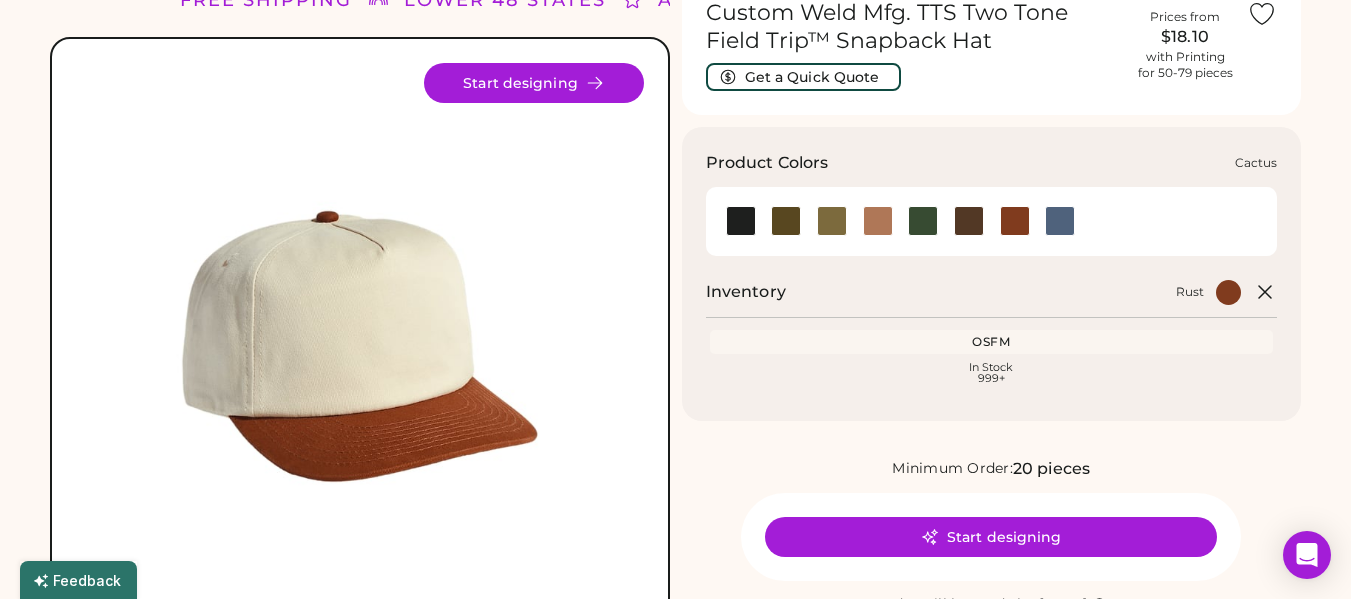 click at bounding box center [786, 221] 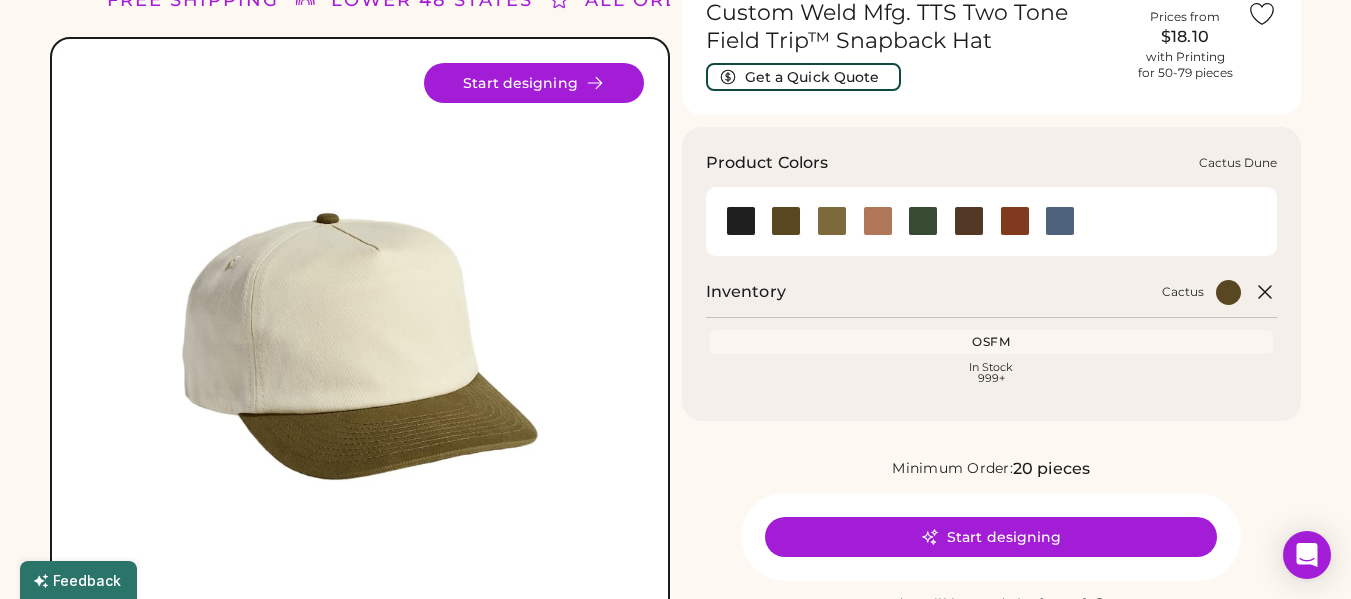 click at bounding box center (832, 221) 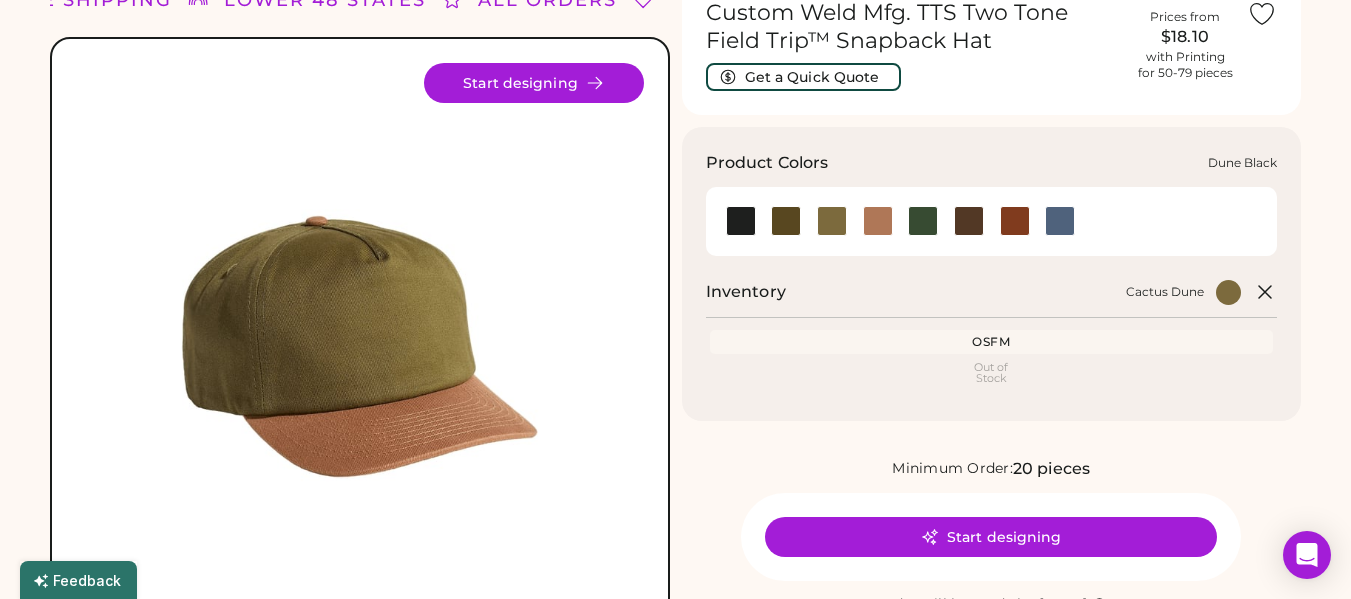 click at bounding box center [878, 221] 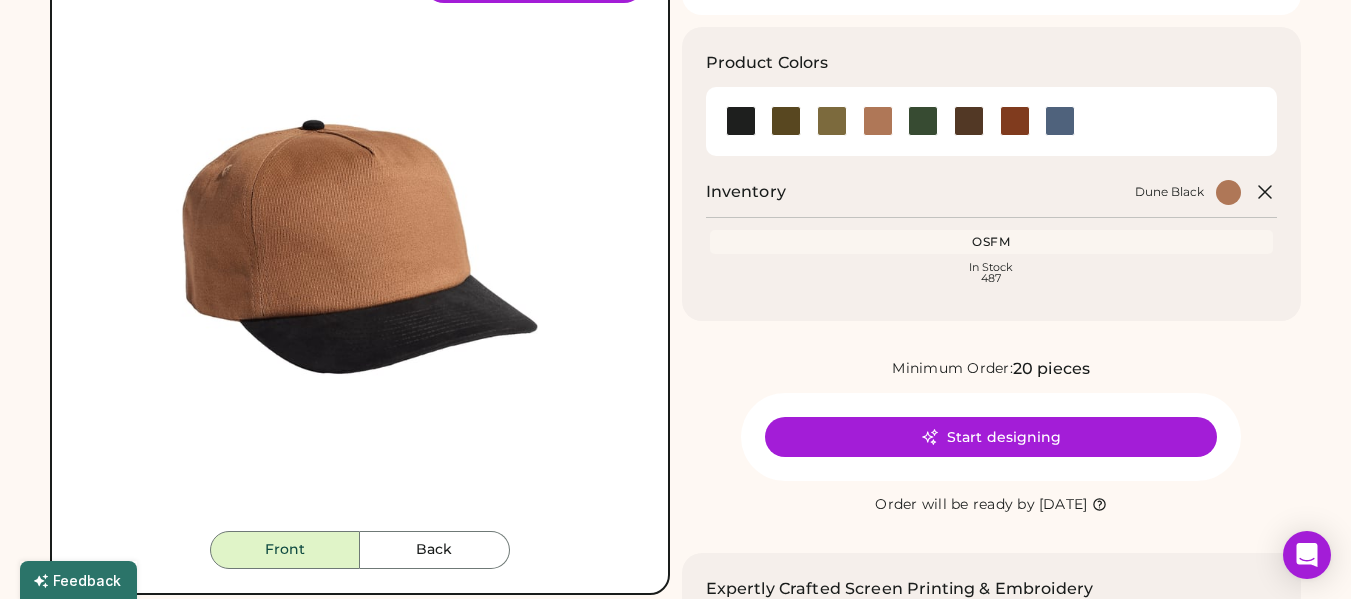 scroll, scrollTop: 300, scrollLeft: 0, axis: vertical 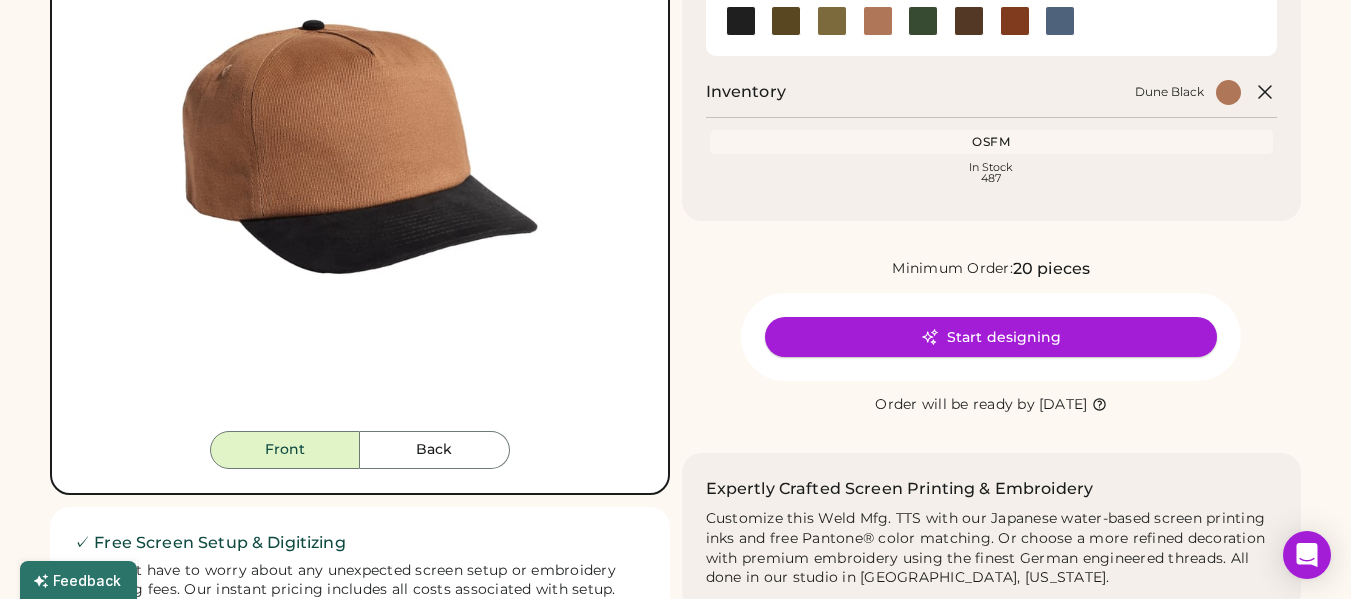 click on "Start designing" at bounding box center (991, 337) 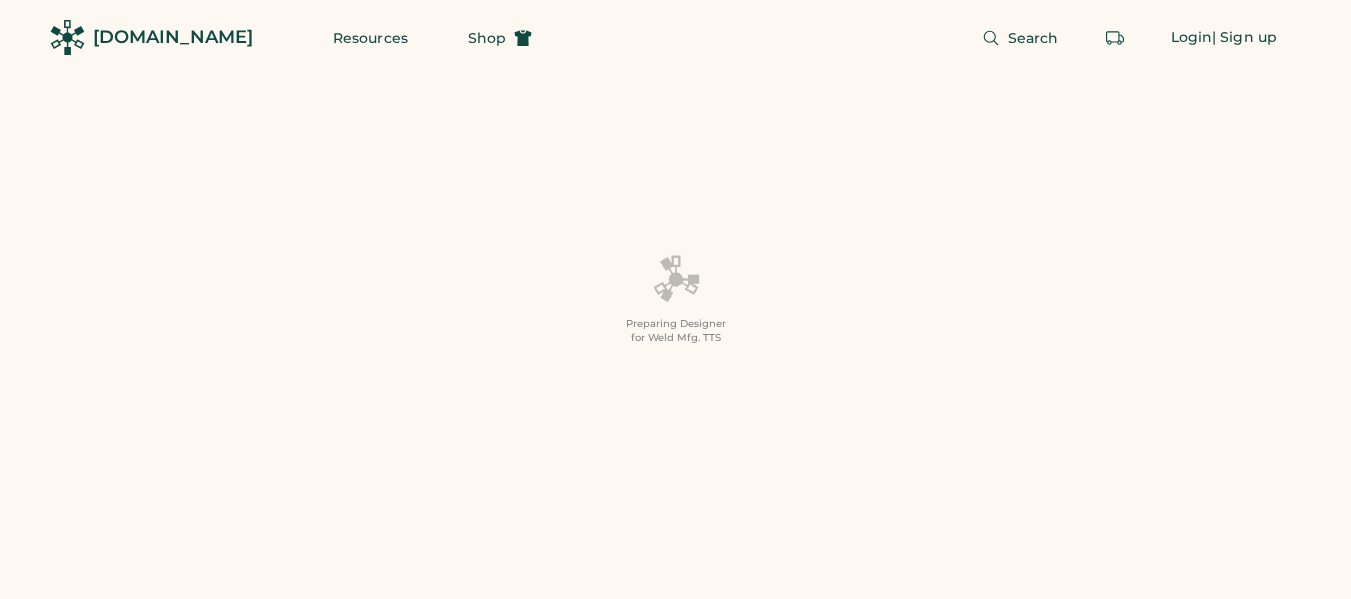 scroll, scrollTop: 0, scrollLeft: 0, axis: both 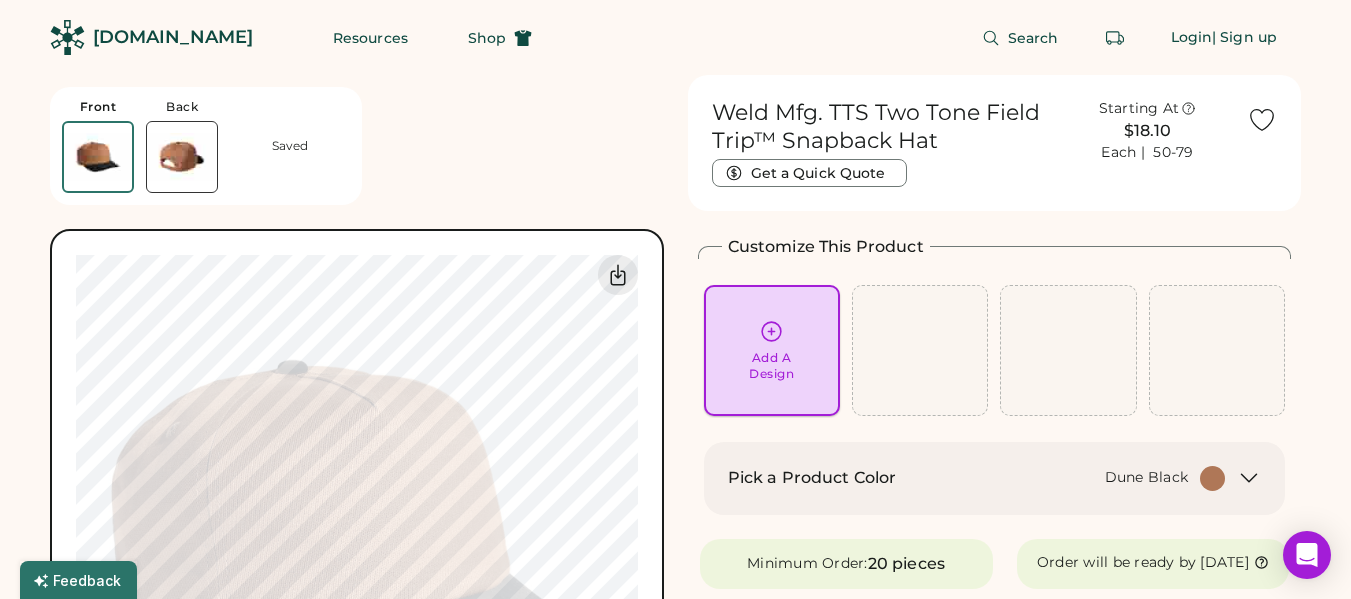 click 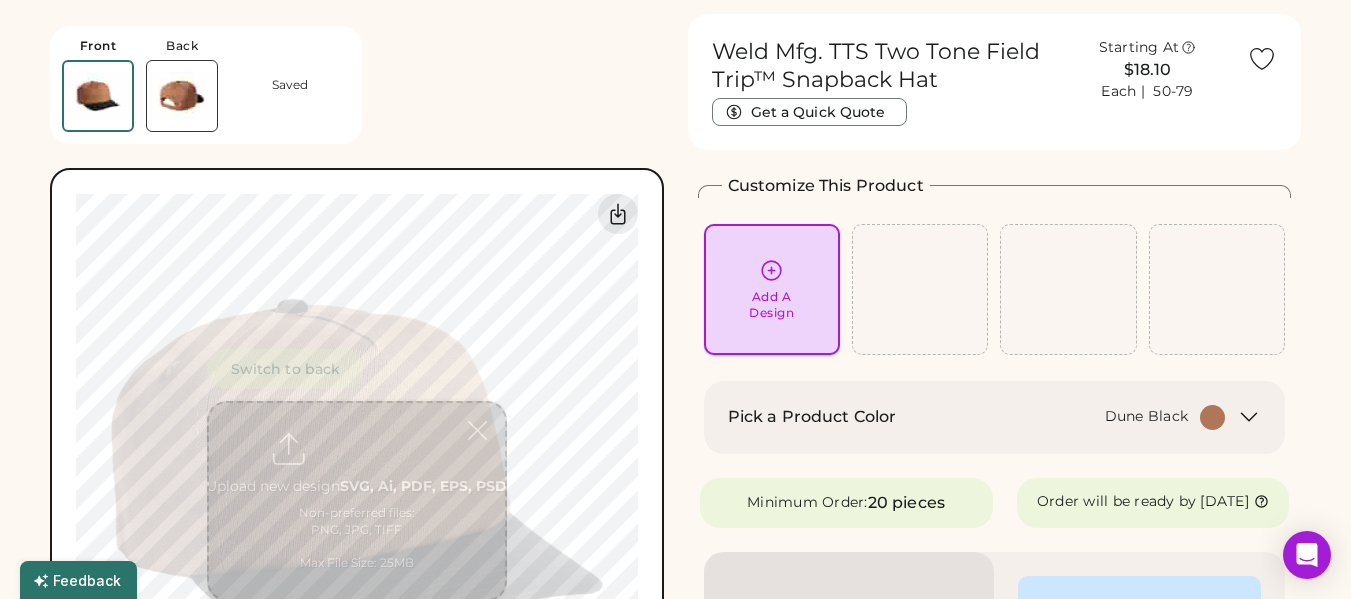 scroll, scrollTop: 75, scrollLeft: 0, axis: vertical 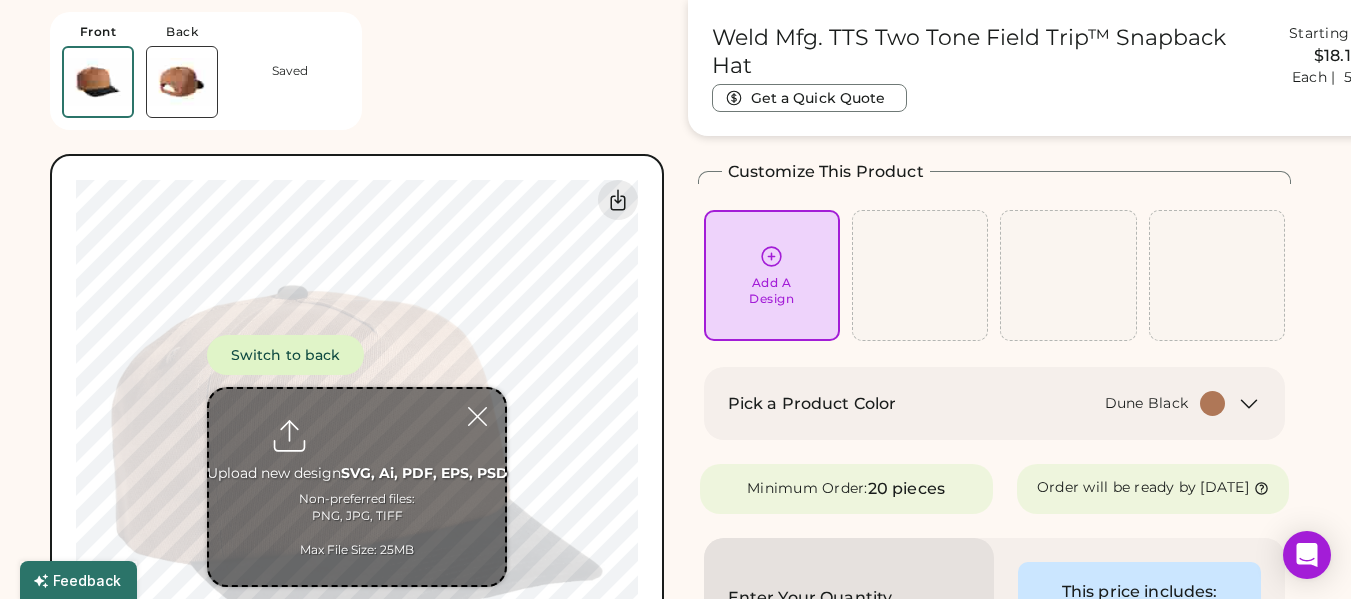 click at bounding box center (357, 487) 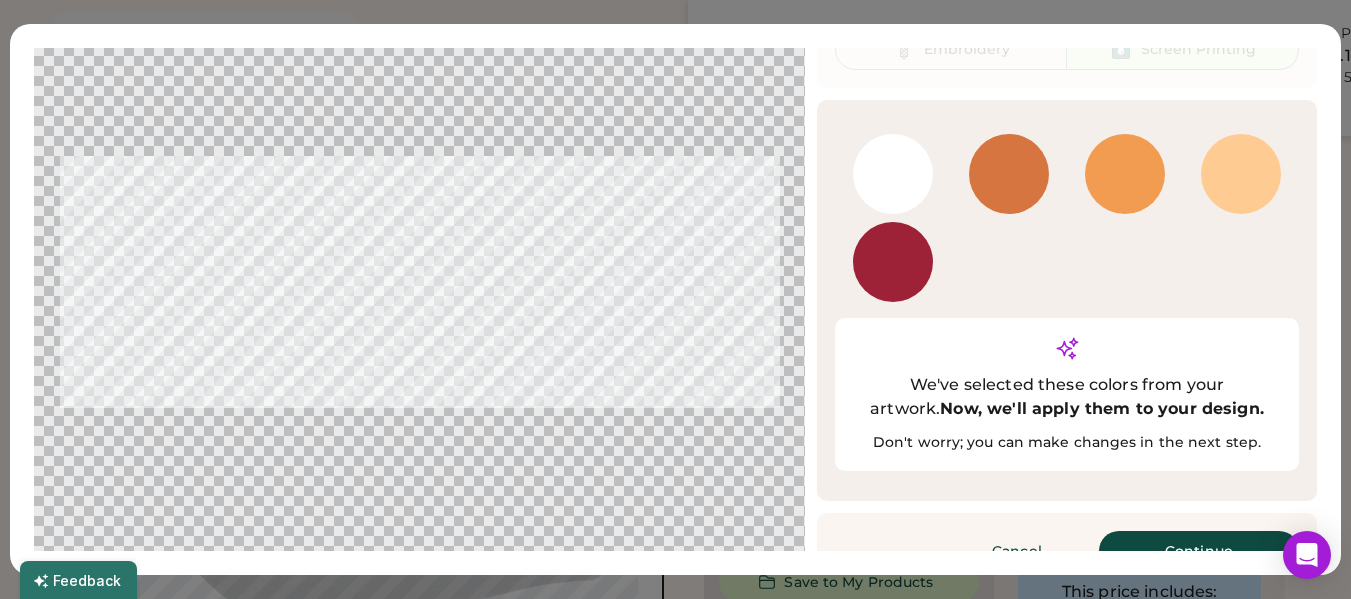 scroll, scrollTop: 125, scrollLeft: 0, axis: vertical 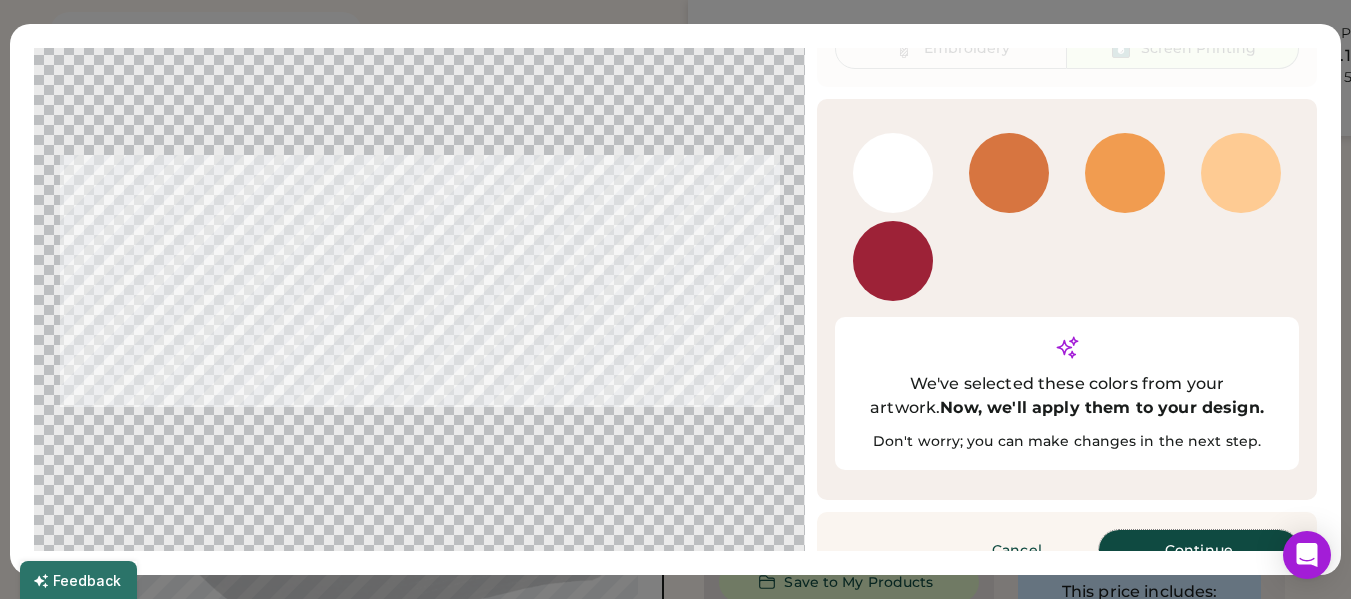 click on "Continue" at bounding box center (1199, 550) 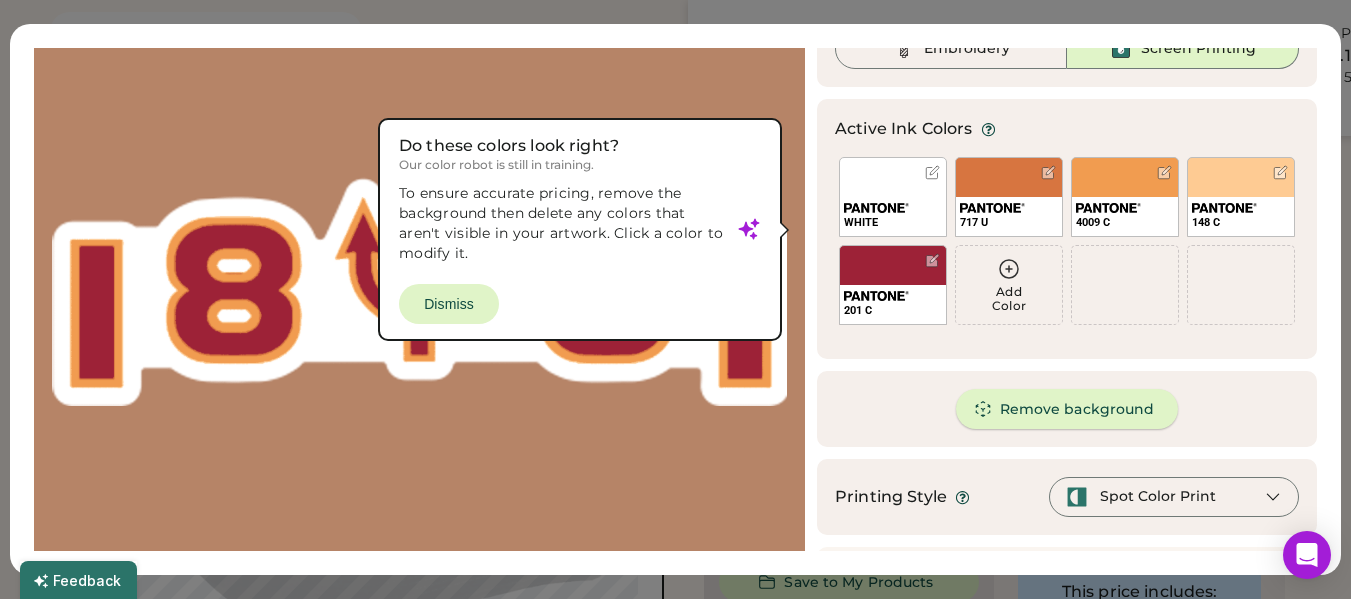 click on "Remove background" at bounding box center (1067, 409) 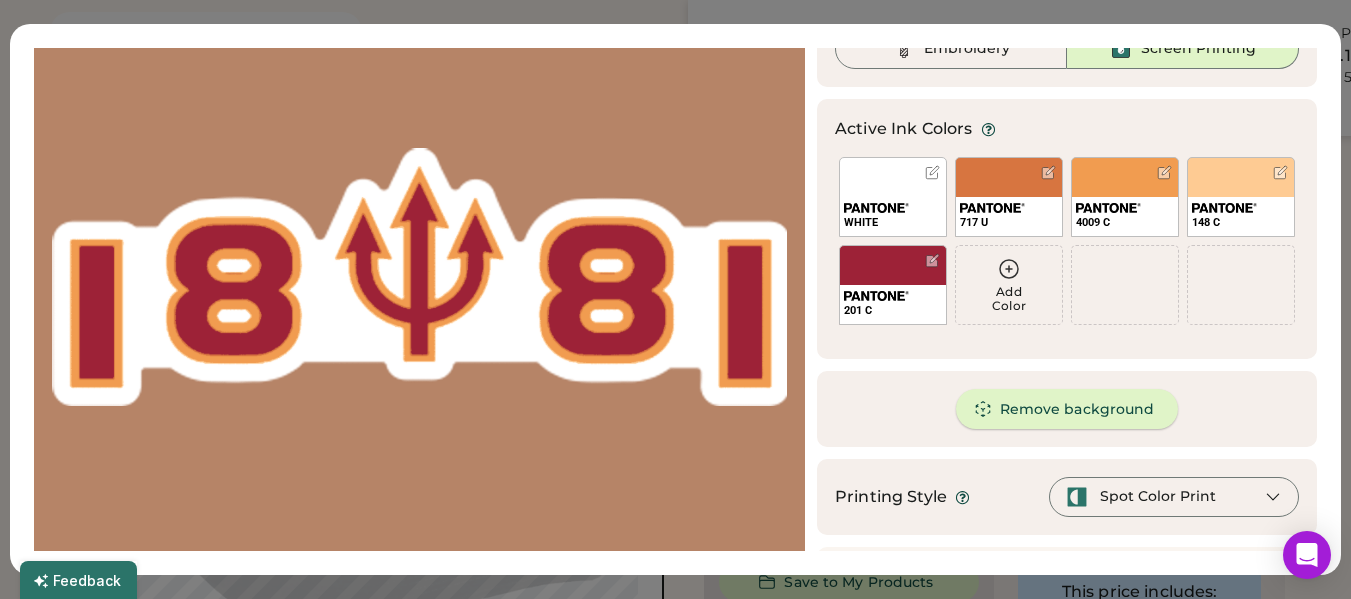 click on "Remove background" at bounding box center [1067, 409] 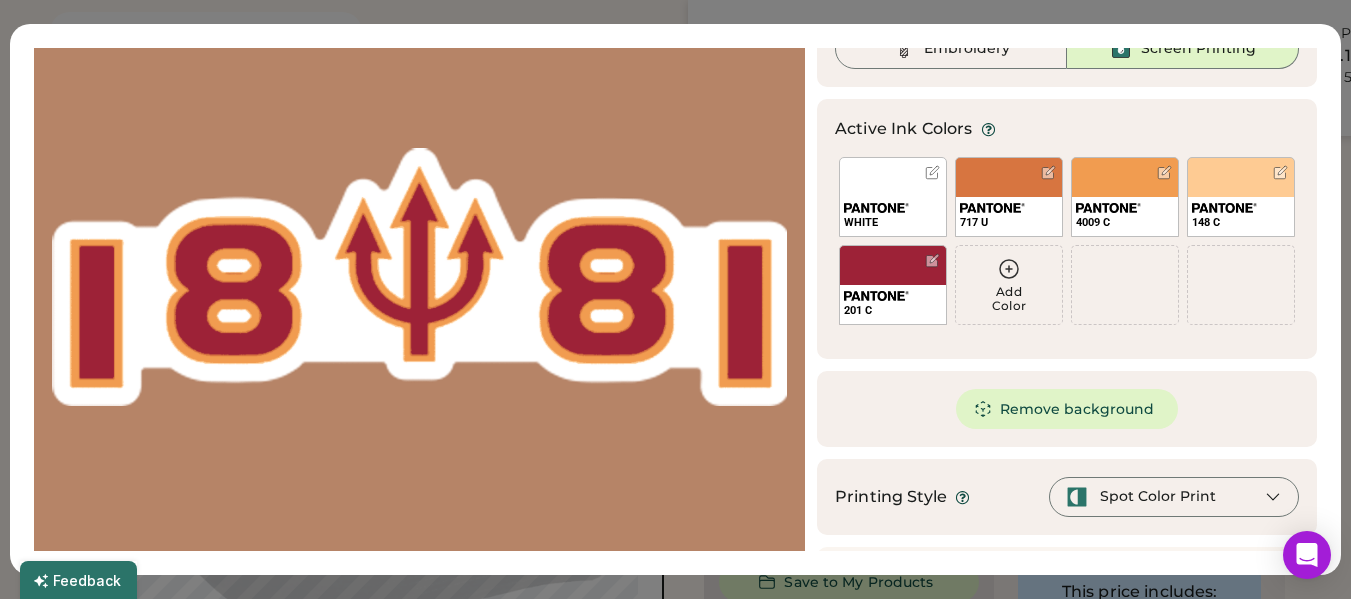 scroll, scrollTop: 197, scrollLeft: 0, axis: vertical 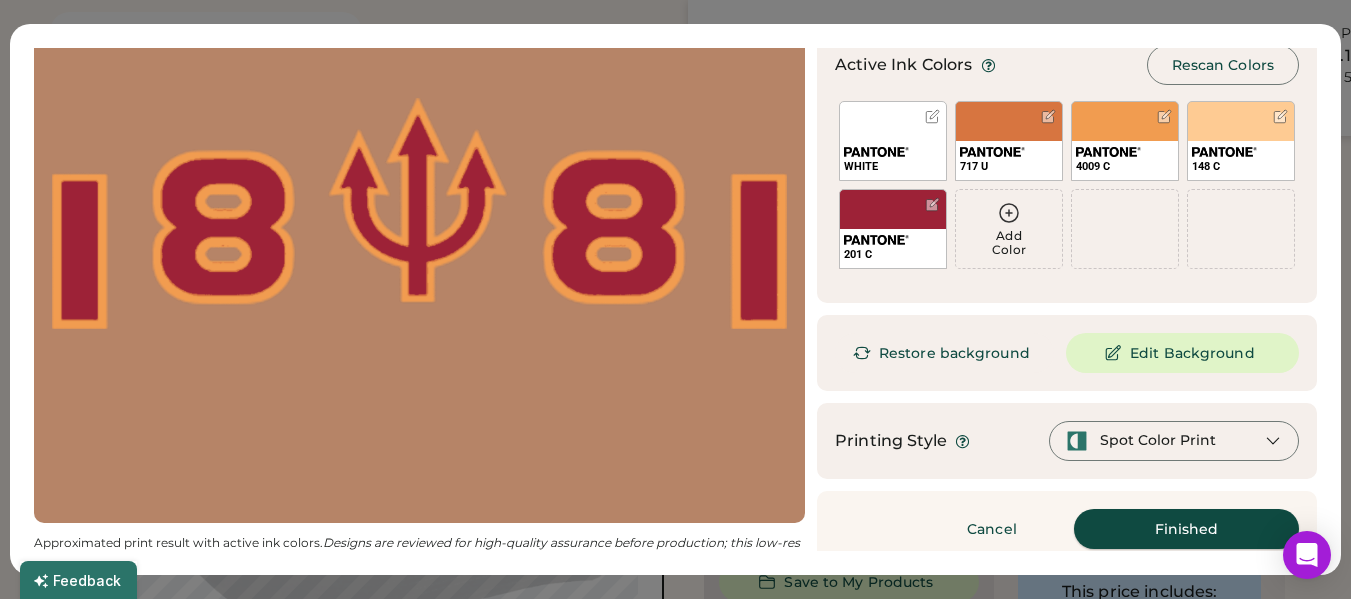 click on "Finished" at bounding box center [1186, 529] 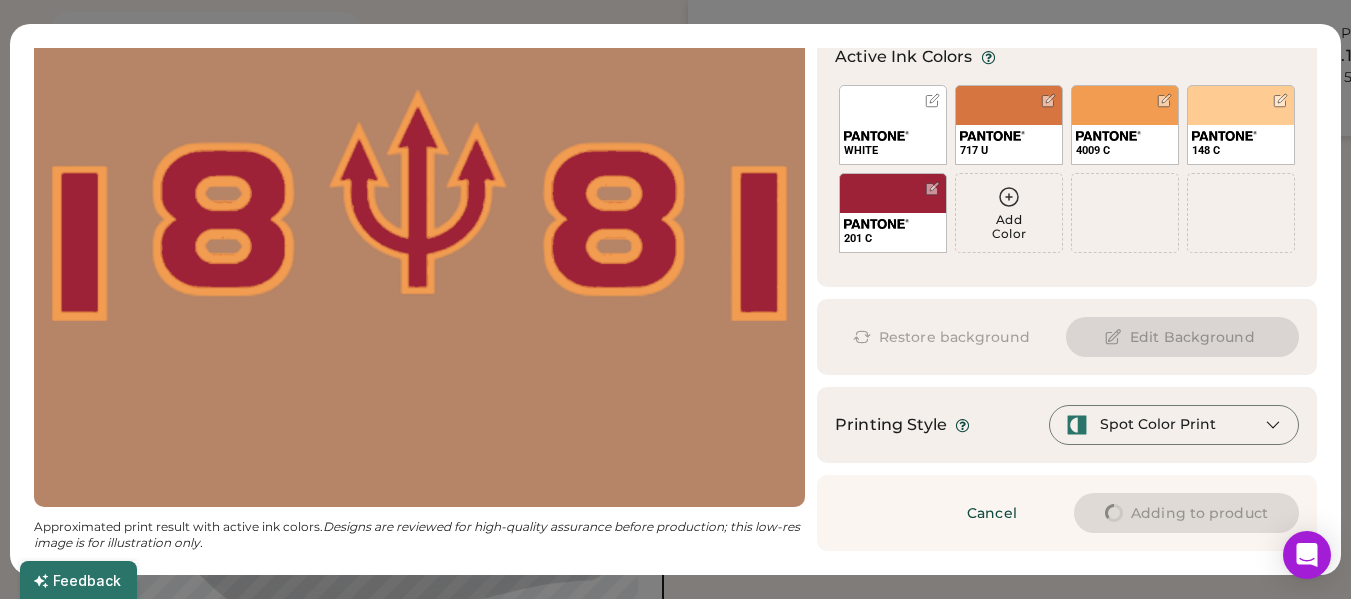 type on "****" 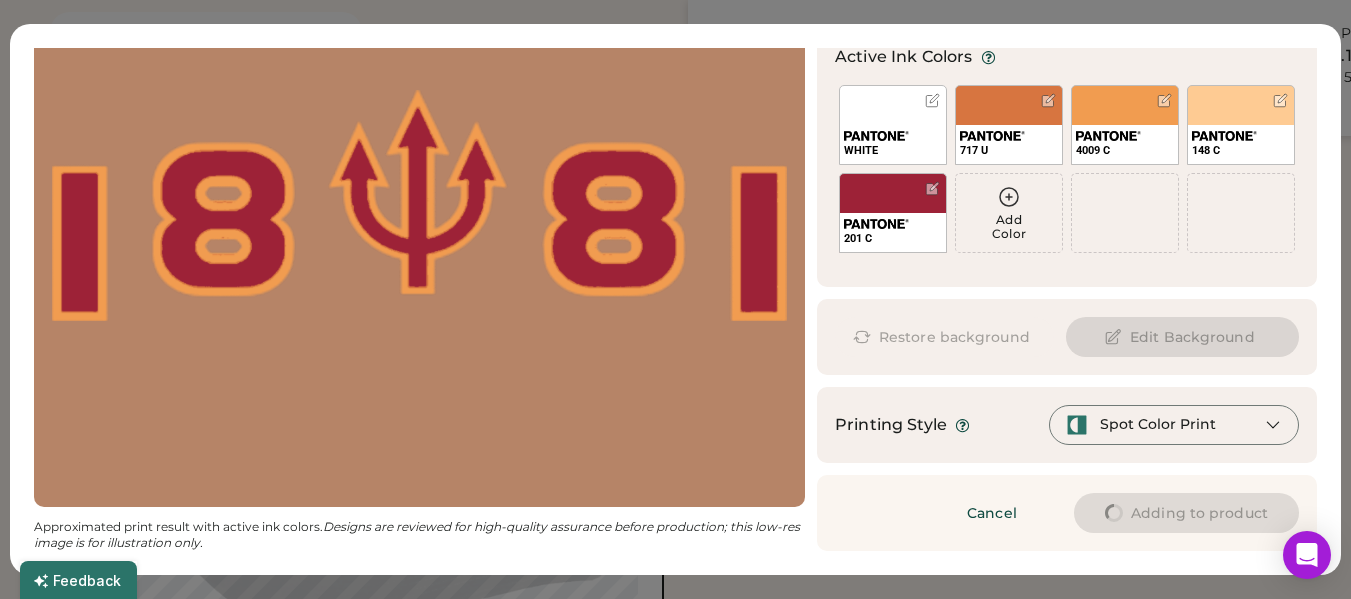 type on "****" 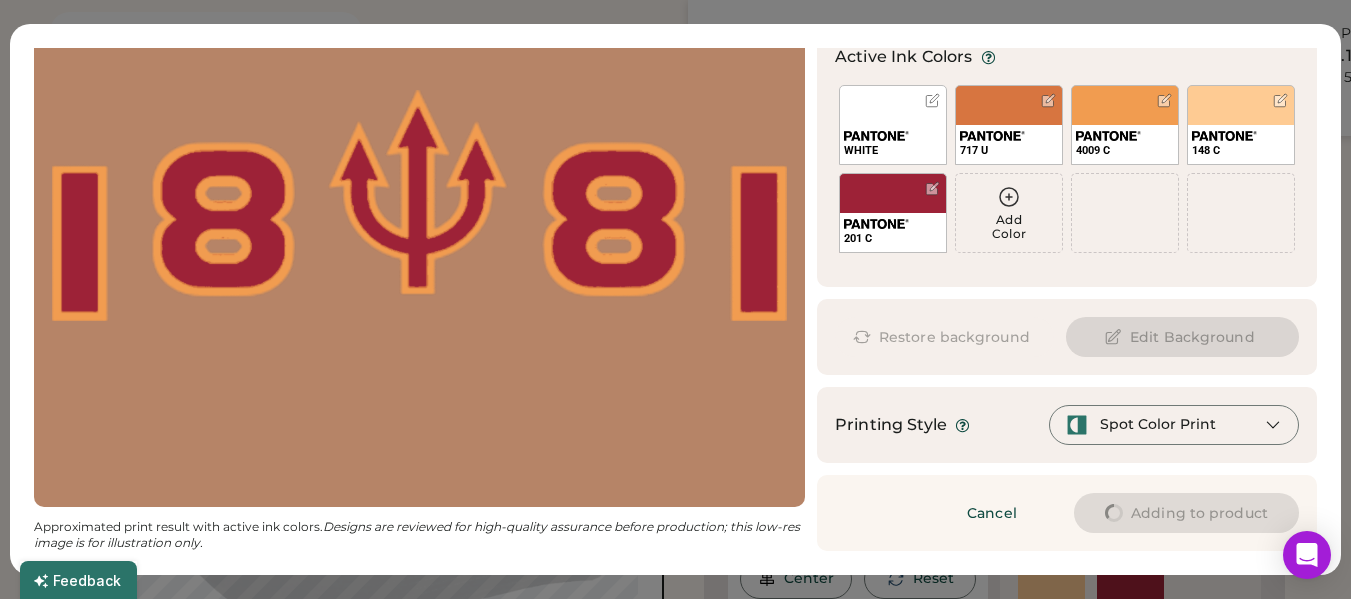 type on "****" 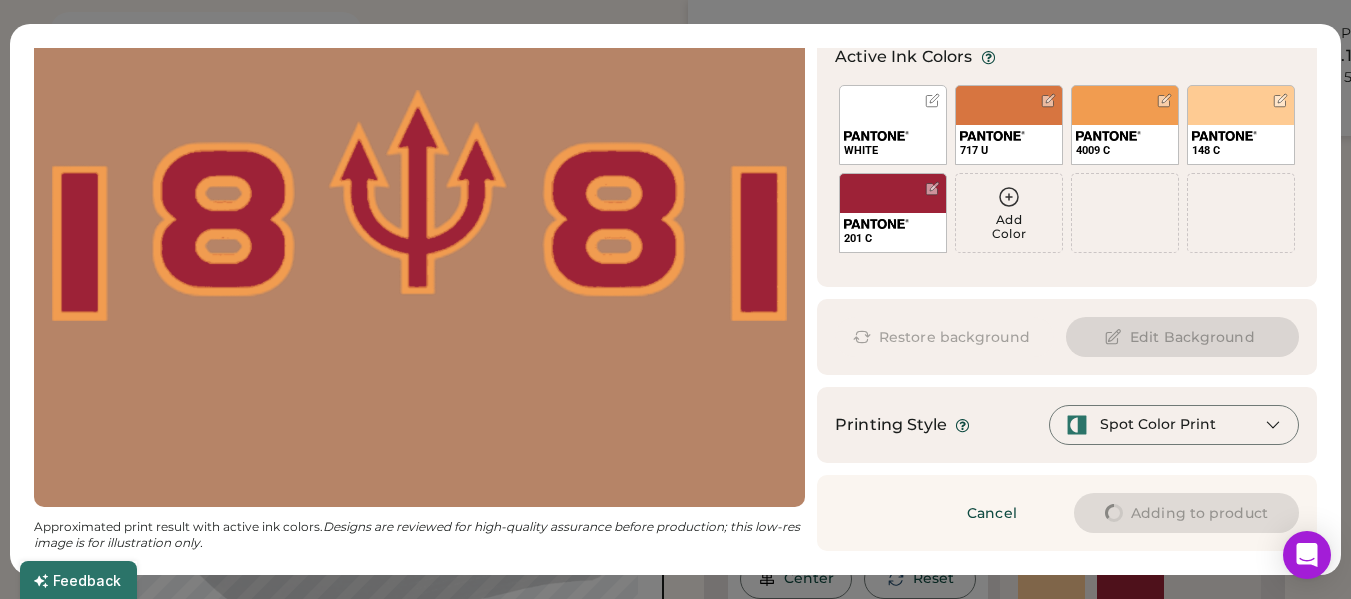 type on "****" 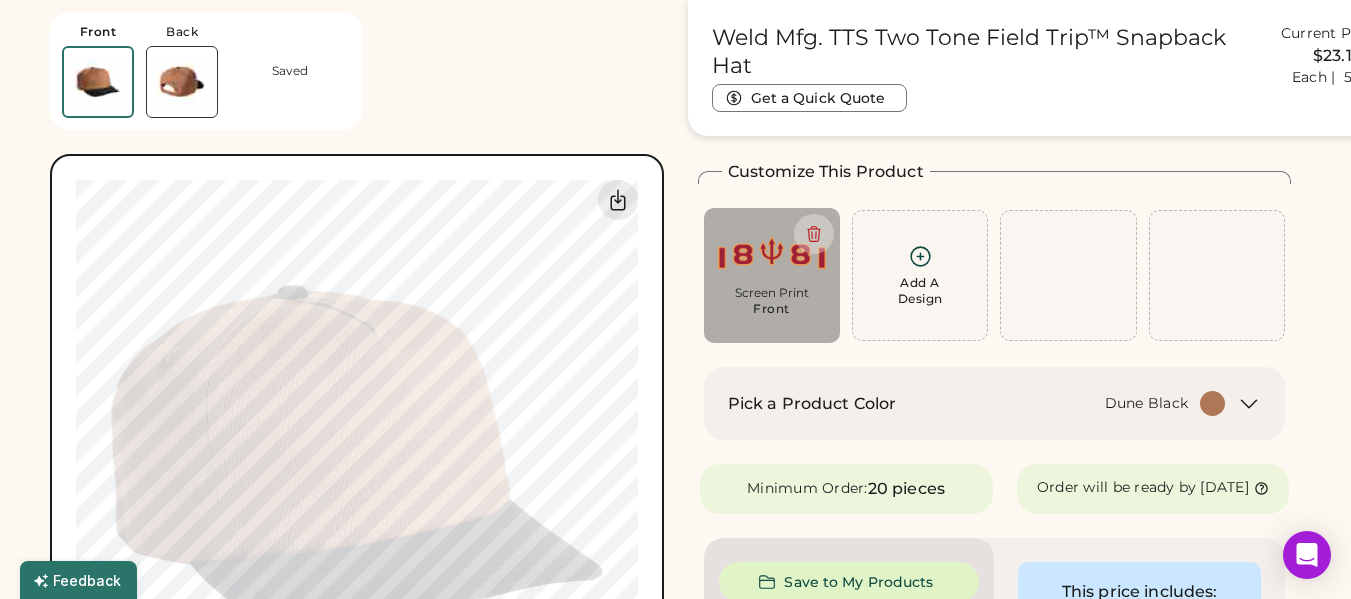 type on "****" 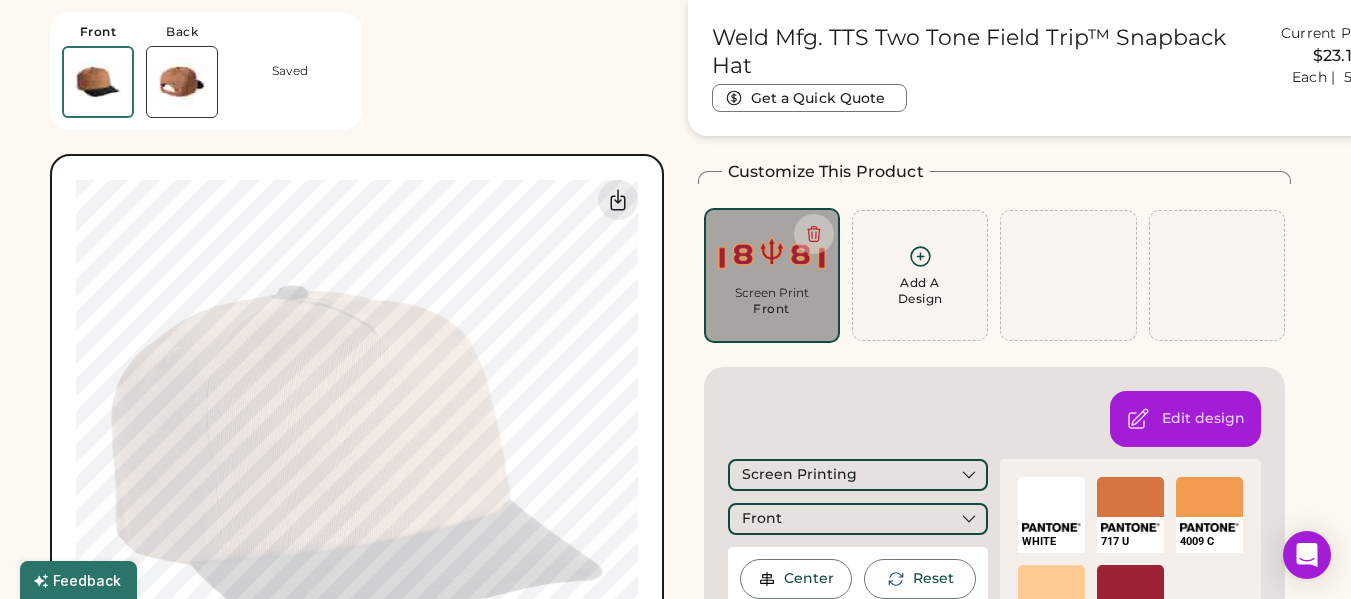 type on "****" 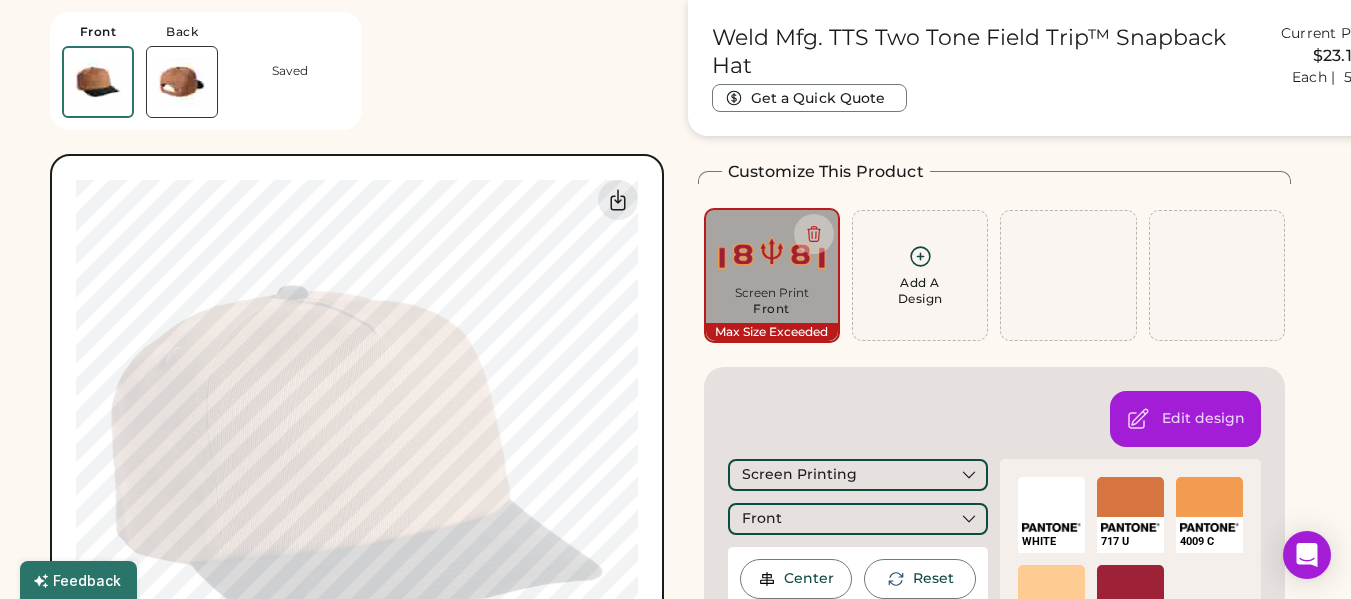 type on "****" 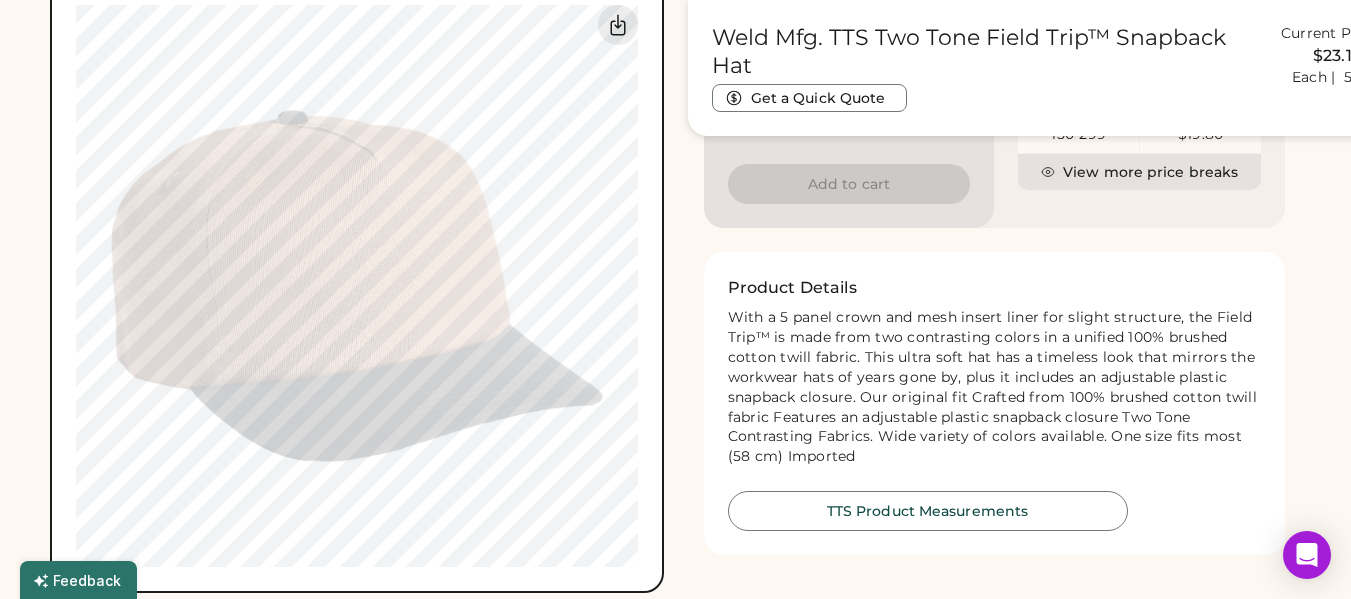 scroll, scrollTop: 875, scrollLeft: 0, axis: vertical 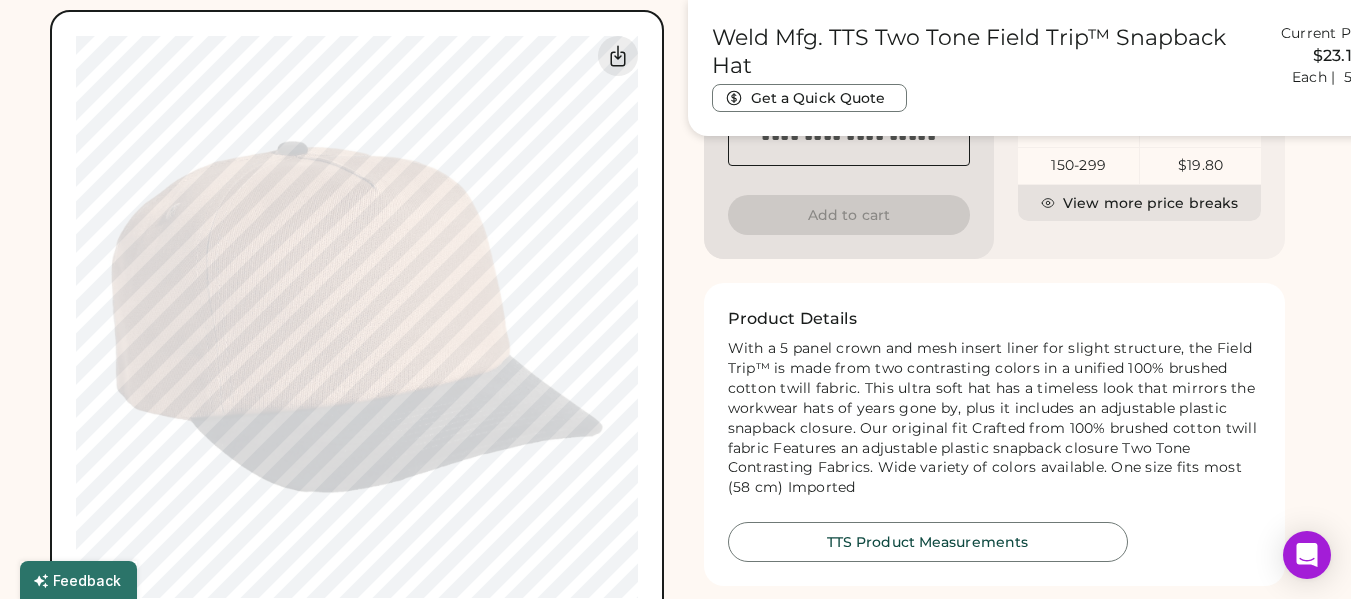 type on "****" 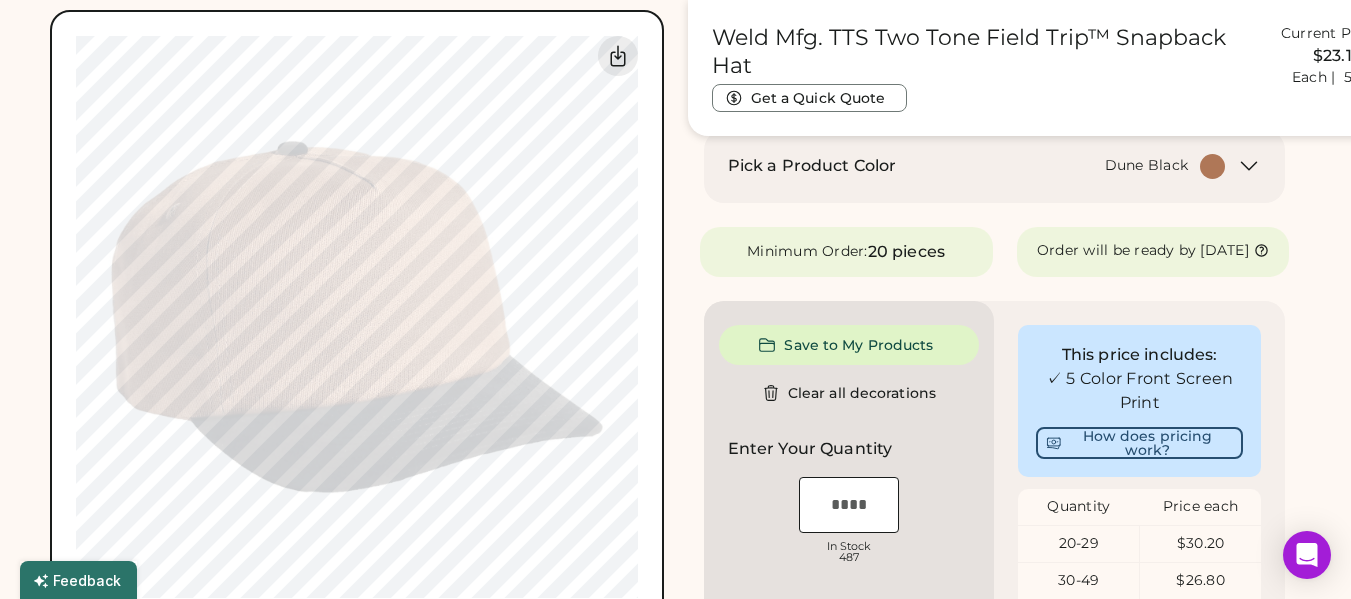 type on "****" 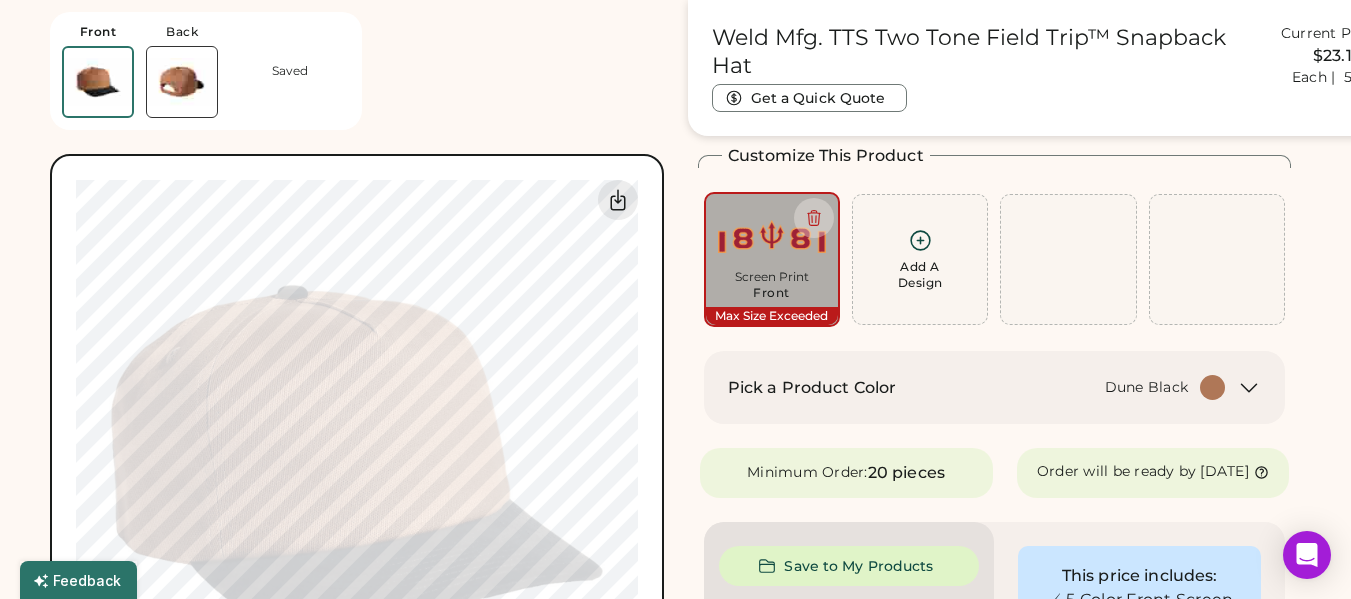scroll, scrollTop: 0, scrollLeft: 0, axis: both 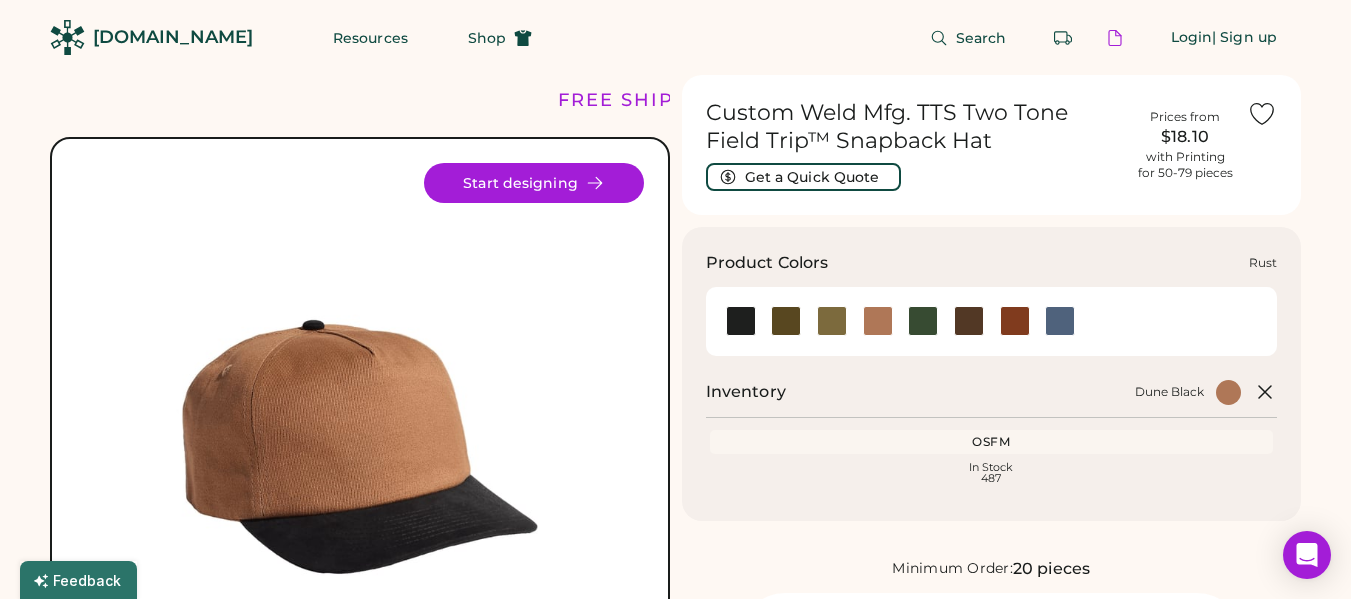 click at bounding box center [1015, 321] 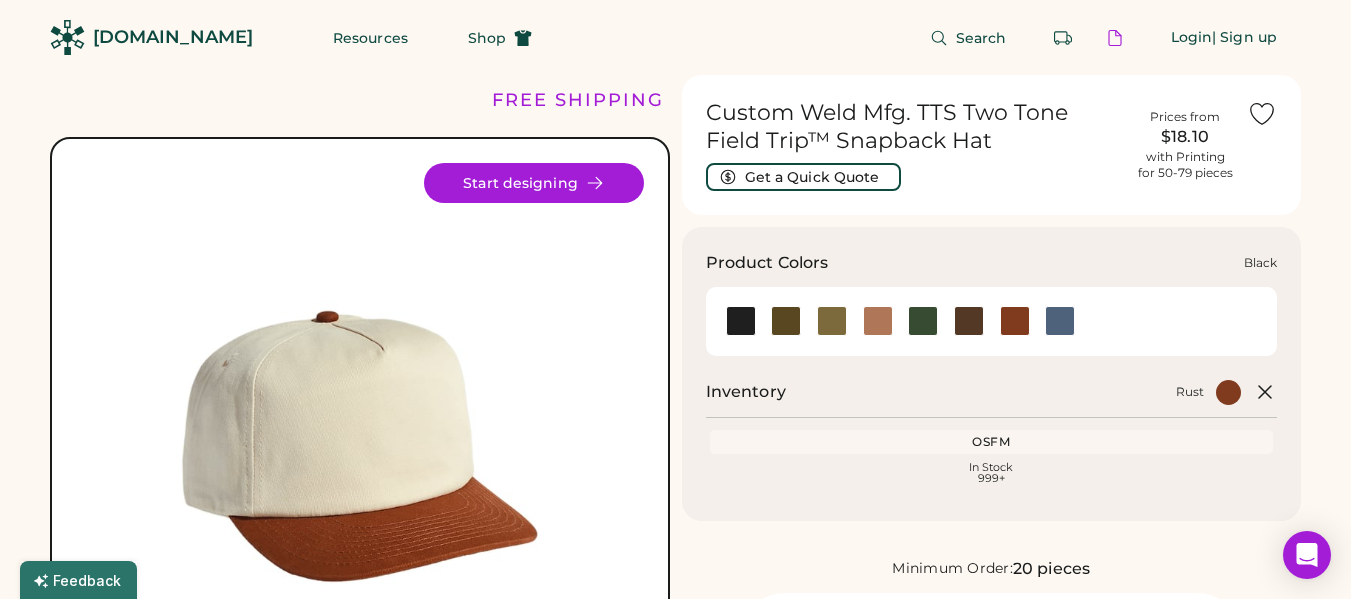 click at bounding box center (741, 321) 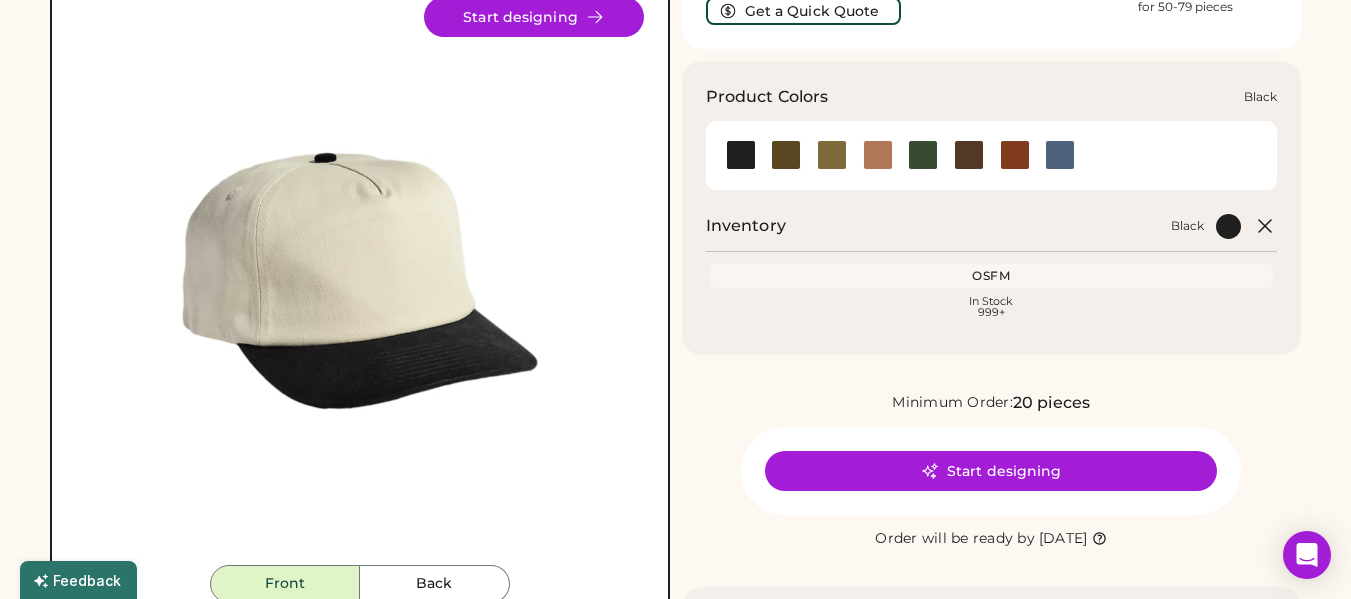 scroll, scrollTop: 200, scrollLeft: 0, axis: vertical 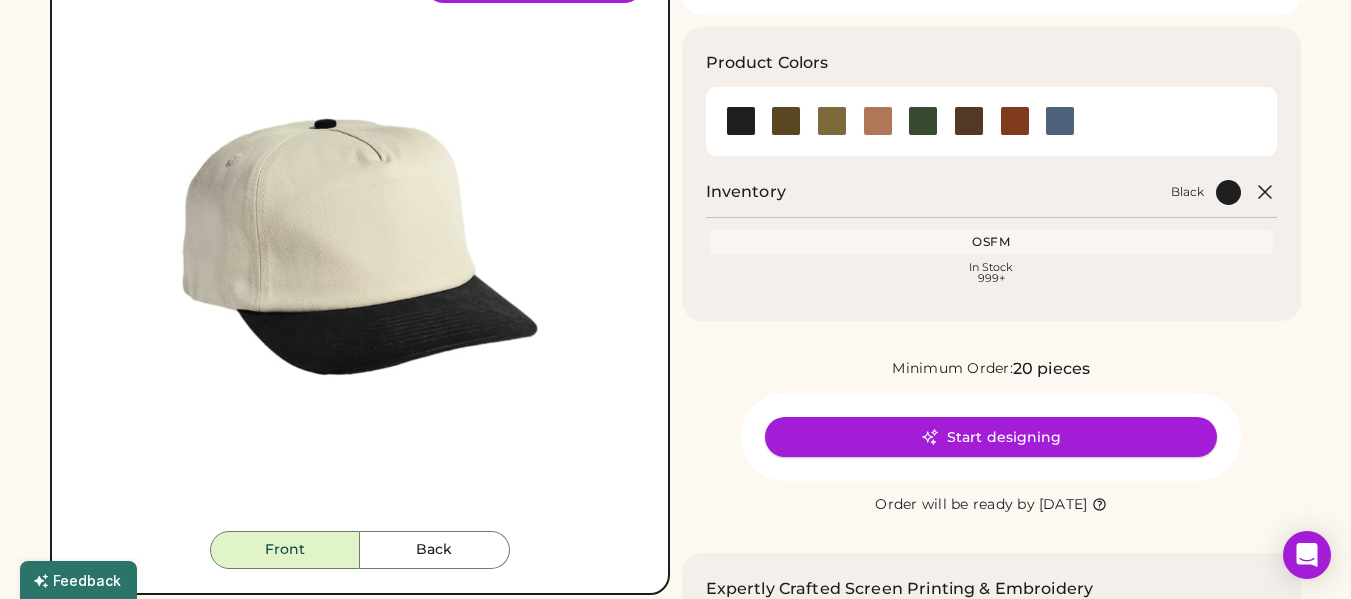 click on "Start designing" at bounding box center (991, 437) 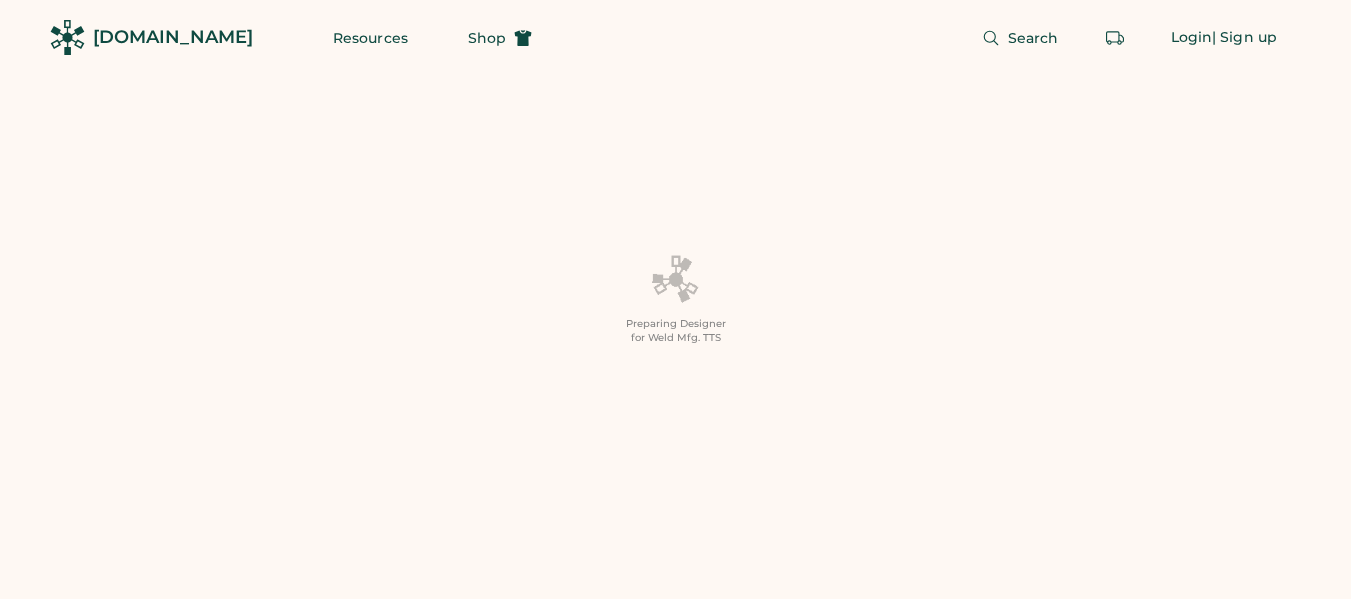 scroll, scrollTop: 0, scrollLeft: 0, axis: both 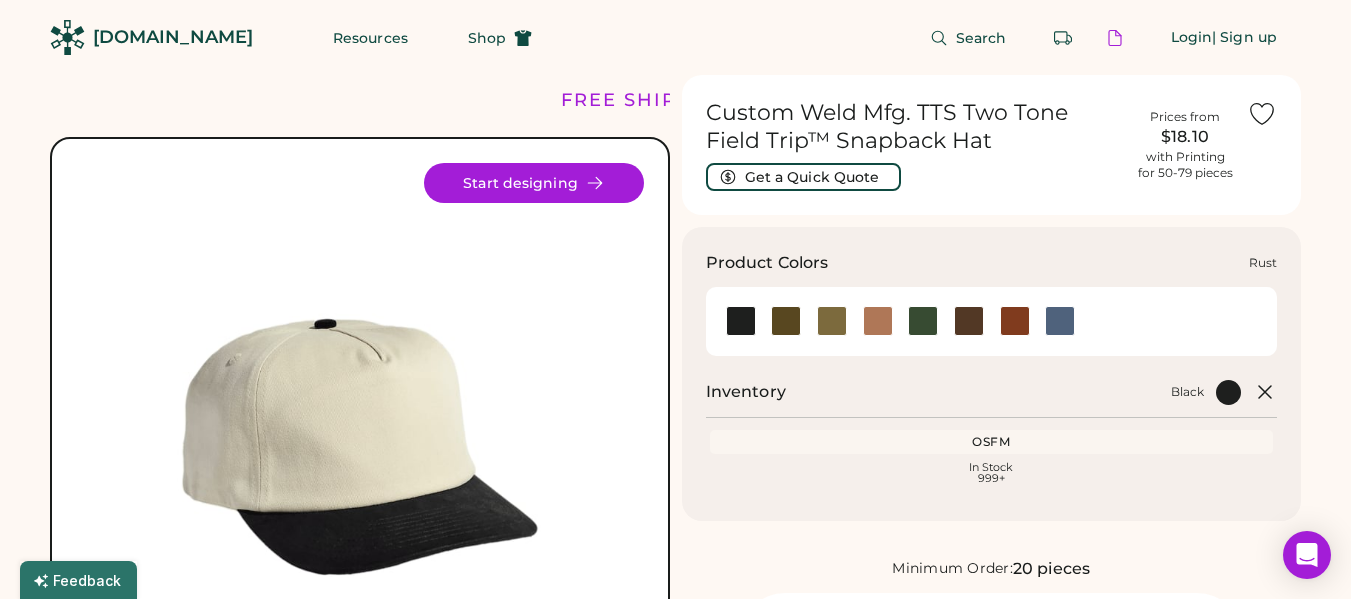 click at bounding box center (1015, 321) 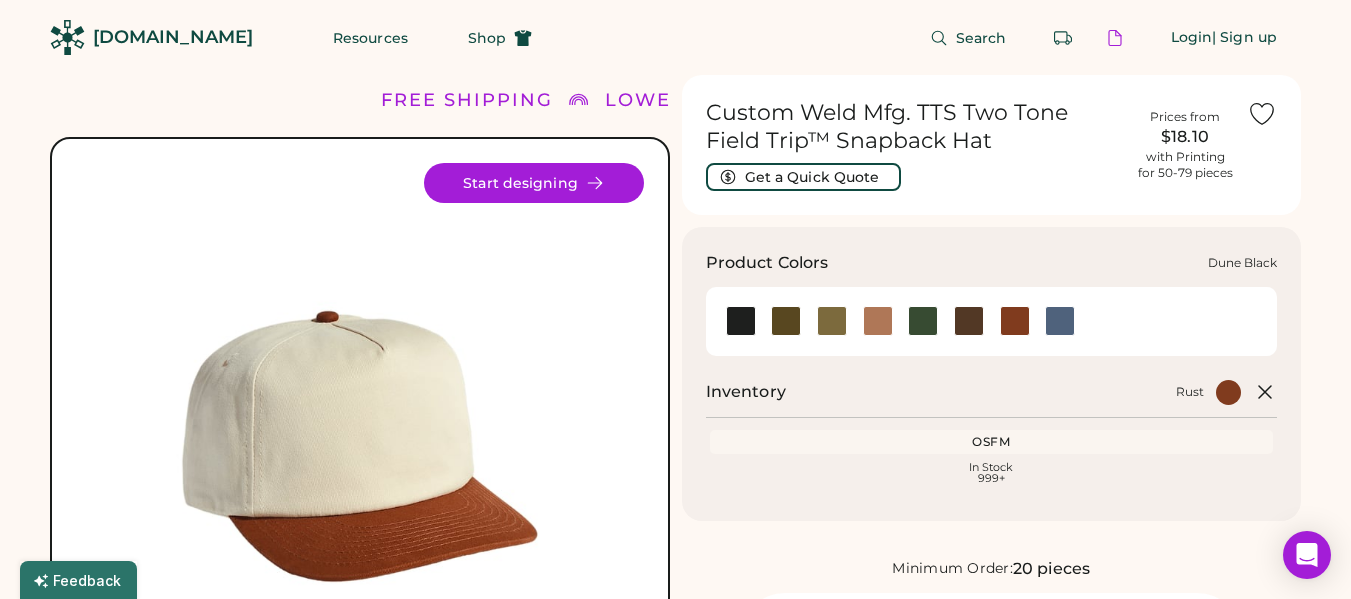 click at bounding box center (878, 321) 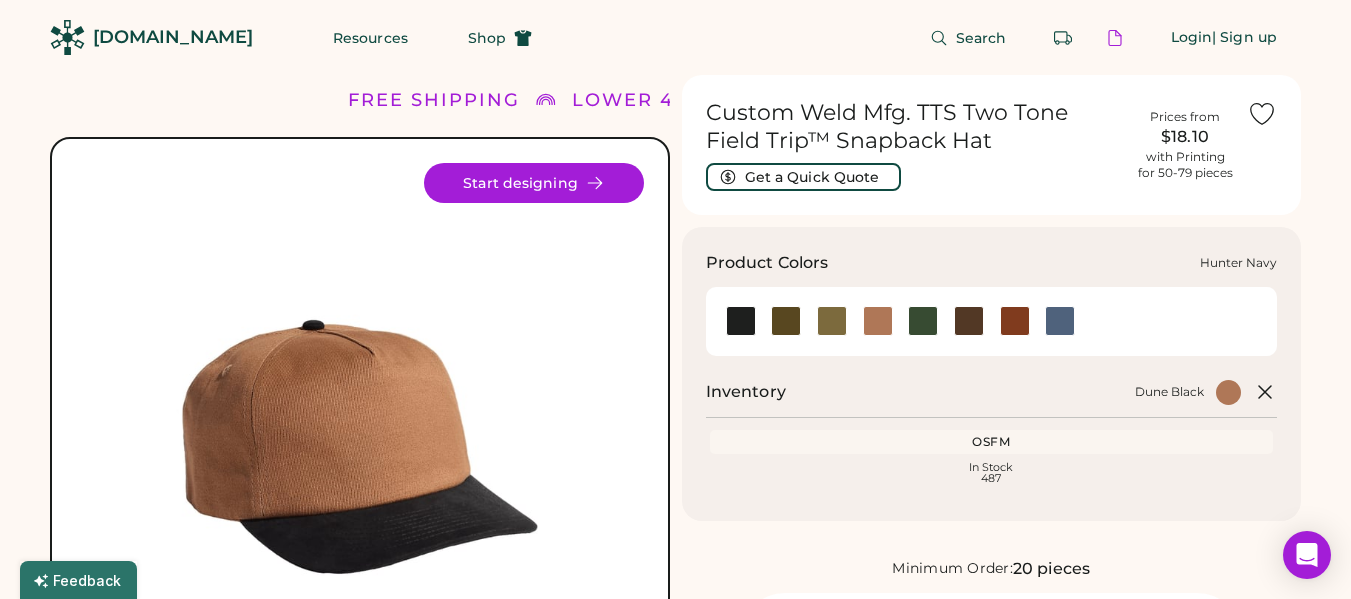 click at bounding box center [923, 321] 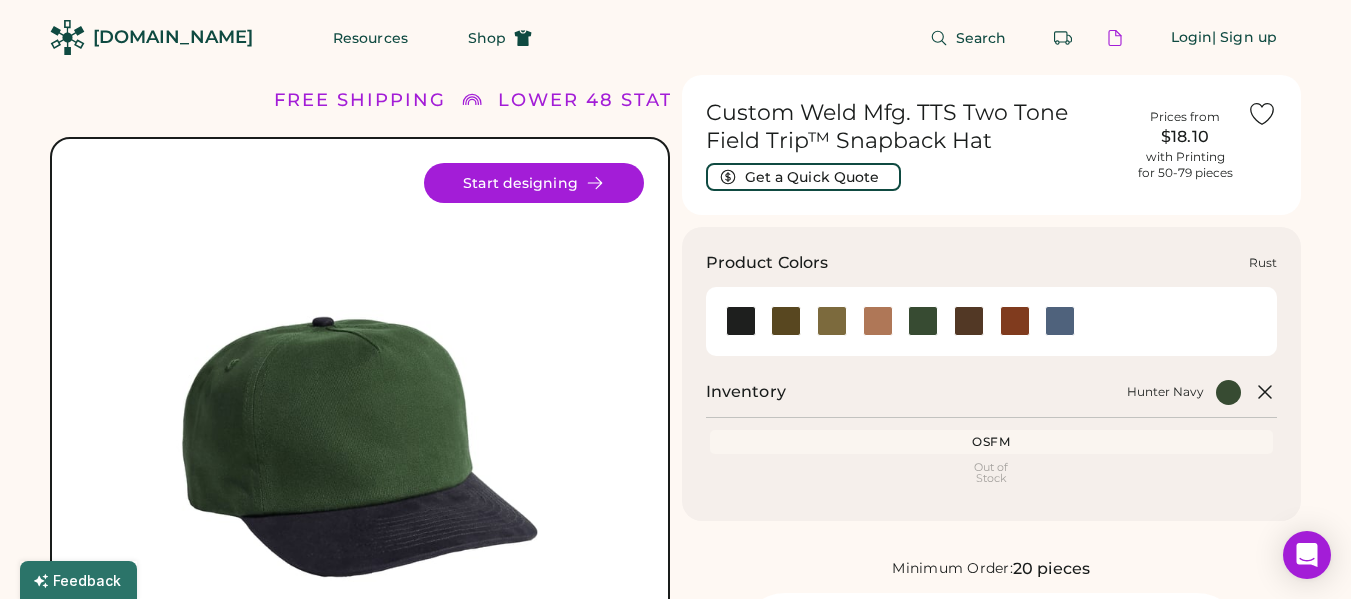 click at bounding box center [1015, 321] 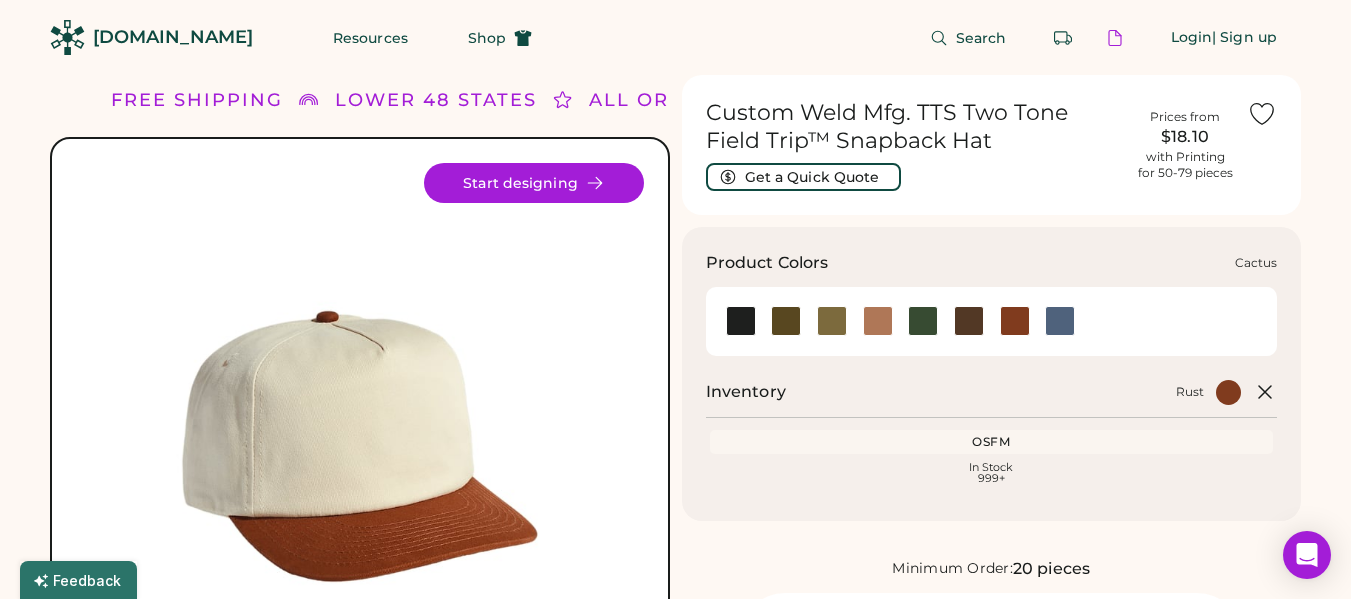 click at bounding box center (786, 321) 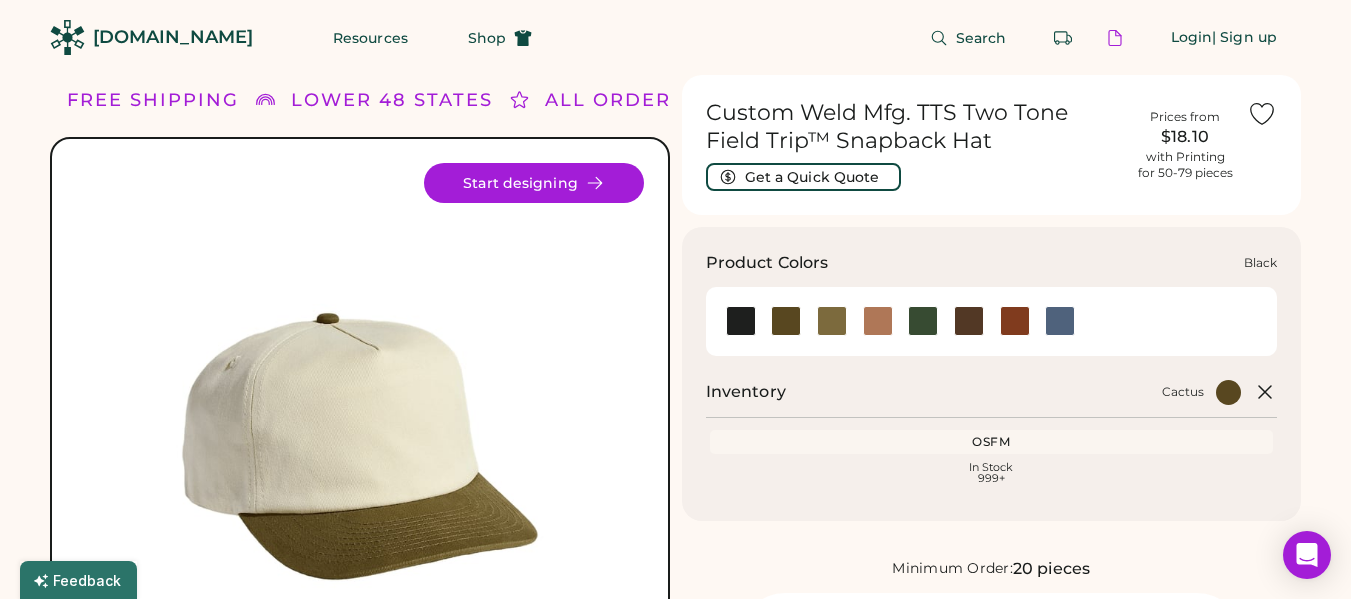 click at bounding box center (741, 321) 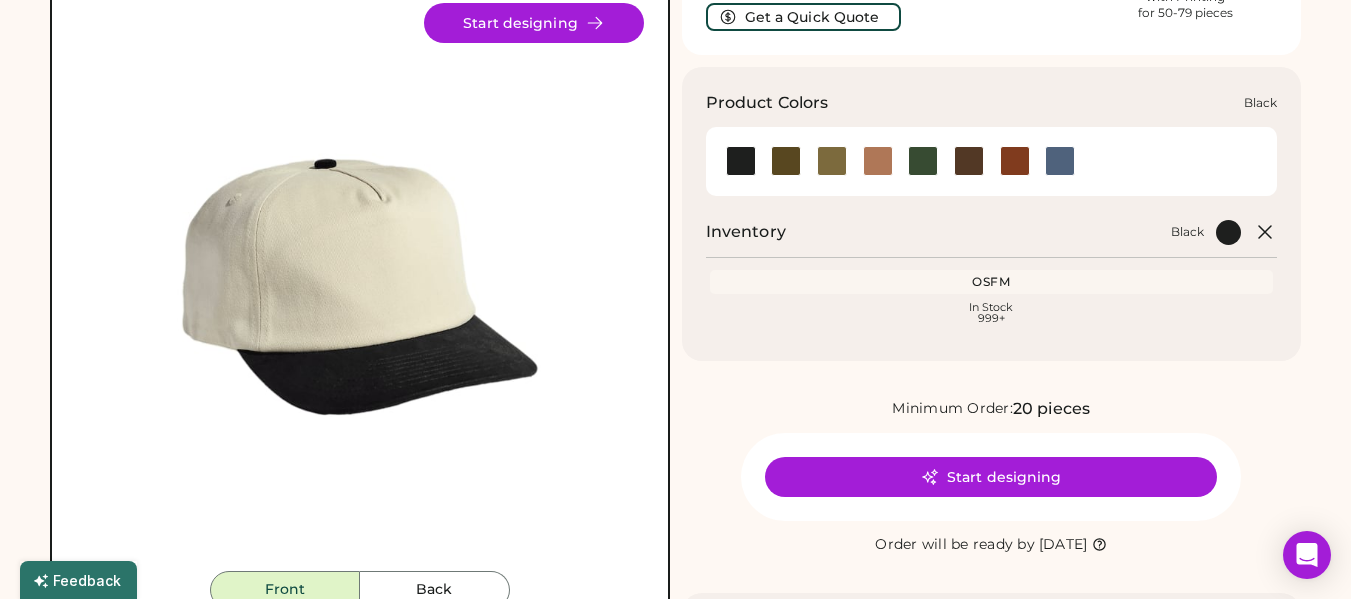 scroll, scrollTop: 300, scrollLeft: 0, axis: vertical 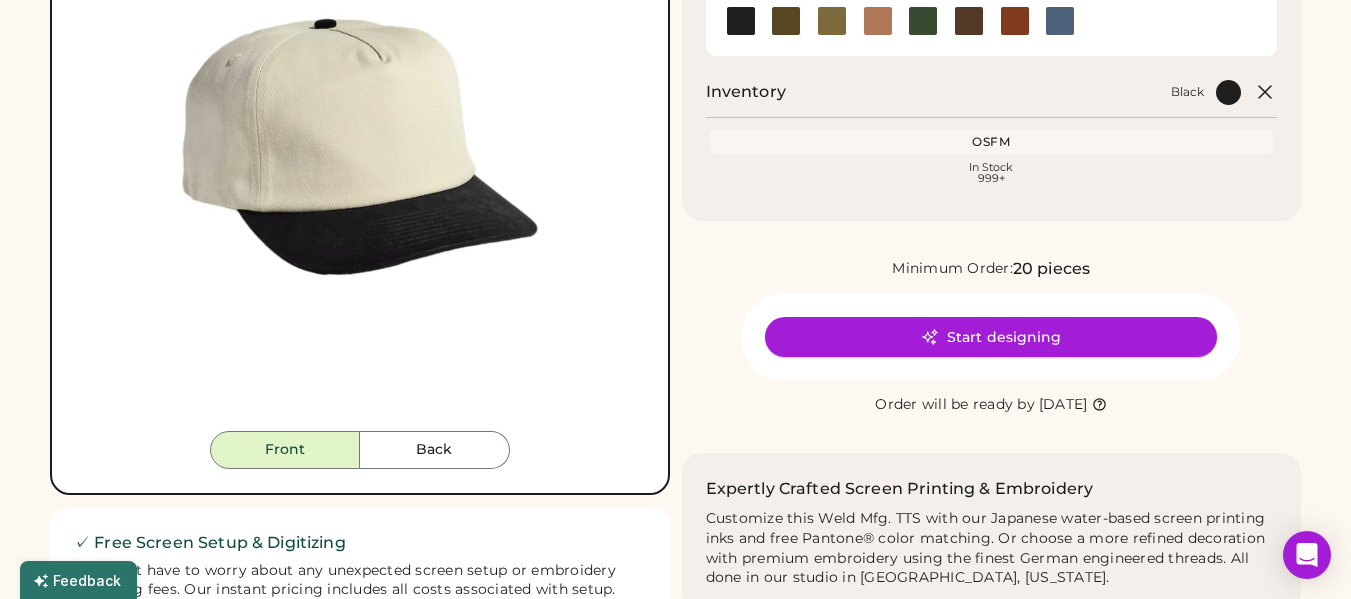 click on "Start designing" at bounding box center [991, 337] 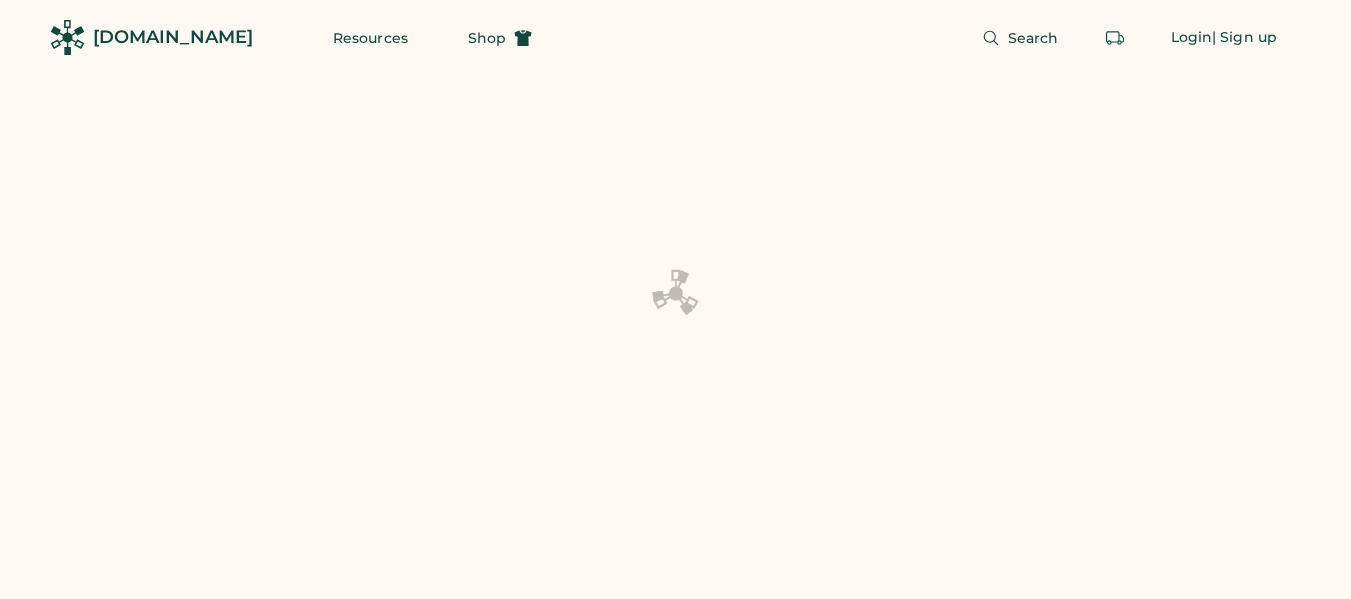 scroll, scrollTop: 0, scrollLeft: 0, axis: both 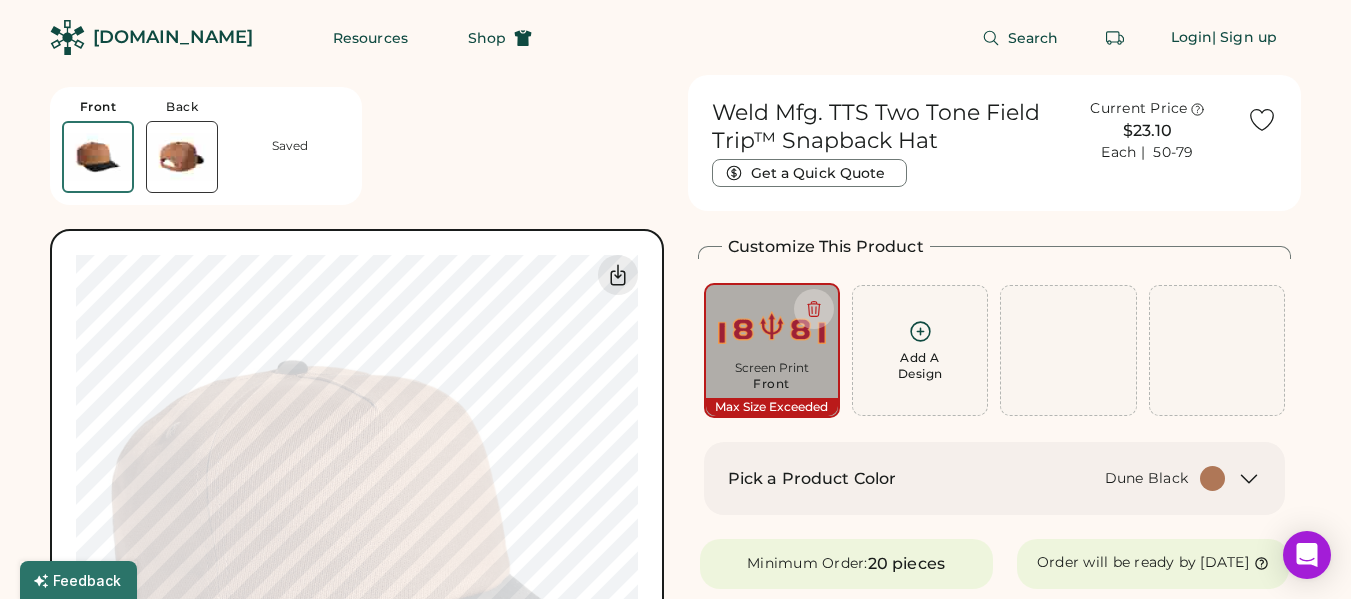 click on "Weld Mfg. TTS Two Tone Field Trip™ Snapback Hat    Get a Quick Quote Current Price    $23.10 Each |  50-79" at bounding box center [995, 137] 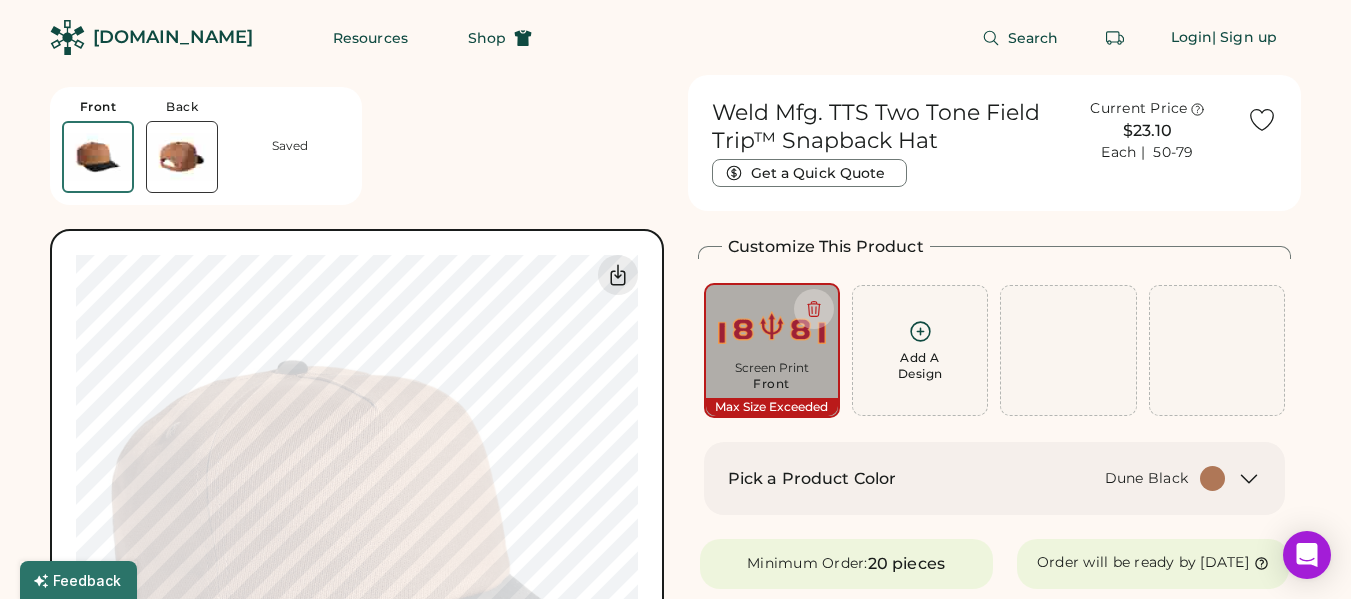 click on "Weld Mfg. TTS Two Tone Field Trip™ Snapback Hat" at bounding box center (880, 127) 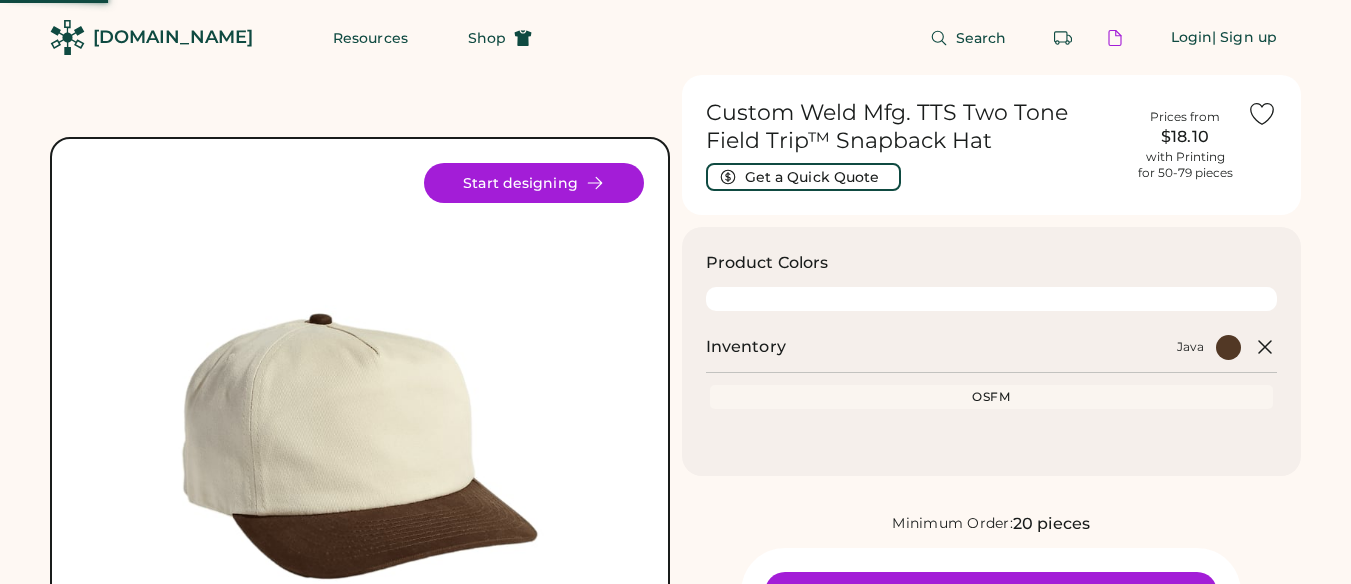 scroll, scrollTop: 0, scrollLeft: 0, axis: both 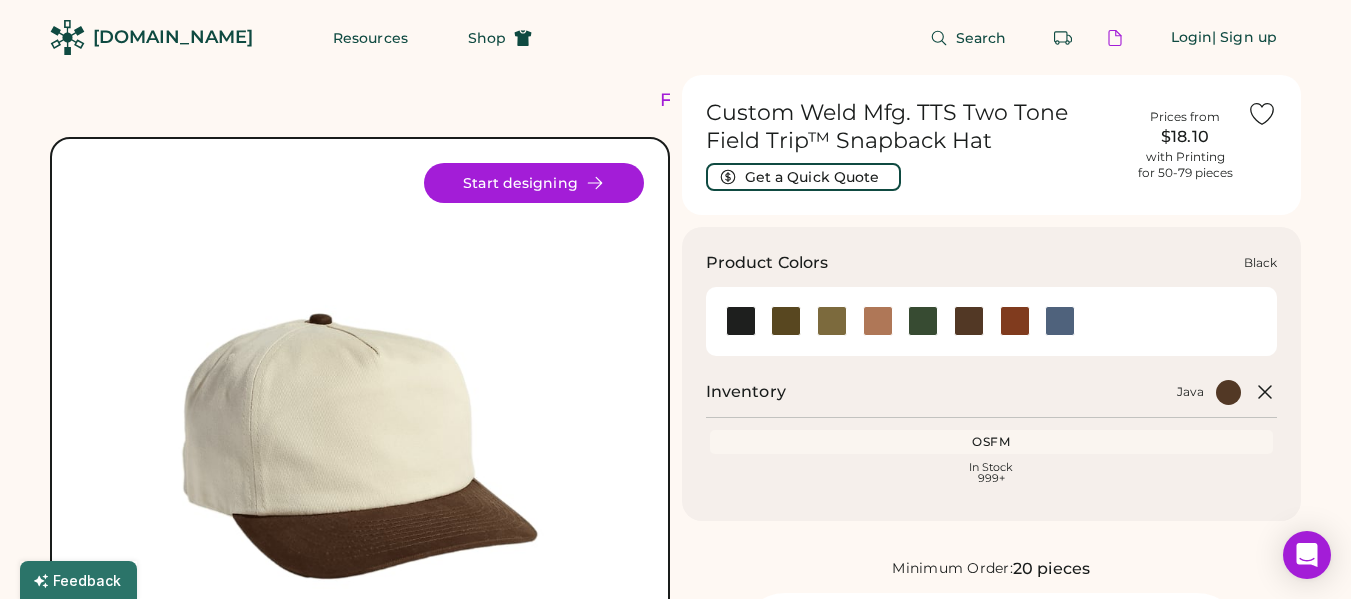 click at bounding box center [741, 321] 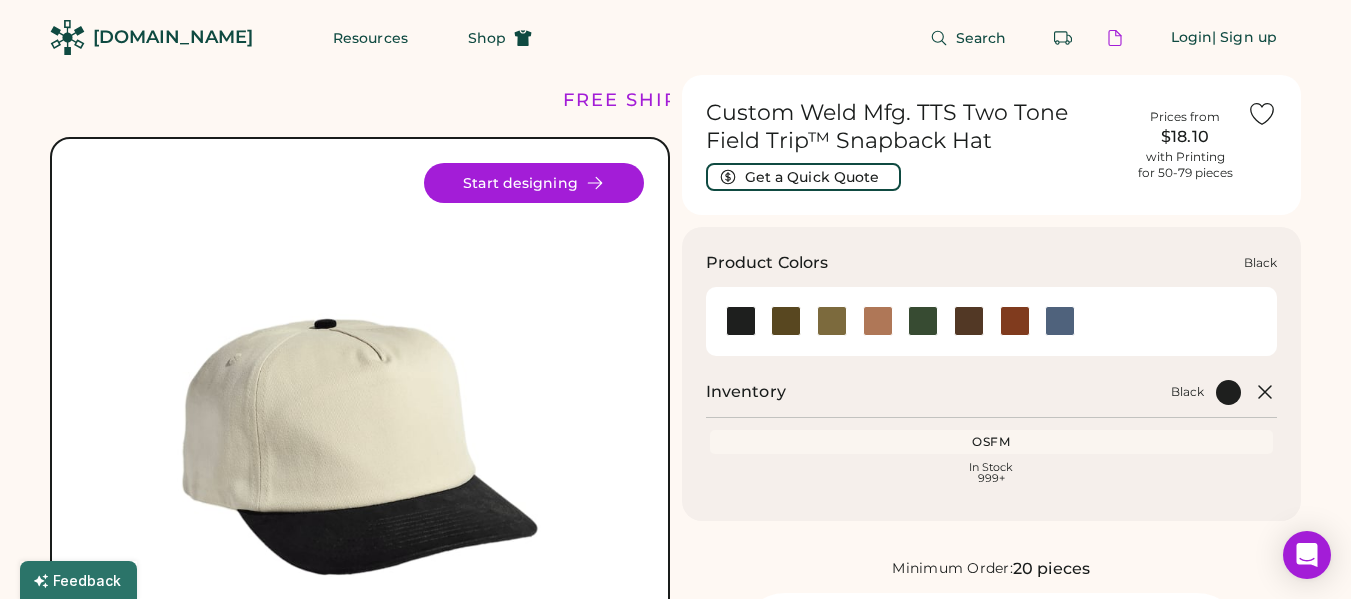click at bounding box center (741, 321) 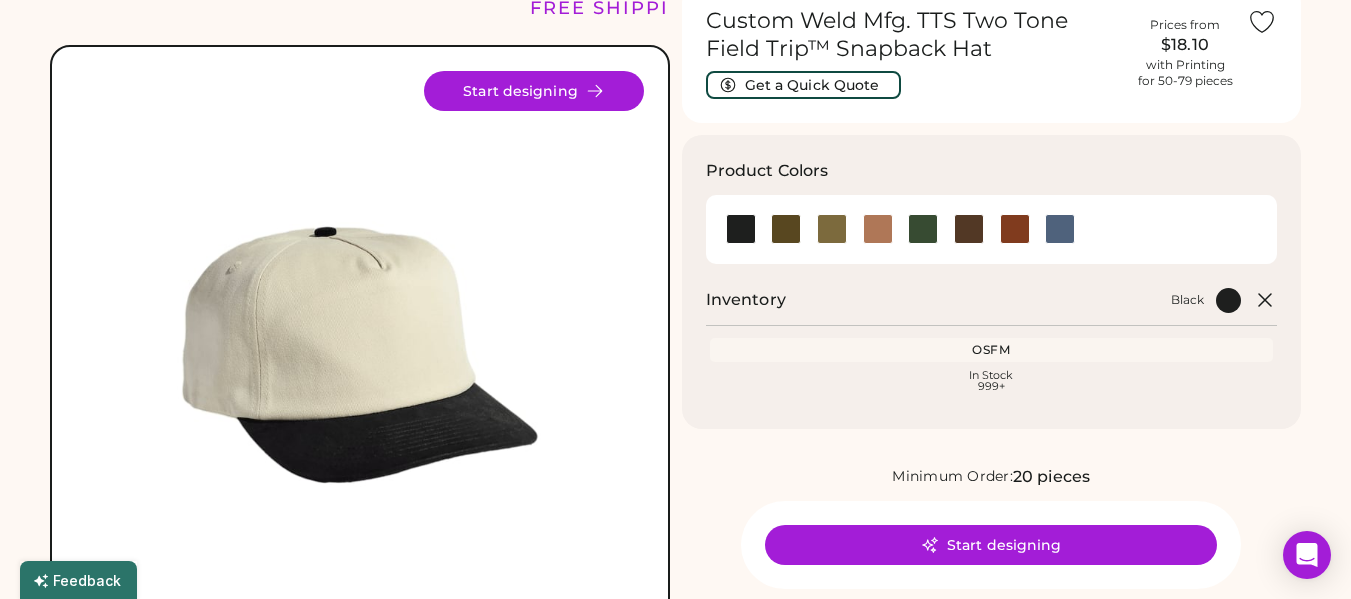 scroll, scrollTop: 200, scrollLeft: 0, axis: vertical 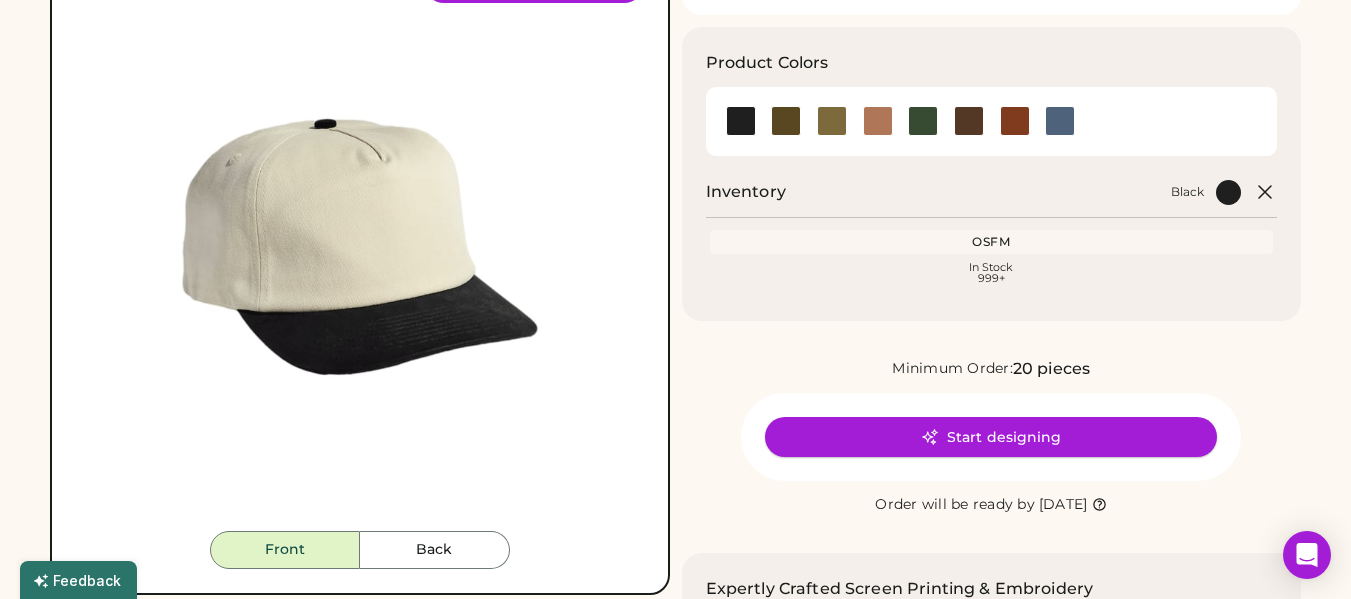 click on "Start designing" at bounding box center (991, 437) 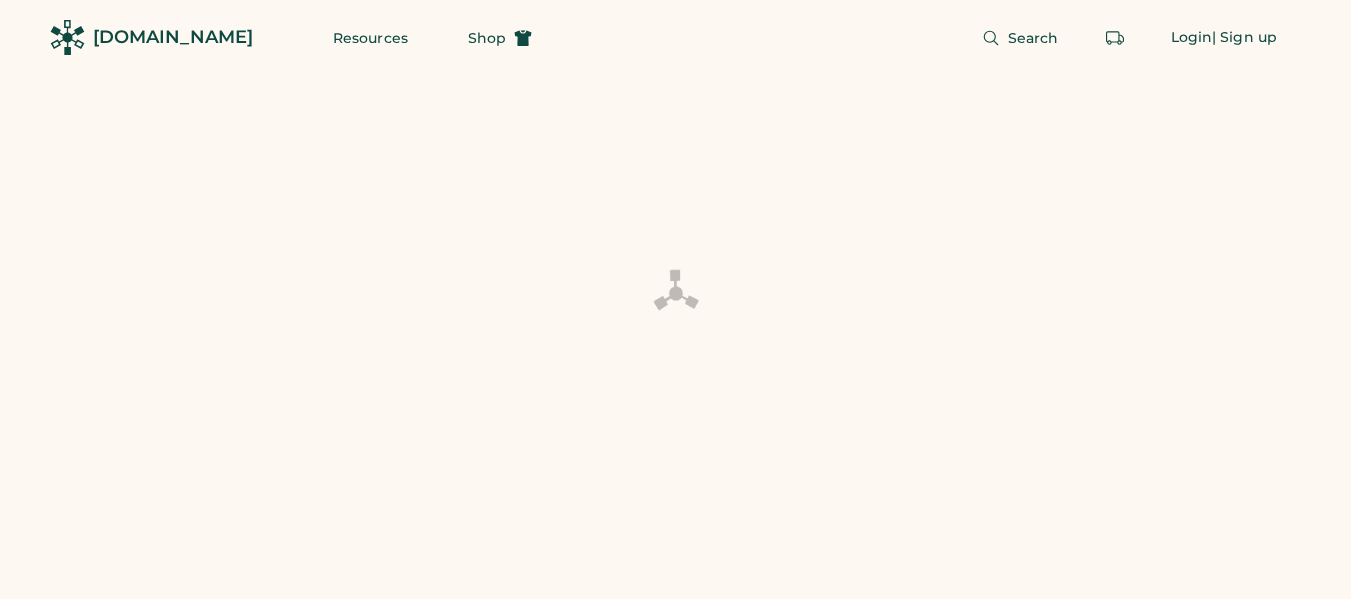 scroll, scrollTop: 0, scrollLeft: 0, axis: both 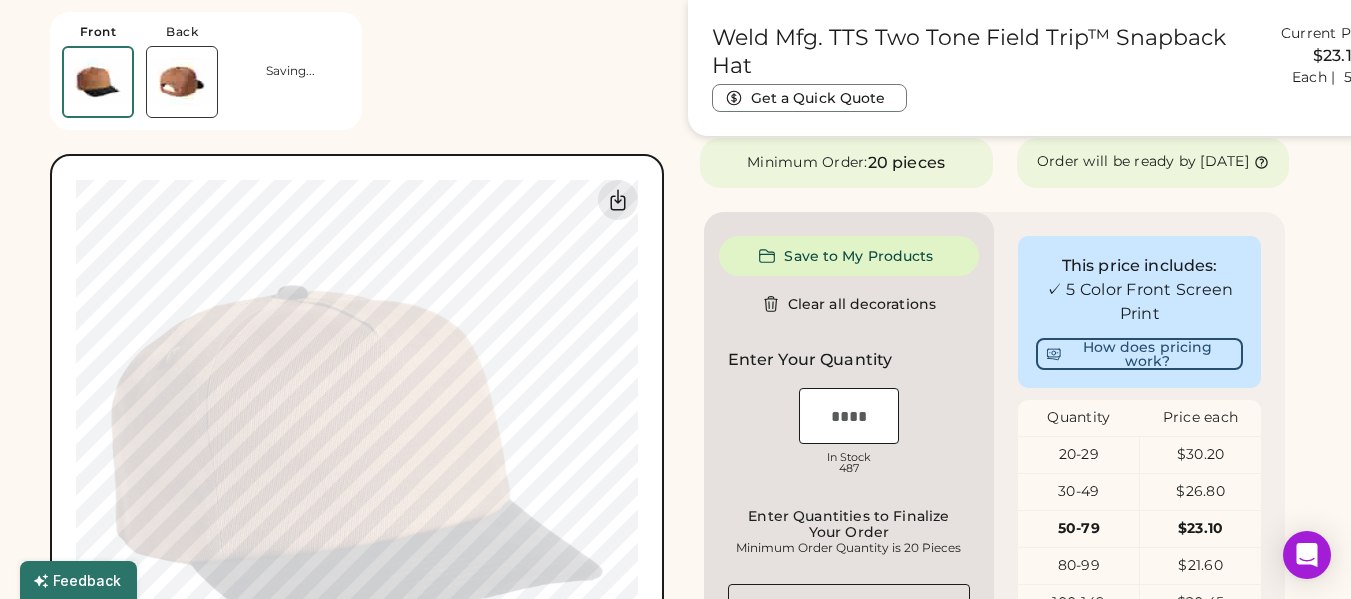 click on "Weld Mfg. TTS Two Tone Field Trip™ Snapback Hat" at bounding box center (975, 52) 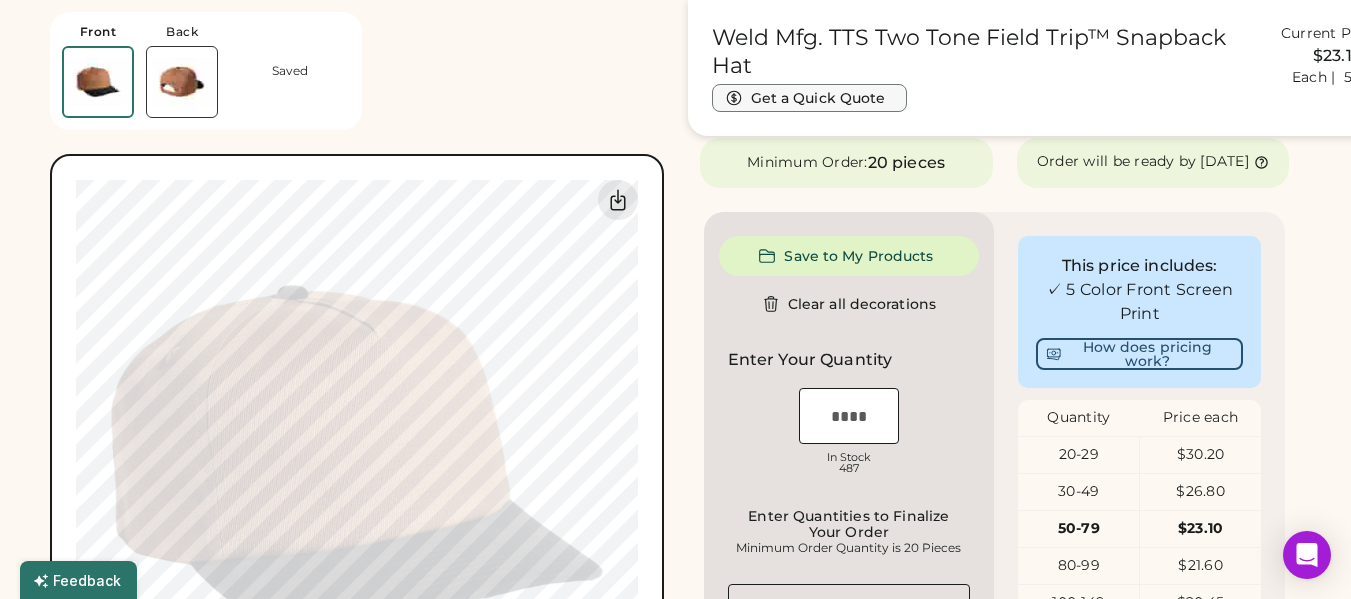 click on "Get a Quick Quote" at bounding box center [809, 98] 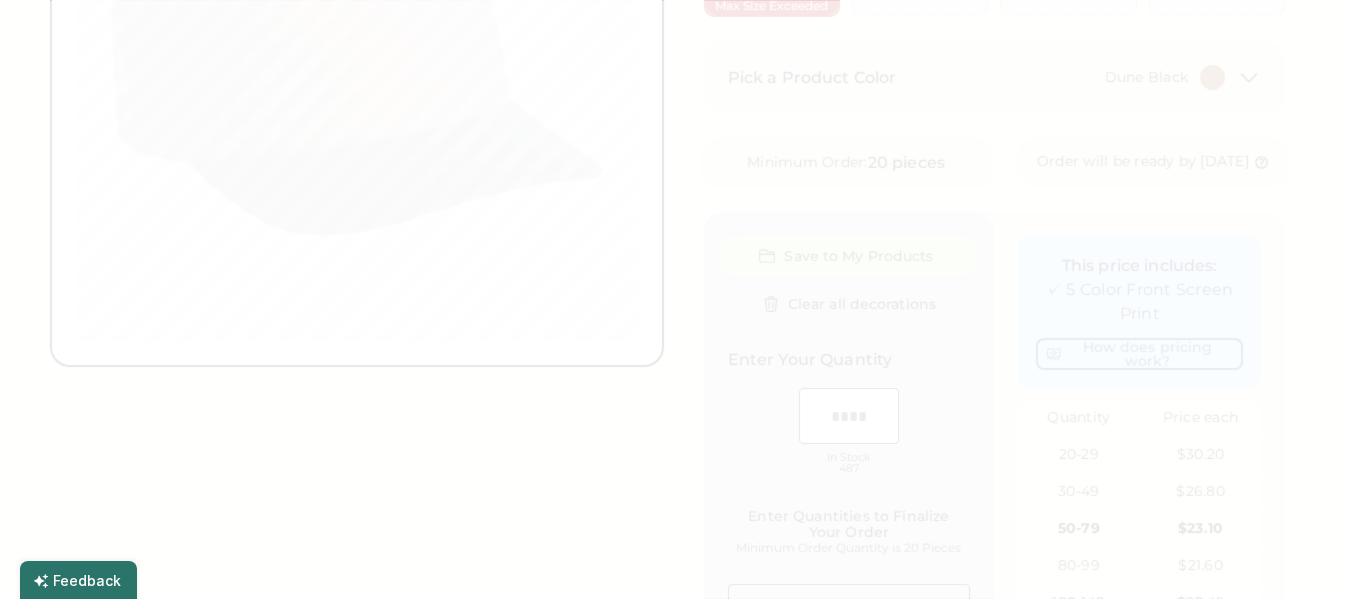 type on "******" 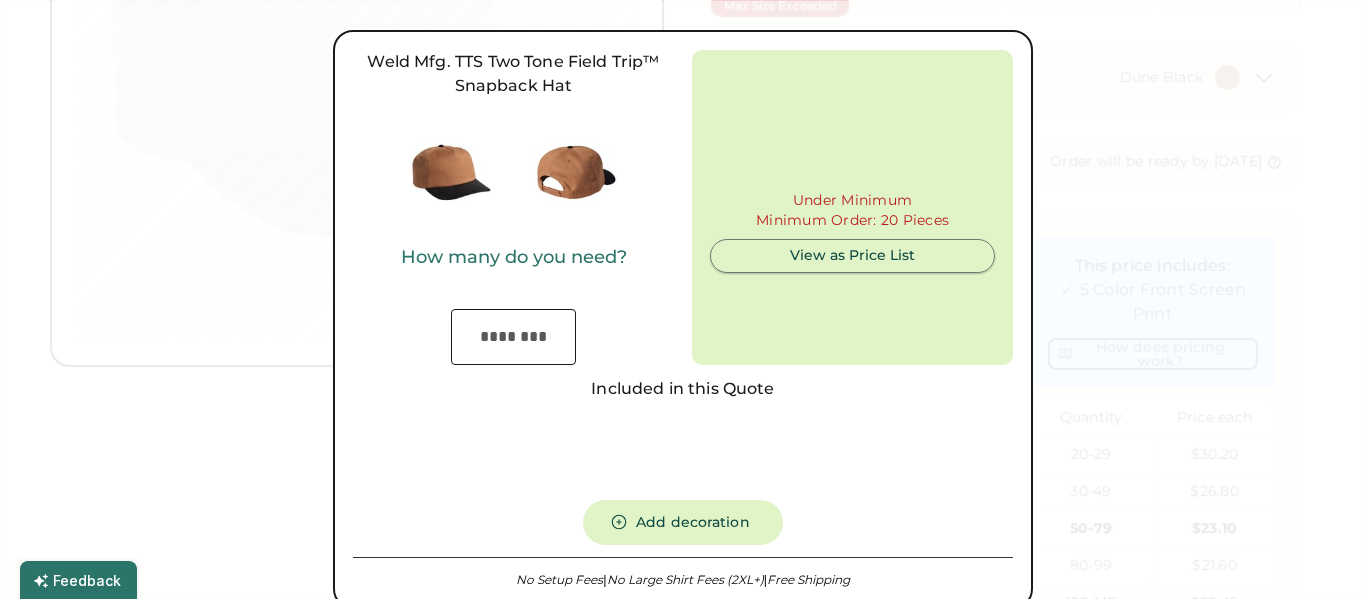 type on "***" 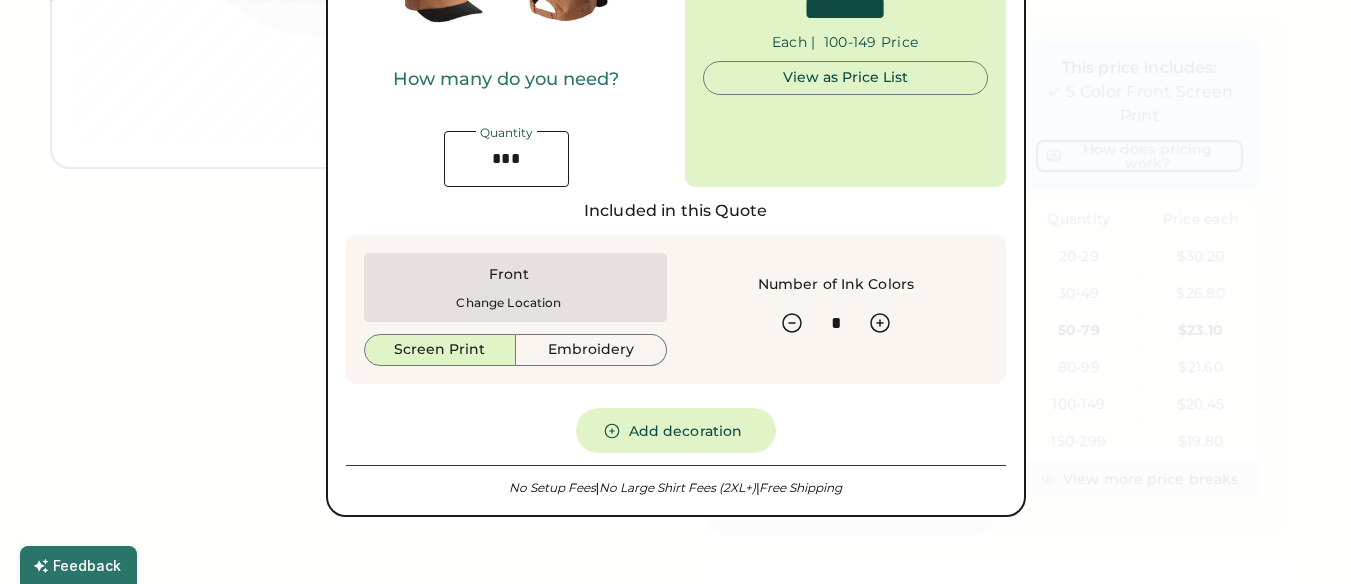 scroll, scrollTop: 601, scrollLeft: 0, axis: vertical 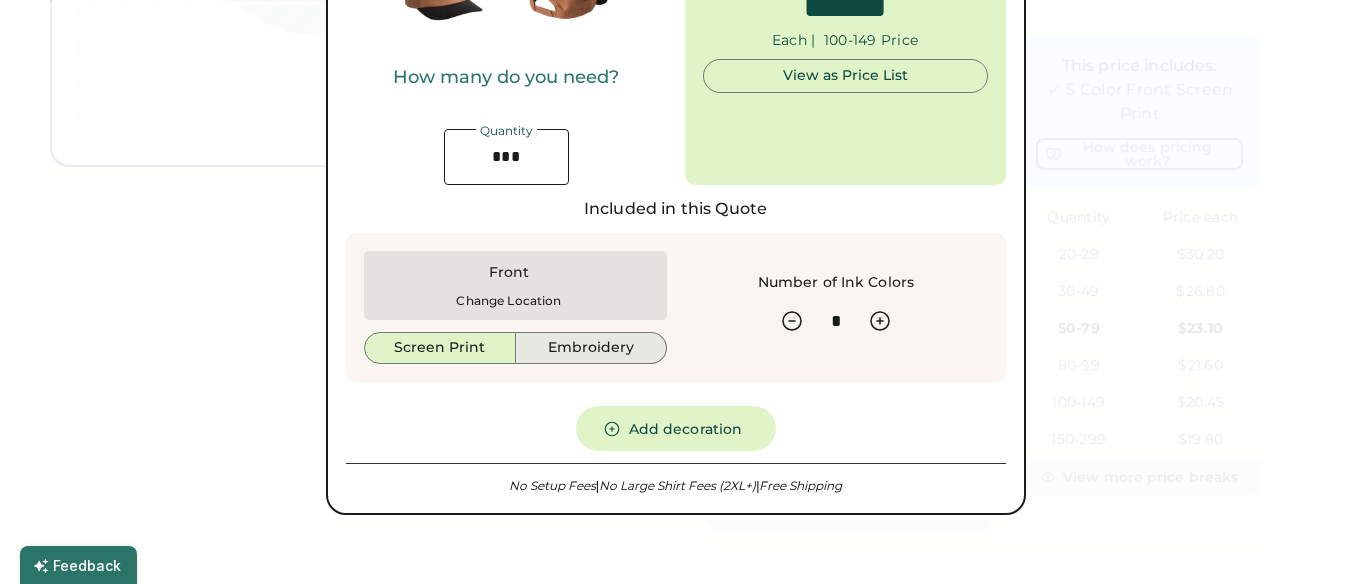 click on "Embroidery" at bounding box center [591, 348] 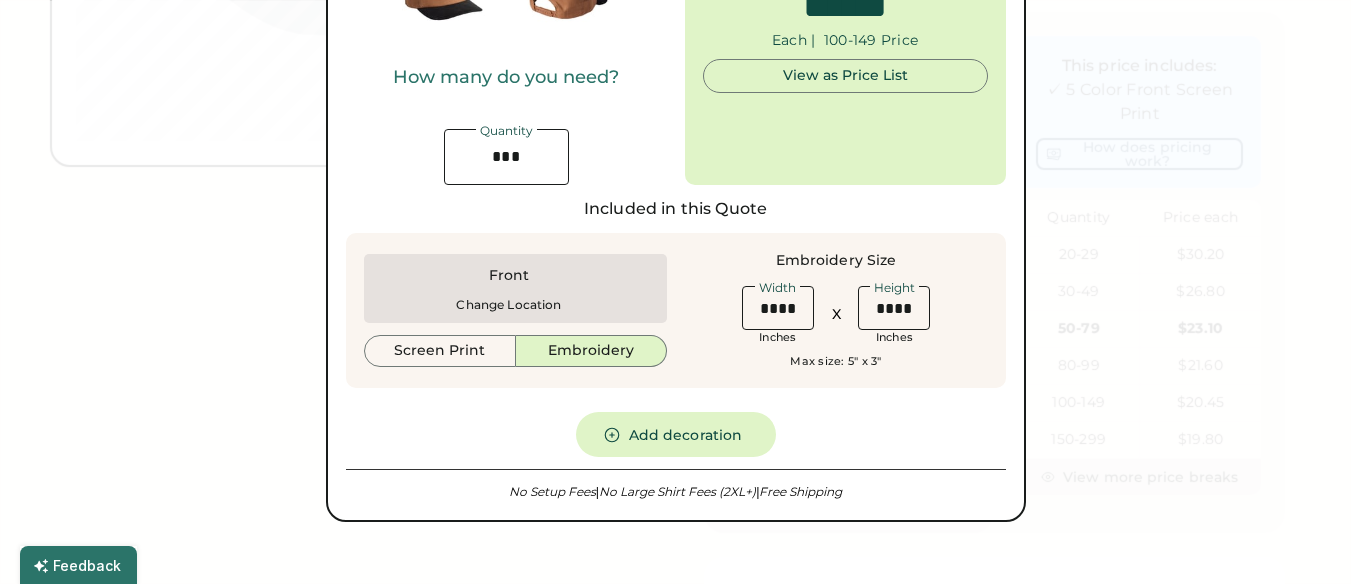 type on "******" 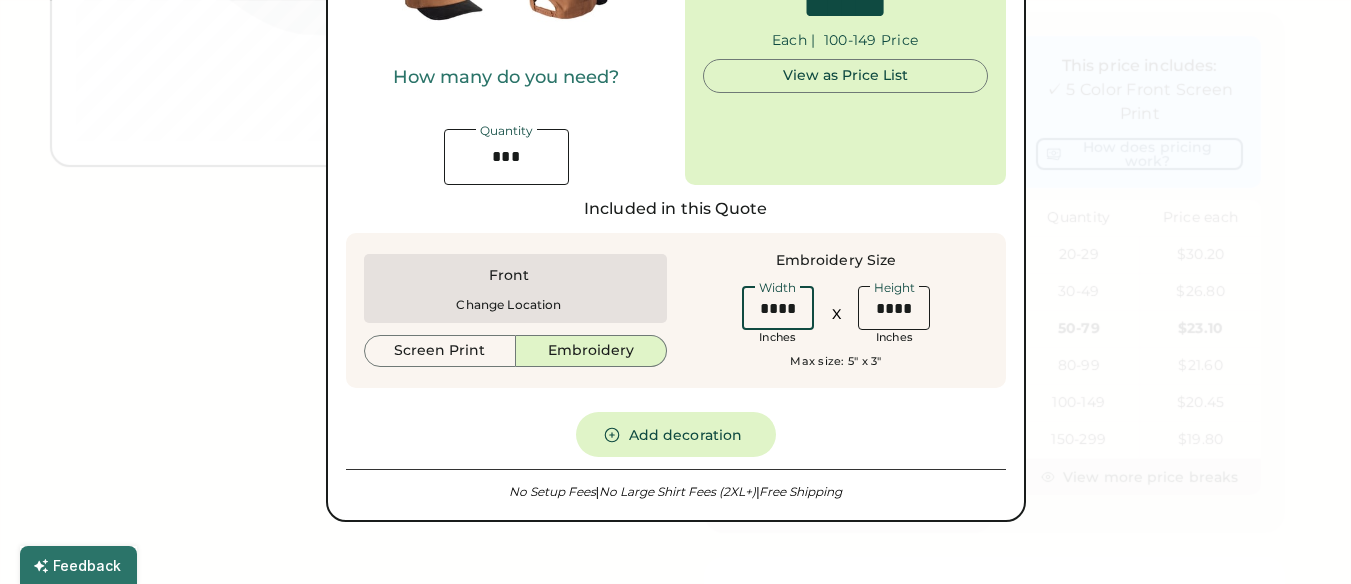 drag, startPoint x: 761, startPoint y: 307, endPoint x: 1096, endPoint y: 348, distance: 337.49963 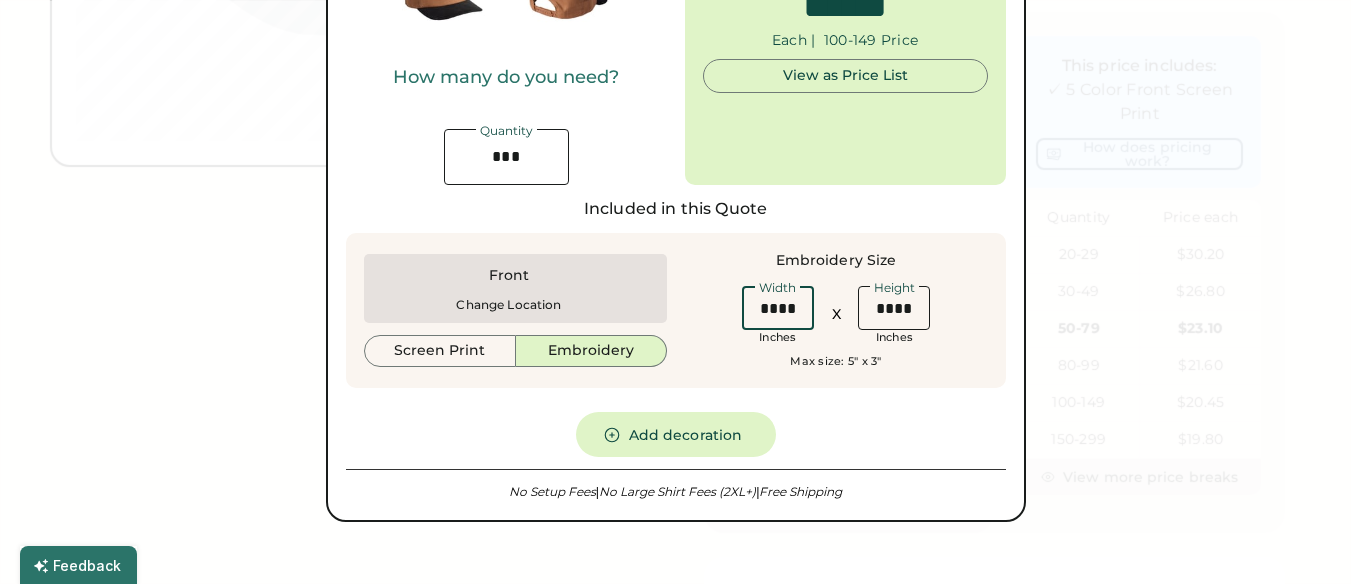 type on "****" 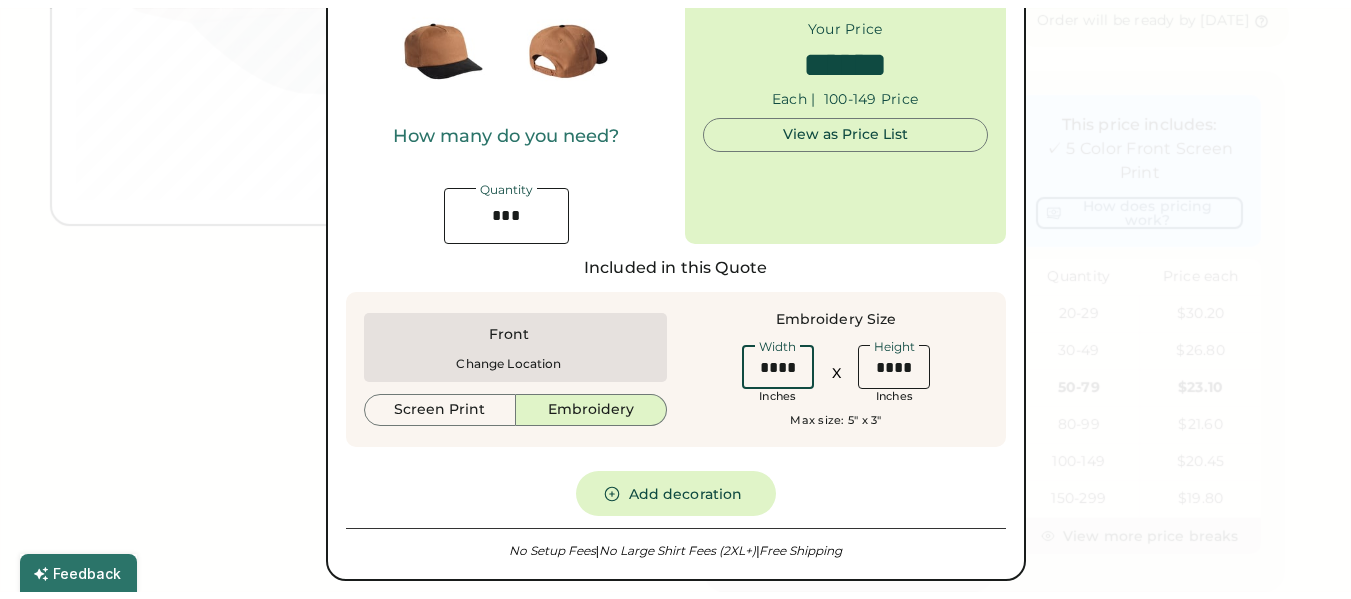 scroll, scrollTop: 501, scrollLeft: 0, axis: vertical 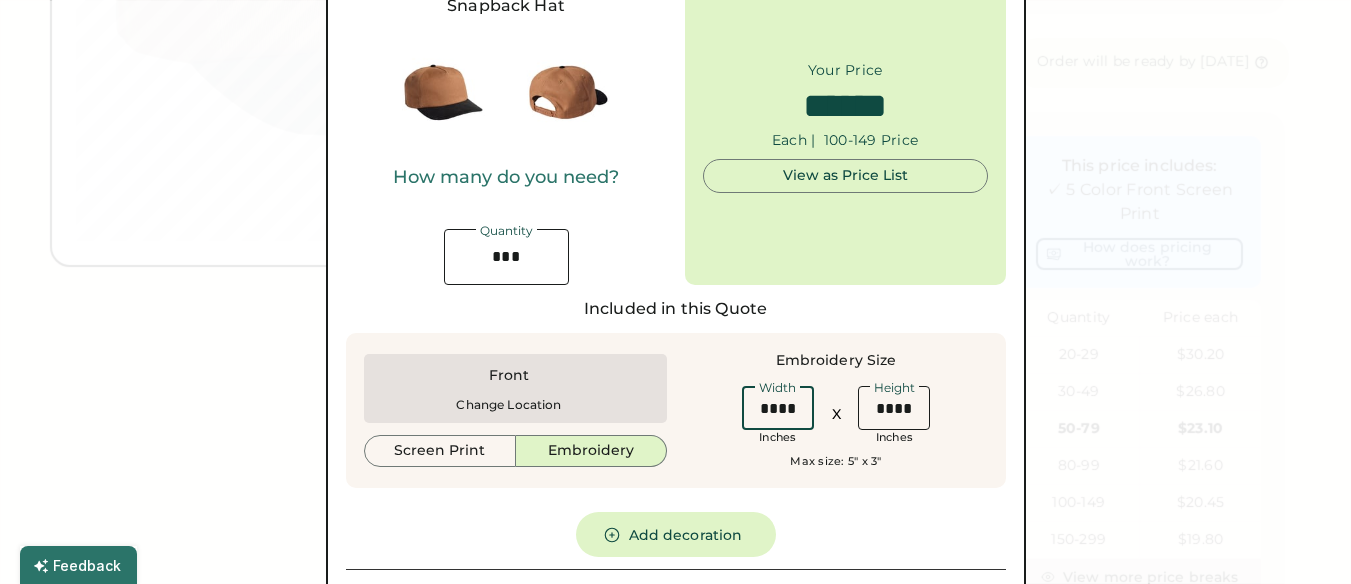 click at bounding box center [675, 292] 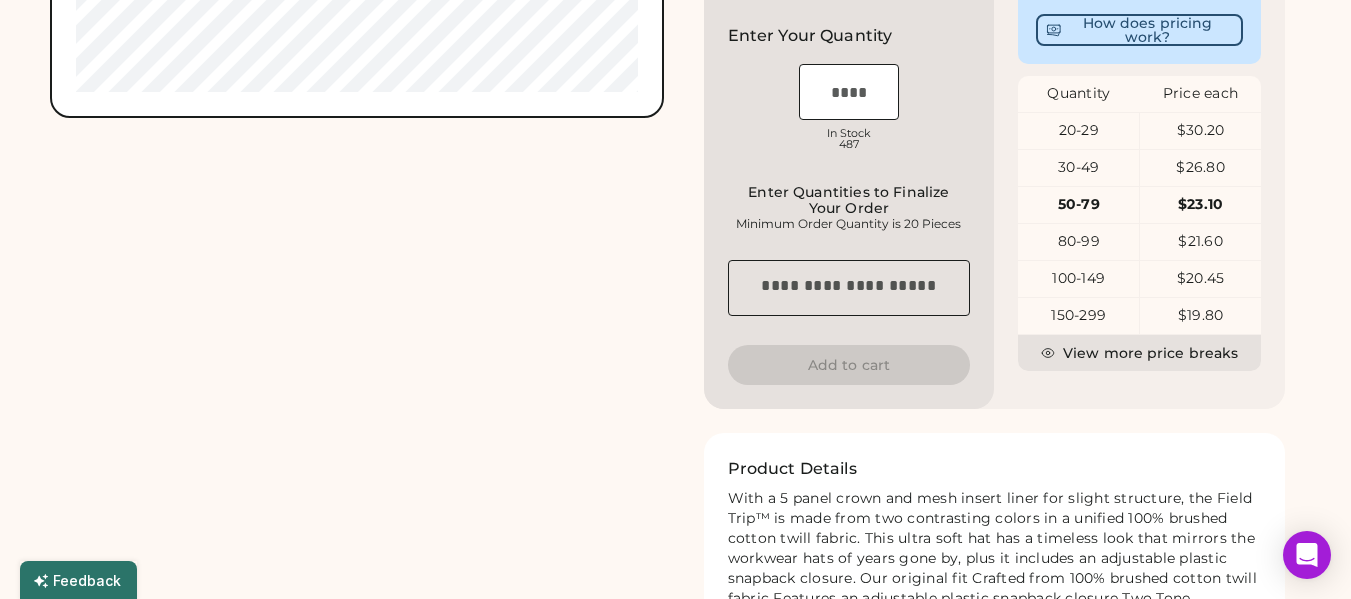 scroll, scrollTop: 2, scrollLeft: 0, axis: vertical 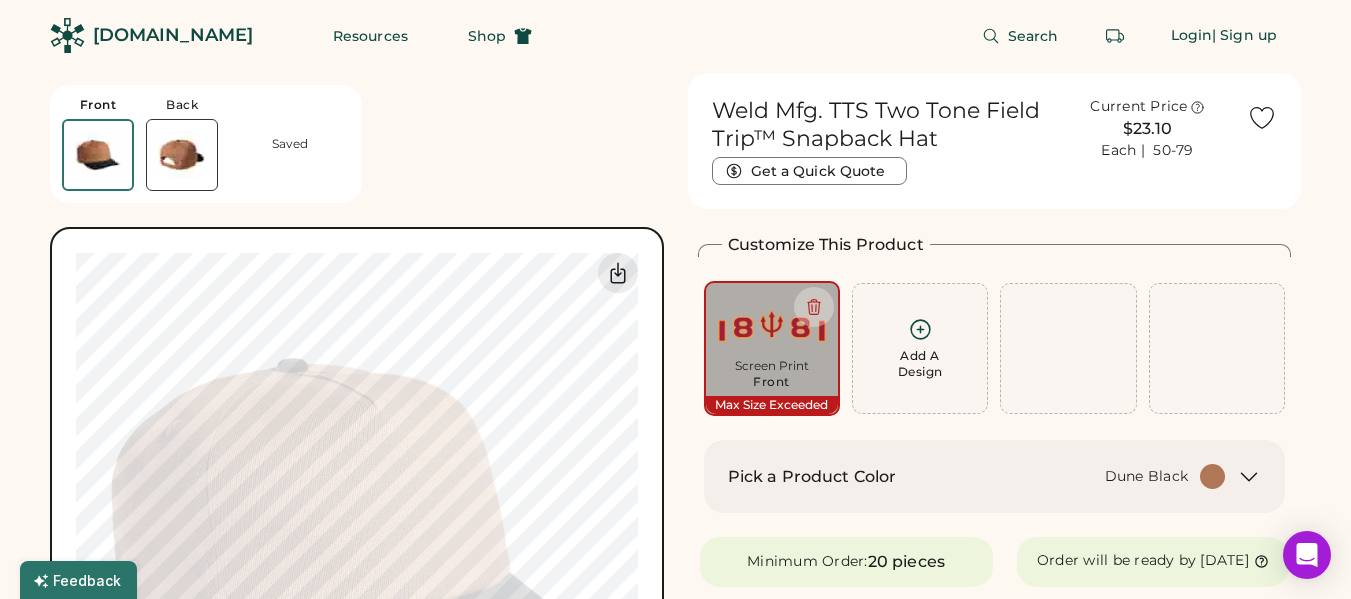 click on "Dune Black" at bounding box center [1073, 476] 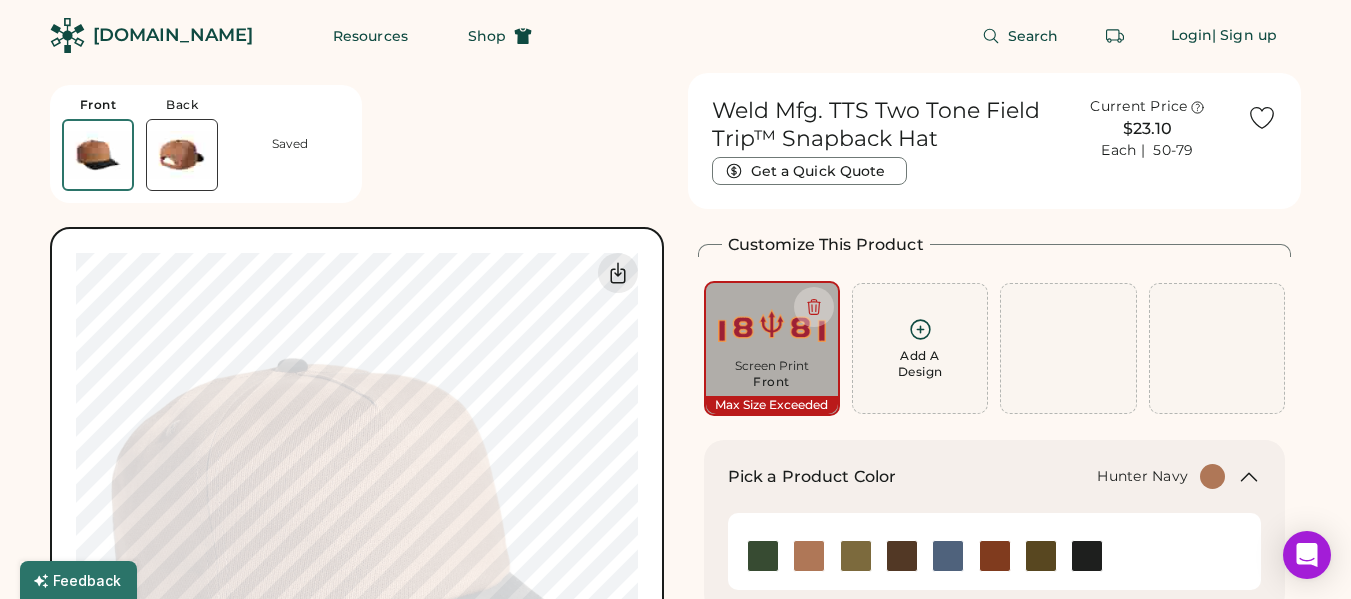 click at bounding box center (763, 556) 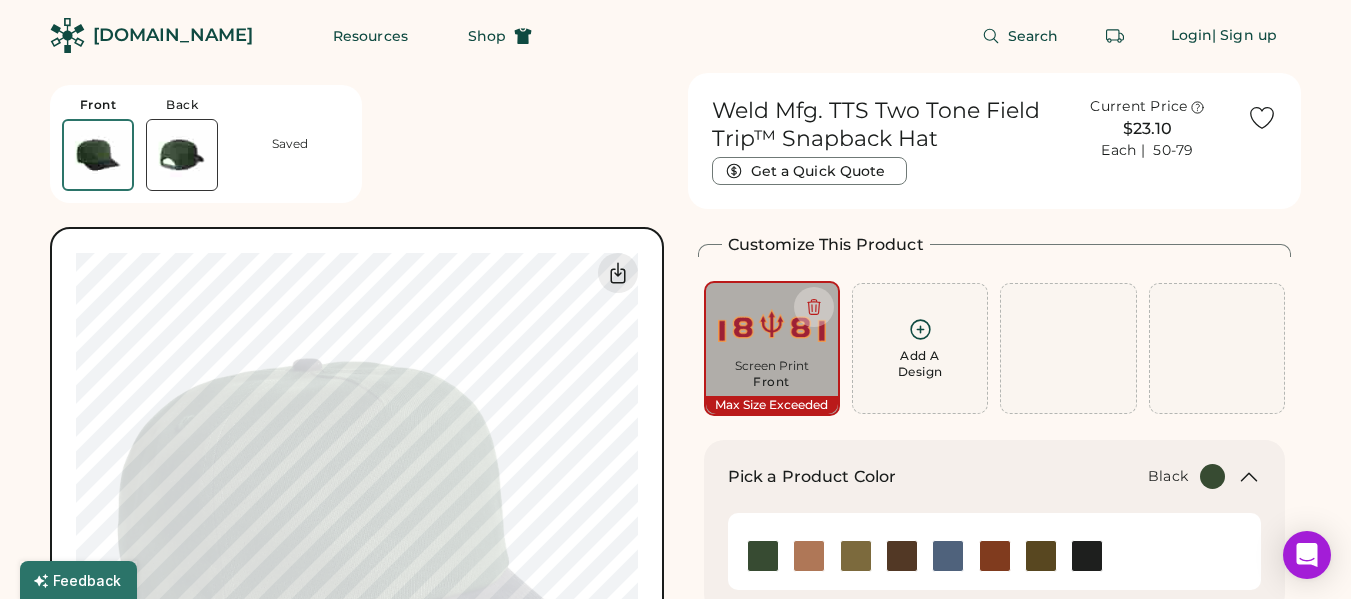 click at bounding box center (1087, 556) 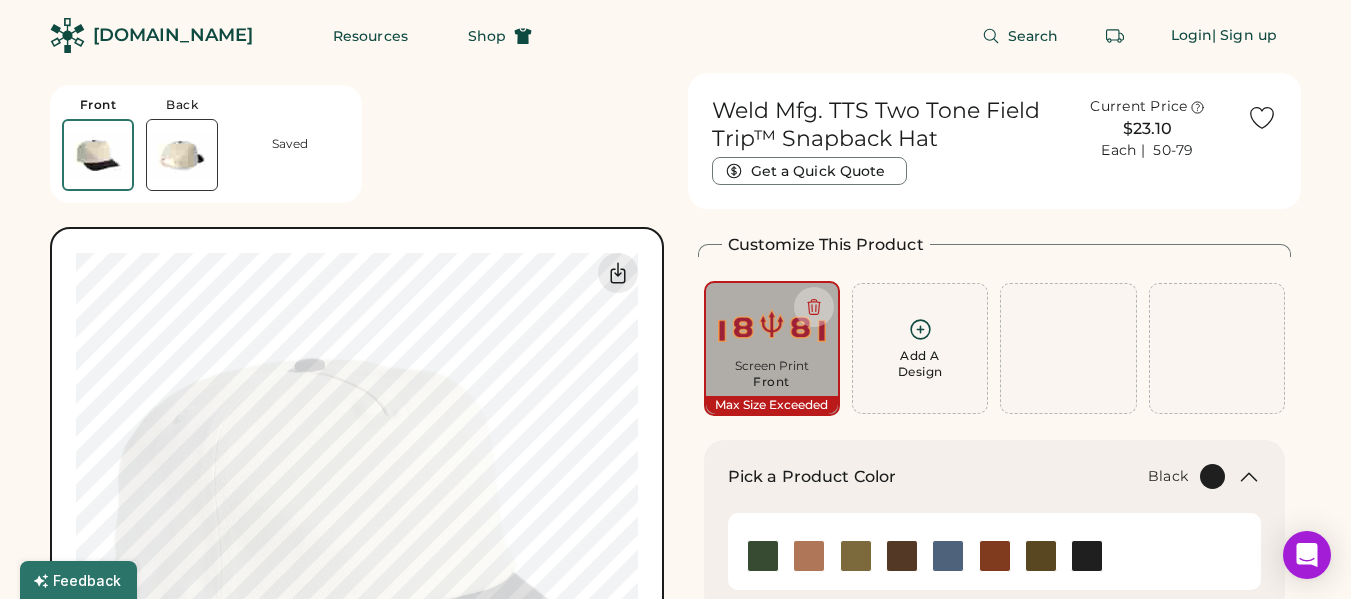 click on "Customize This Product    Add A
Design Screen Print Front Max Size Exceeded       Add A
Design" at bounding box center [995, 324] 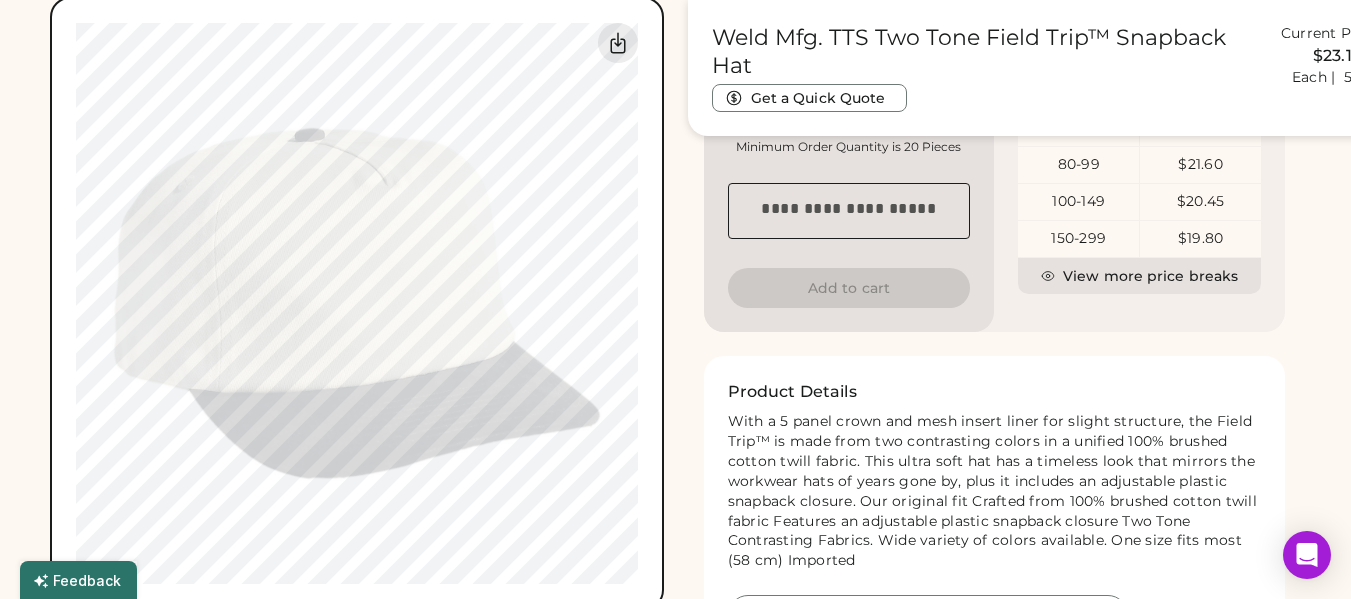scroll, scrollTop: 904, scrollLeft: 0, axis: vertical 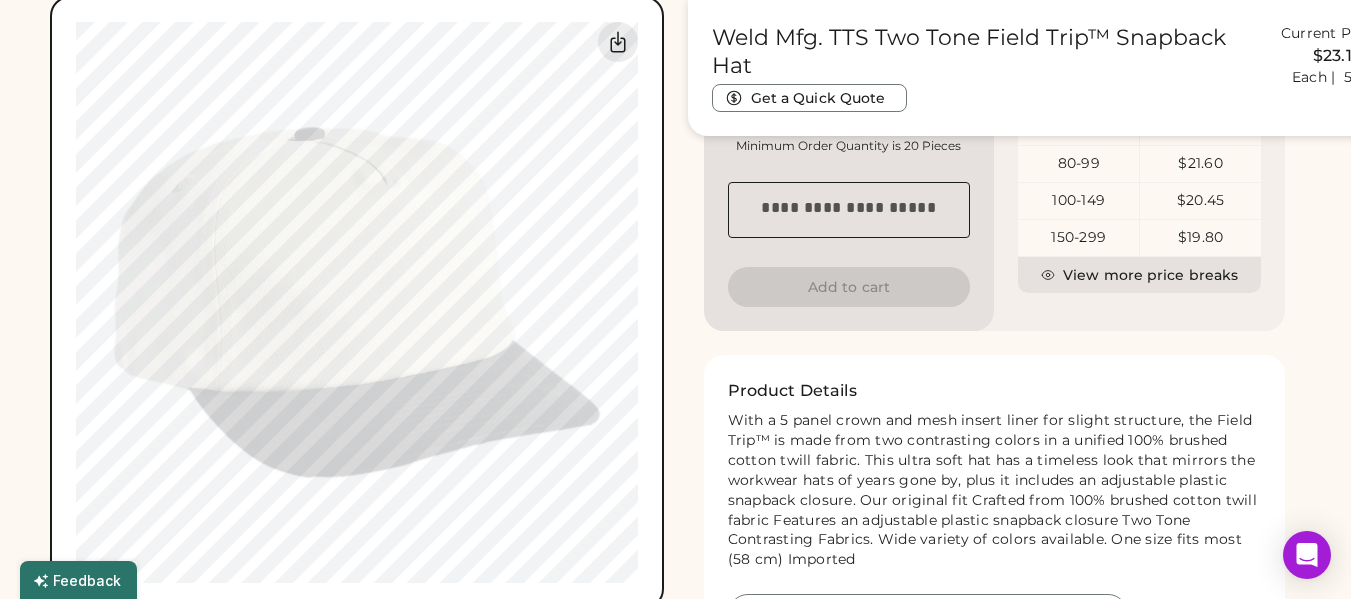 click on "Product Details With a 5 panel crown and mesh insert liner for slight structure, the Field Trip™ is made from two contrasting colors in a unified 100% brushed cotton twill fabric. This ultra soft hat has a timeless look that mirrors the workwear hats of years gone by, plus it includes an adjustable plastic snapback closure. Our original fit Crafted from 100% brushed cotton twill fabric Features an adjustable plastic snapback closure Two Tone Contrasting Fabrics. Wide variety of colors available. One size fits most (58 cm) Imported TTS Product Measurements" at bounding box center [995, 506] 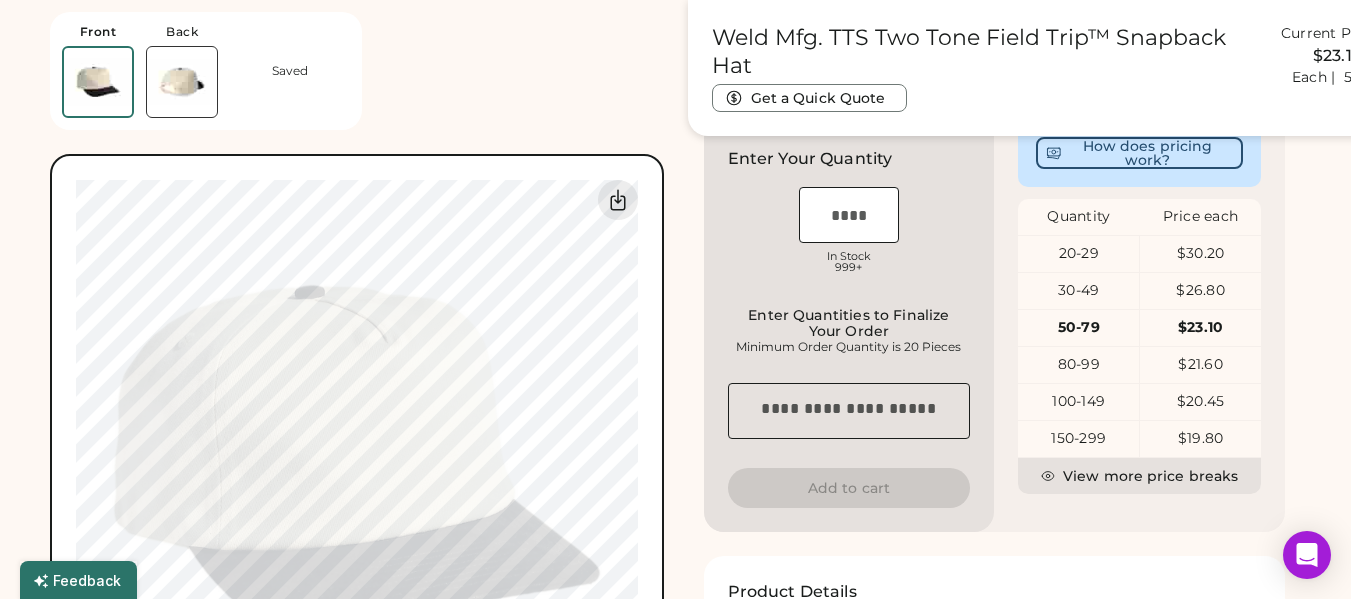 scroll, scrollTop: 604, scrollLeft: 0, axis: vertical 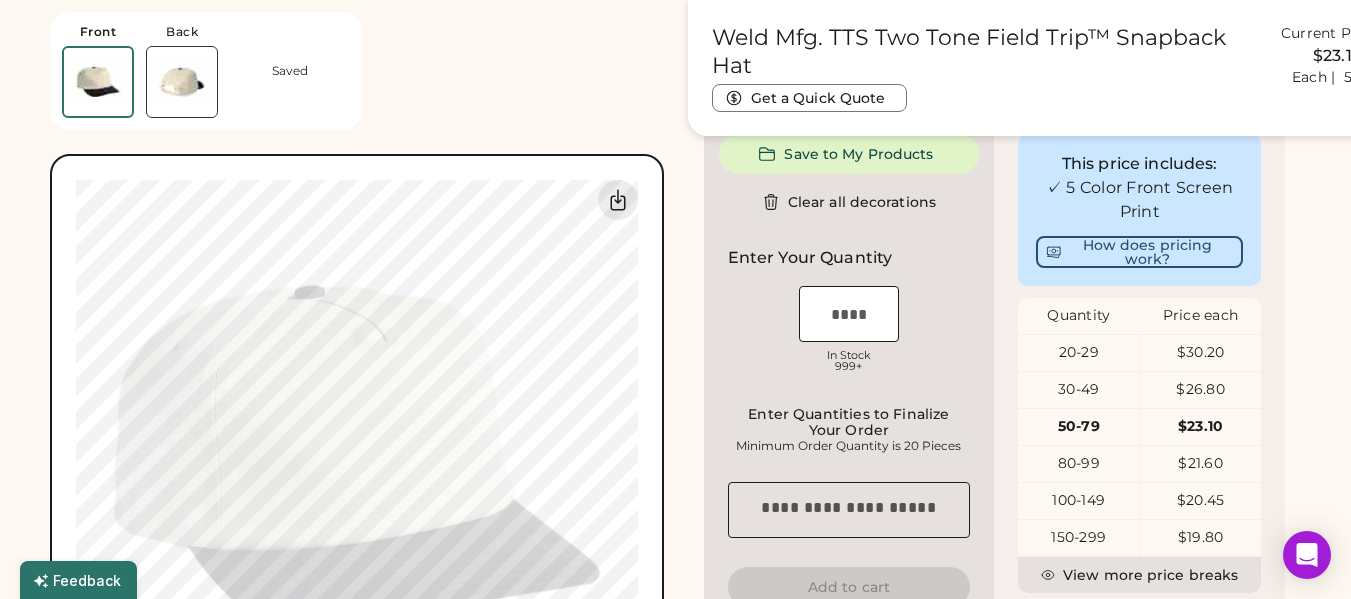click at bounding box center [182, 82] 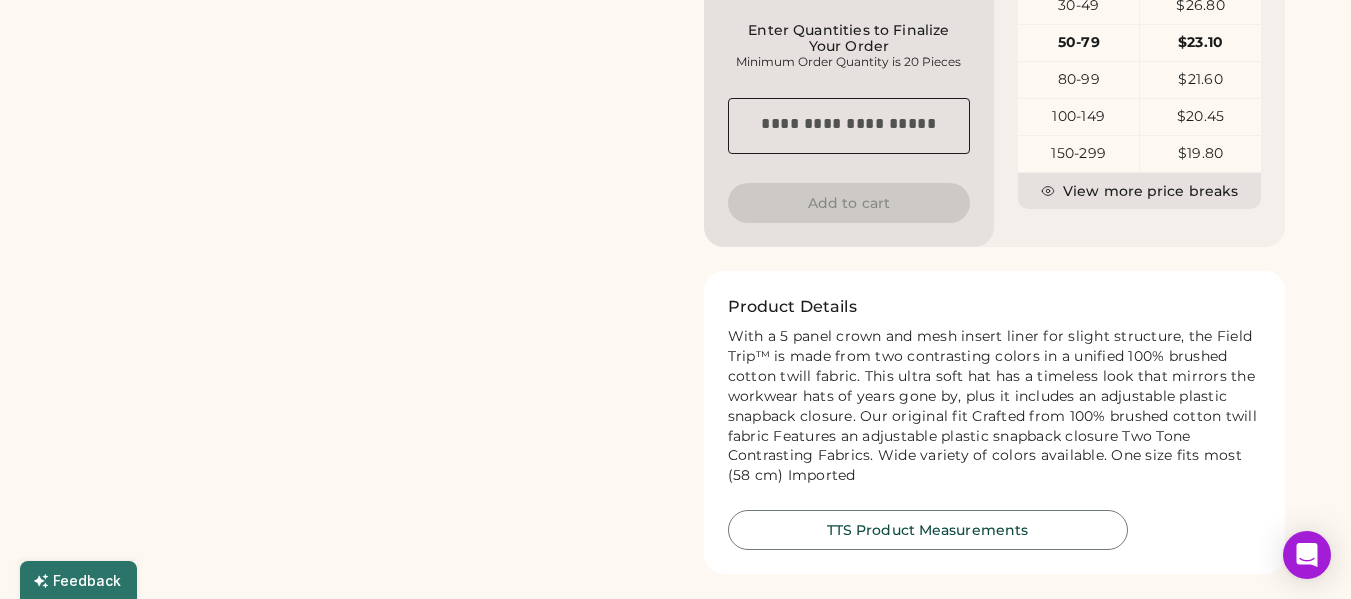 scroll, scrollTop: 0, scrollLeft: 0, axis: both 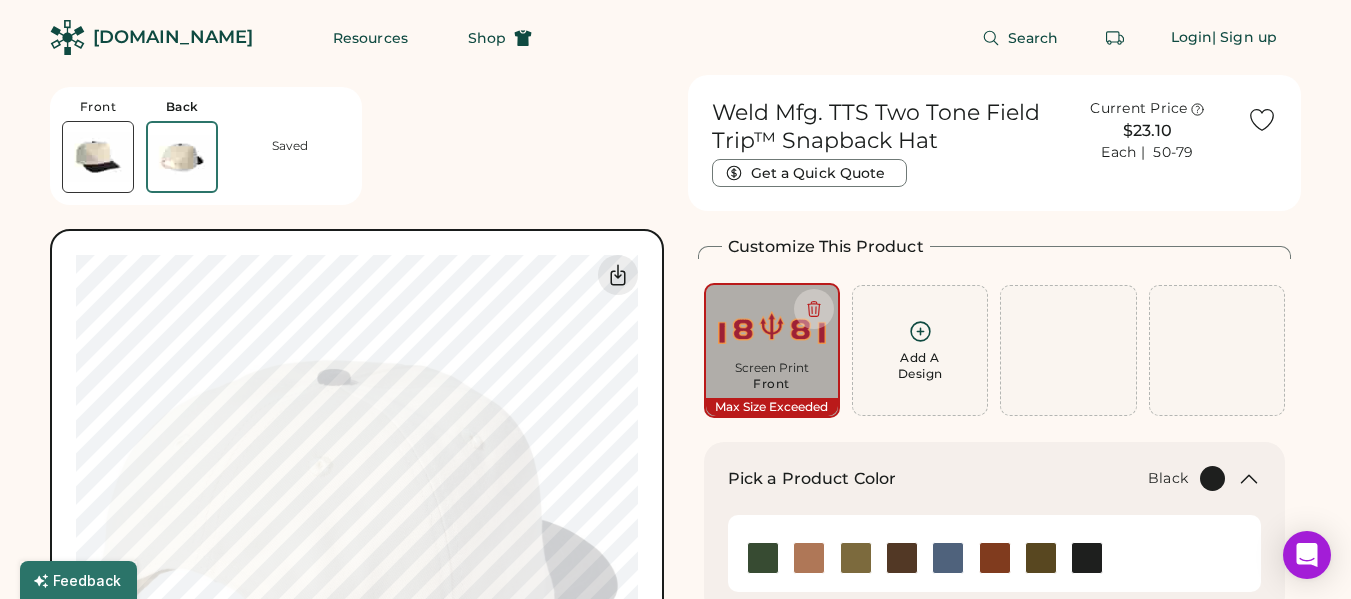 click at bounding box center [98, 157] 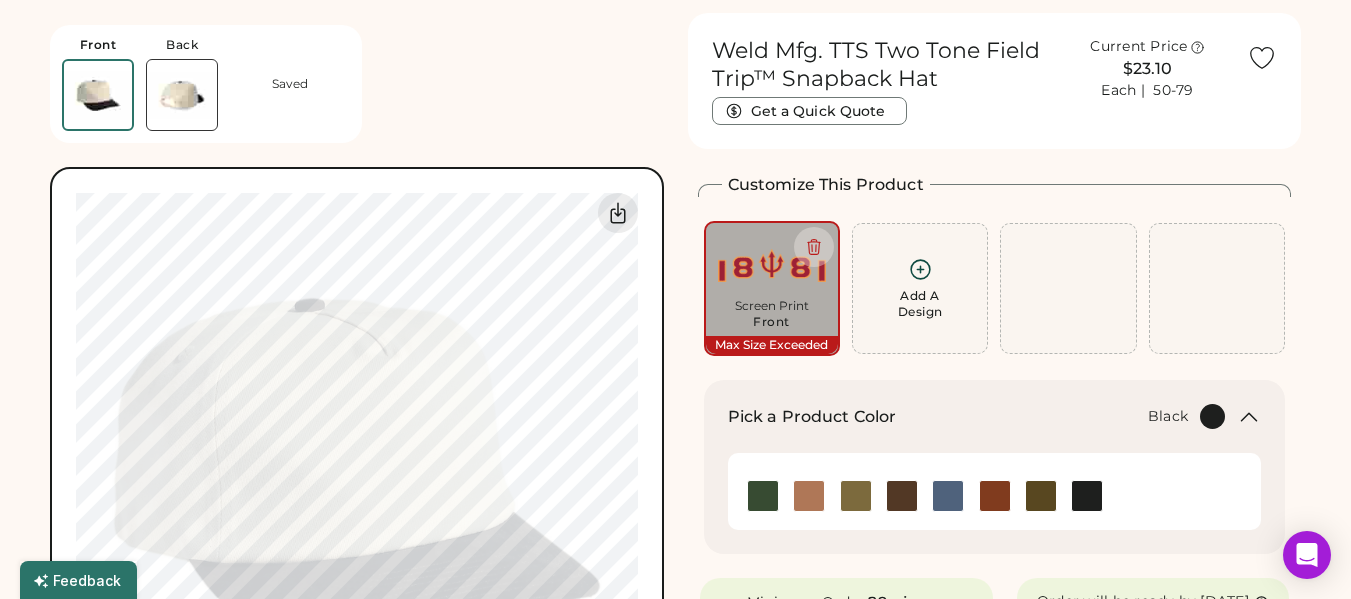 scroll, scrollTop: 75, scrollLeft: 0, axis: vertical 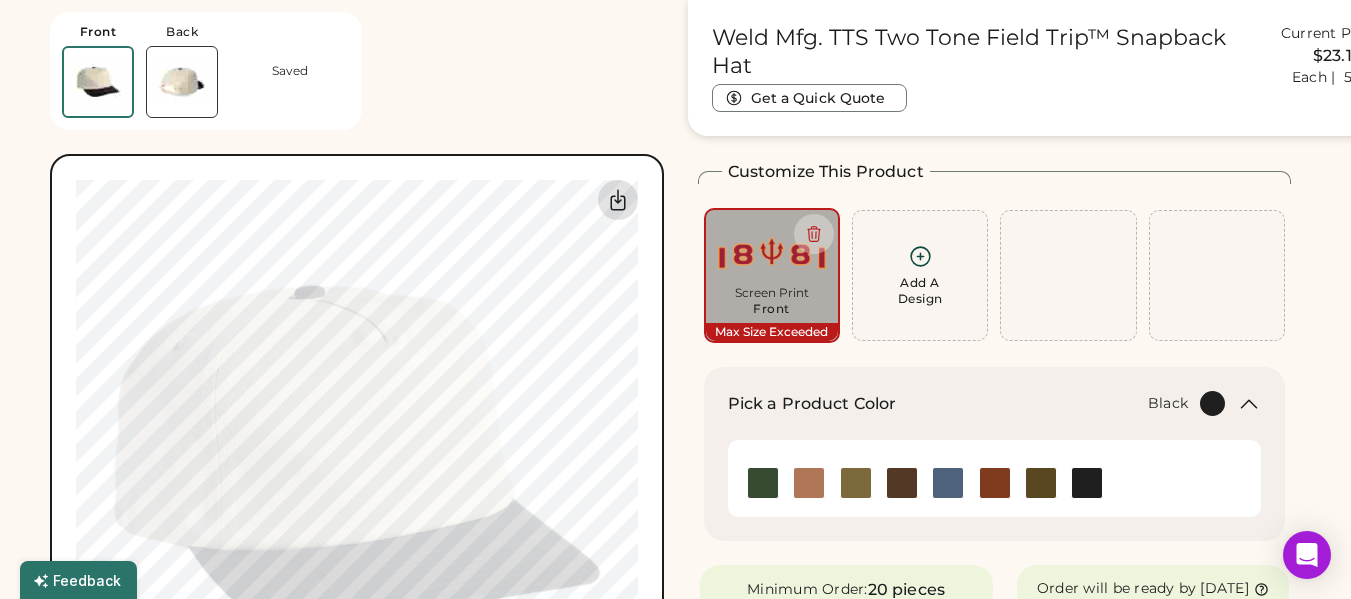 click 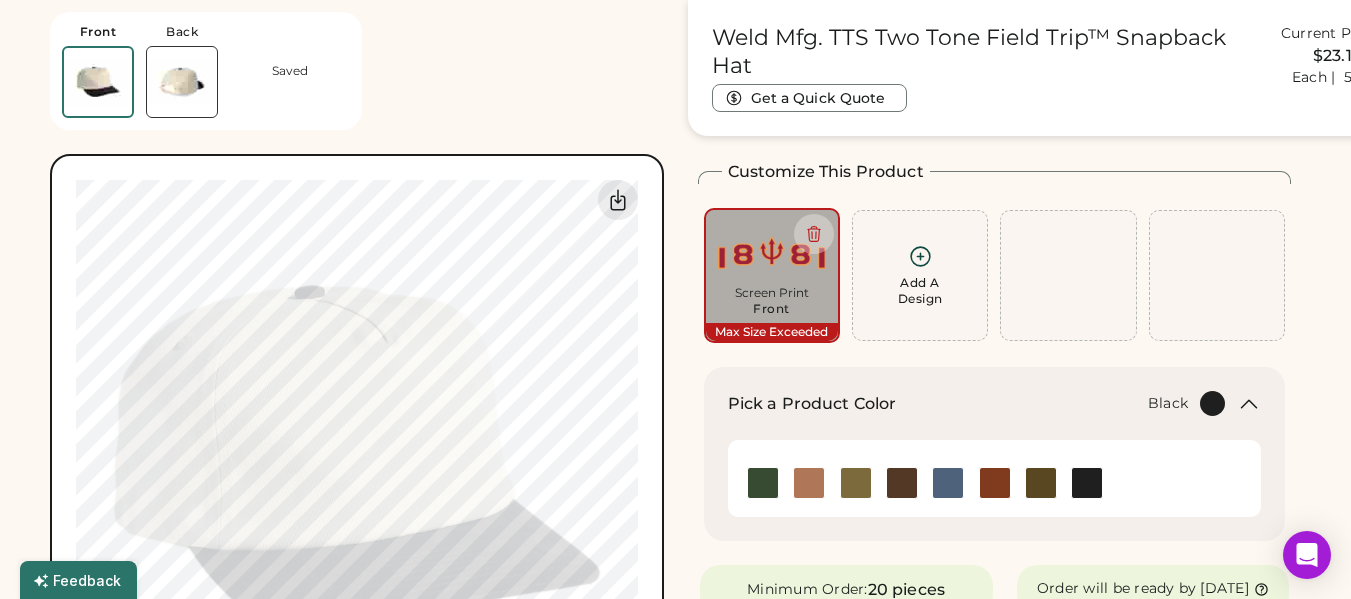 click at bounding box center (182, 82) 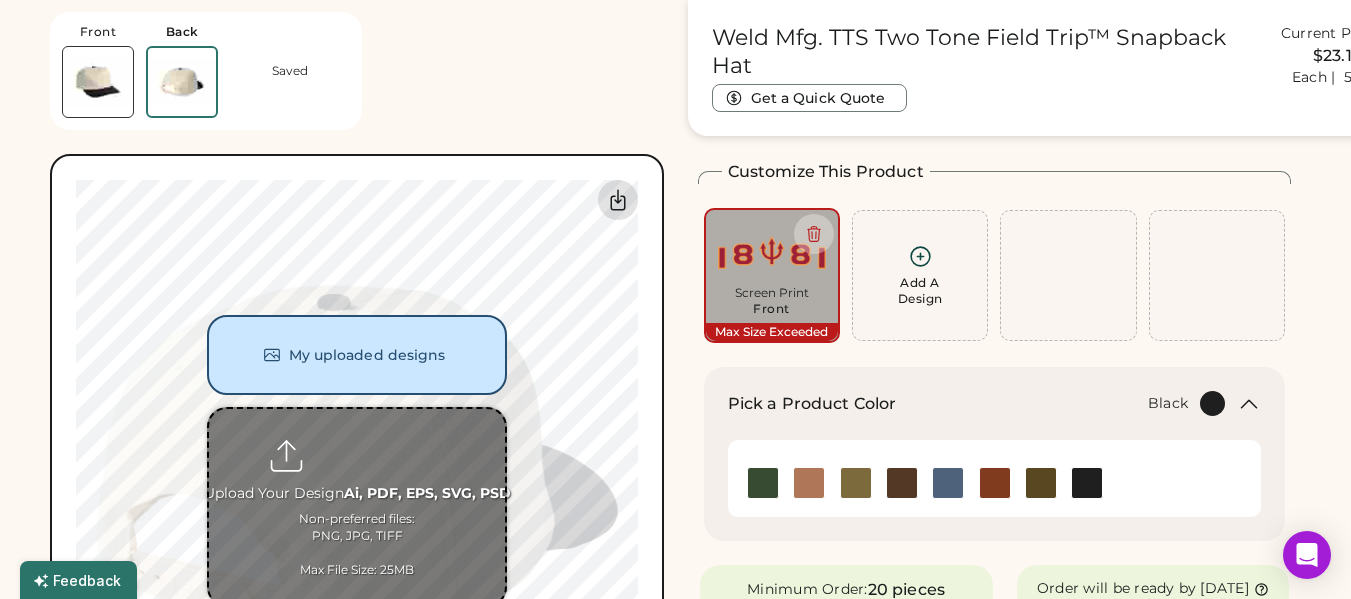 click 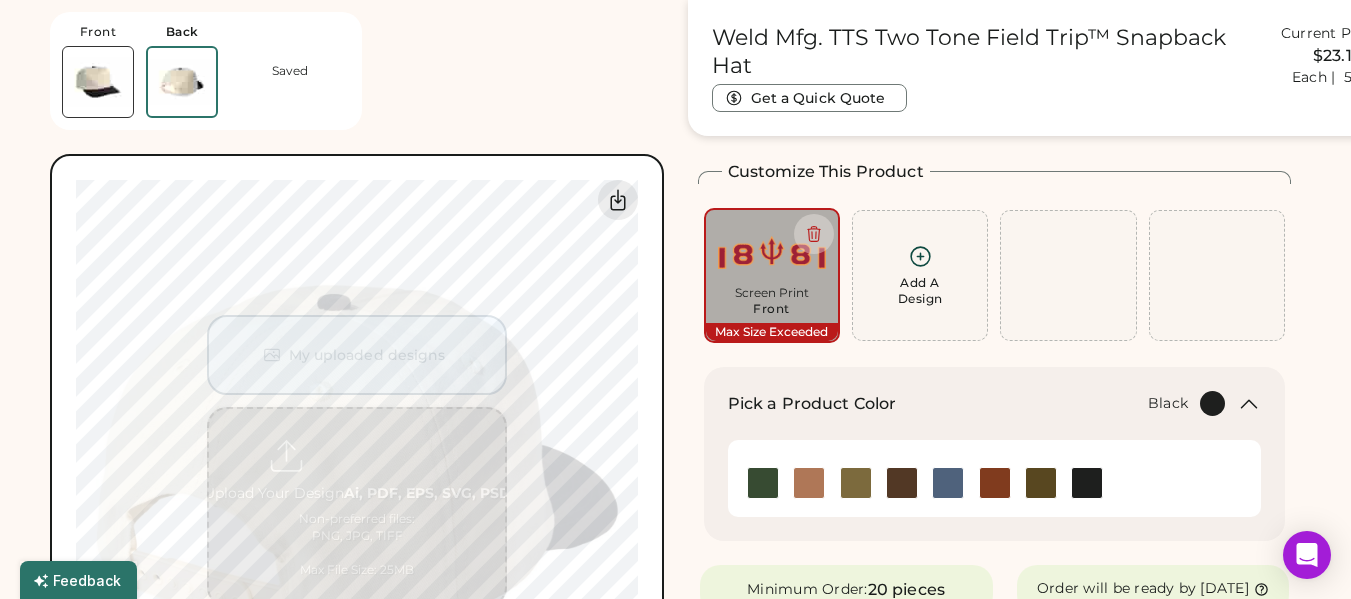click at bounding box center (182, 82) 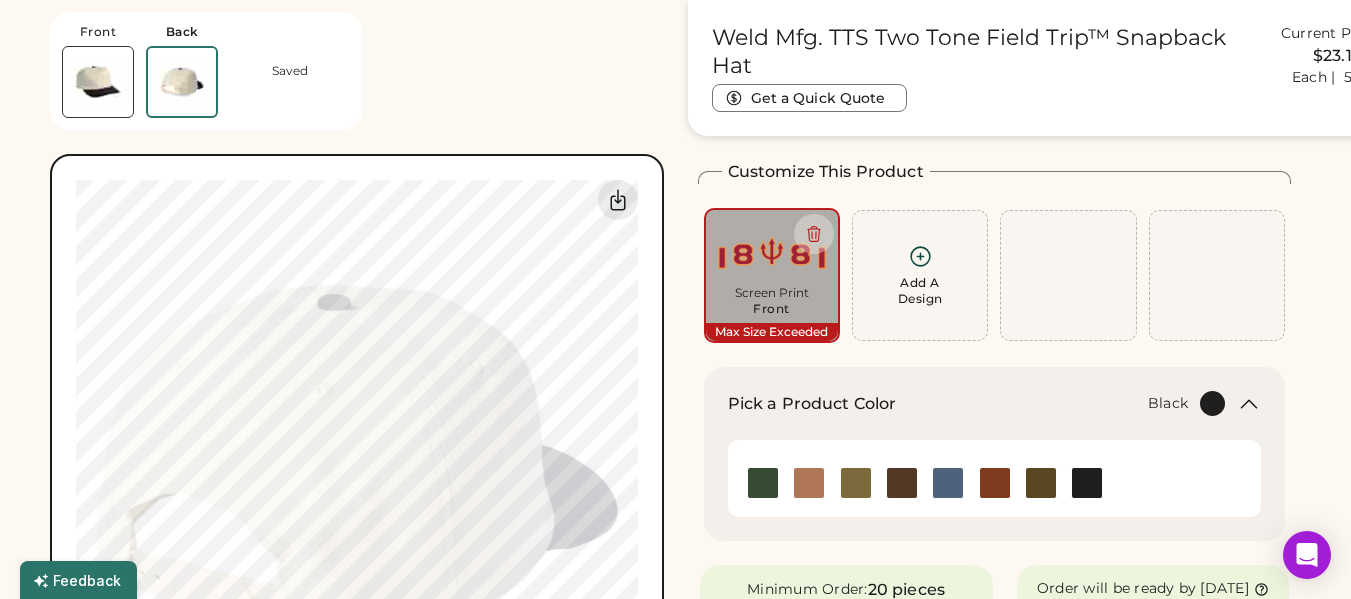 click at bounding box center (98, 82) 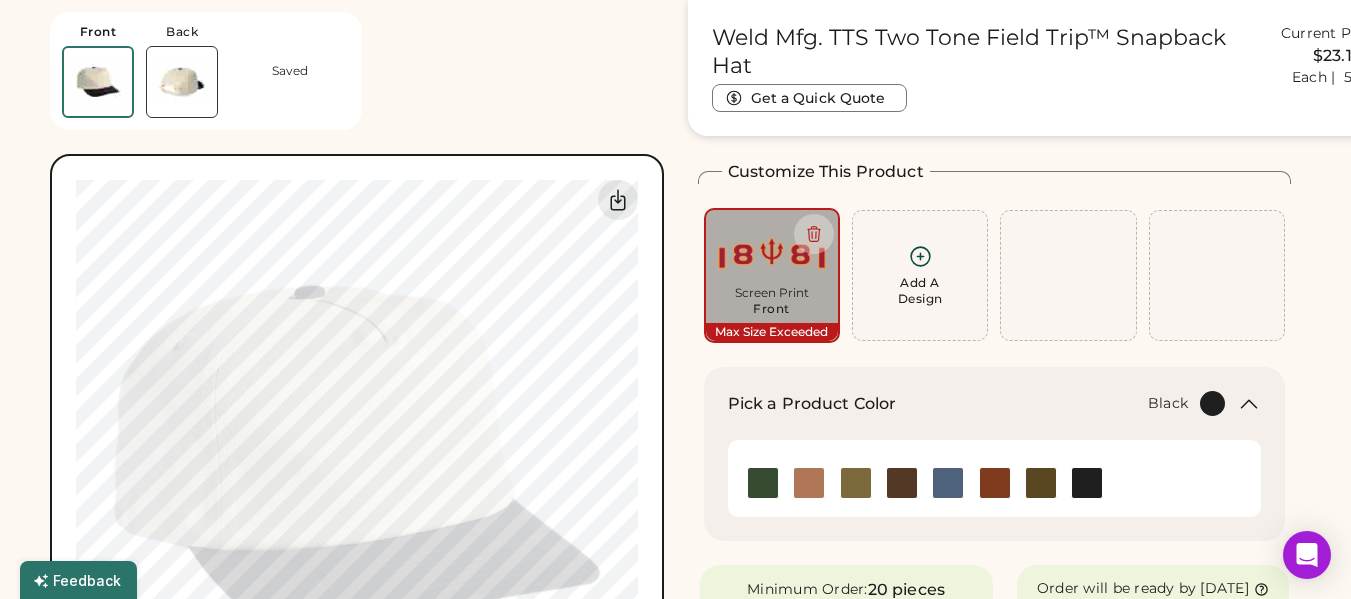 type on "****" 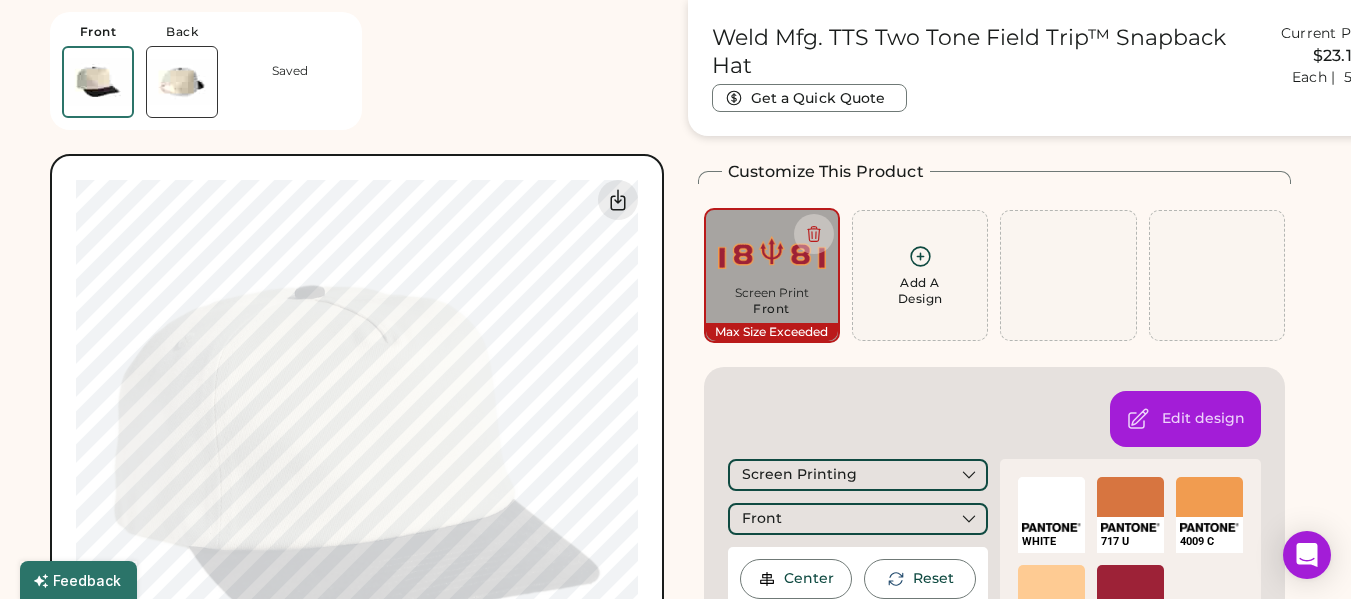 type on "****" 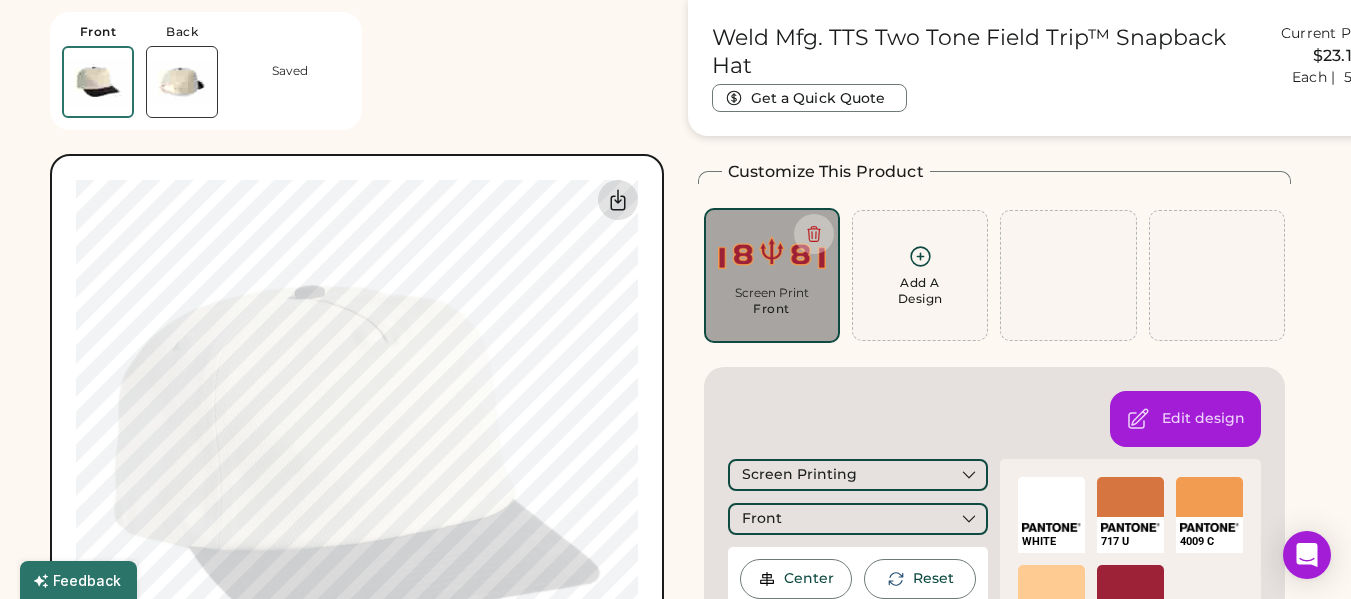 click 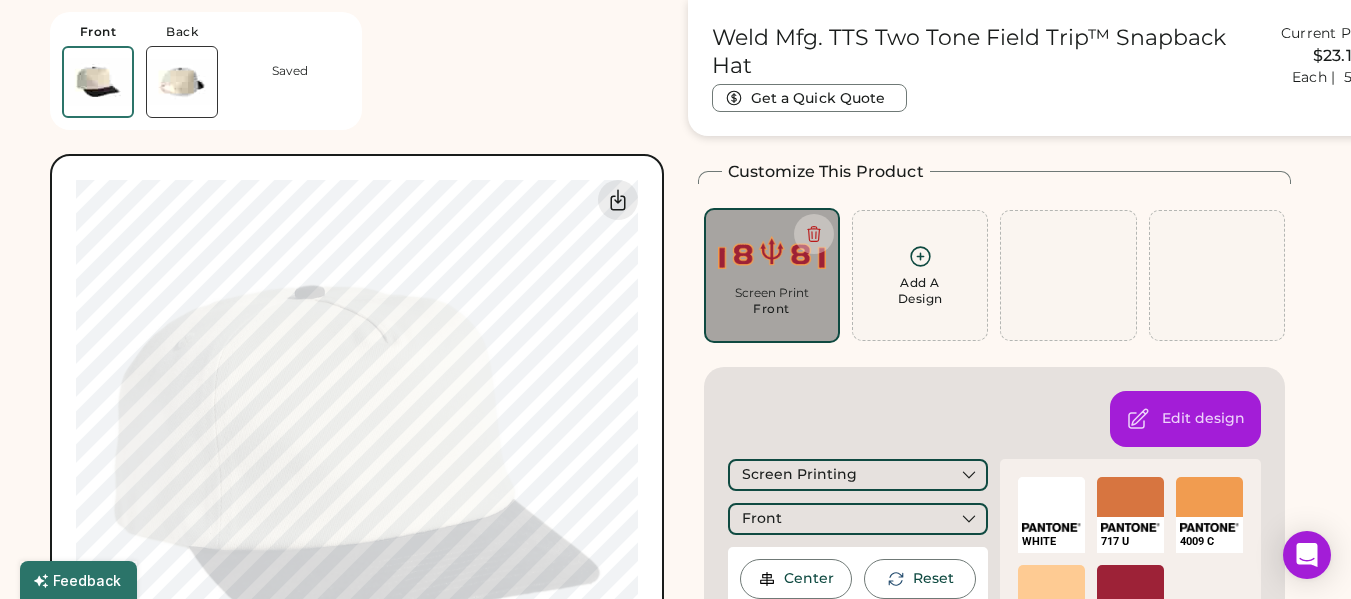 type on "****" 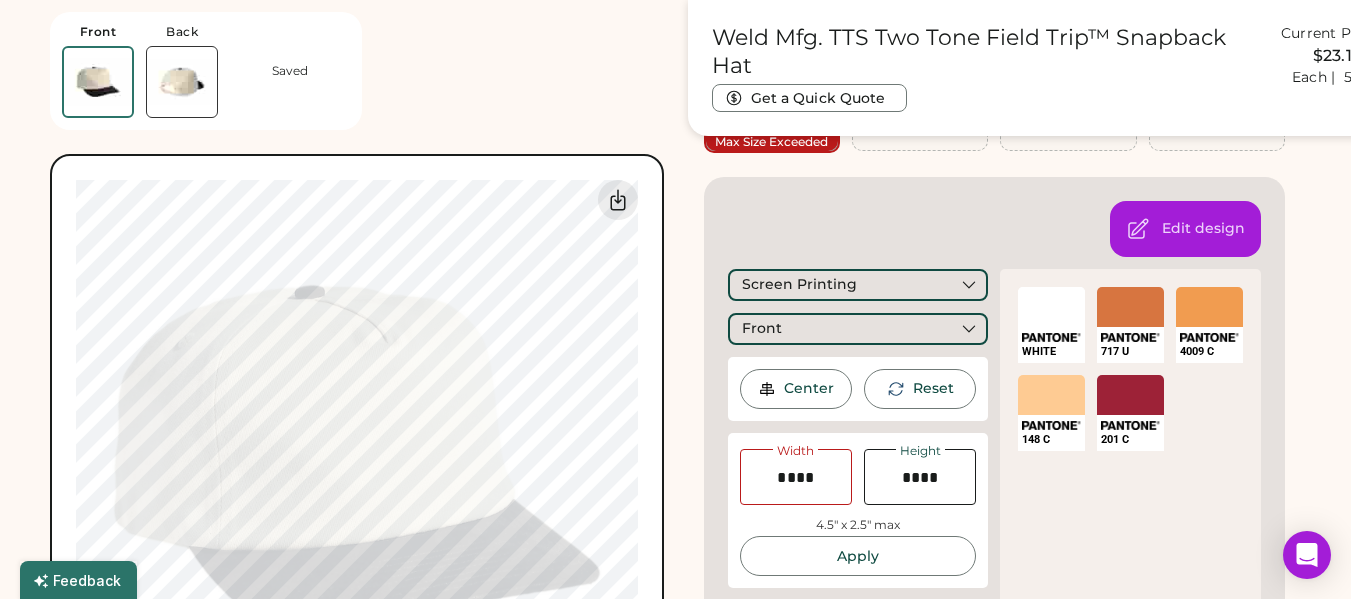 scroll, scrollTop: 275, scrollLeft: 0, axis: vertical 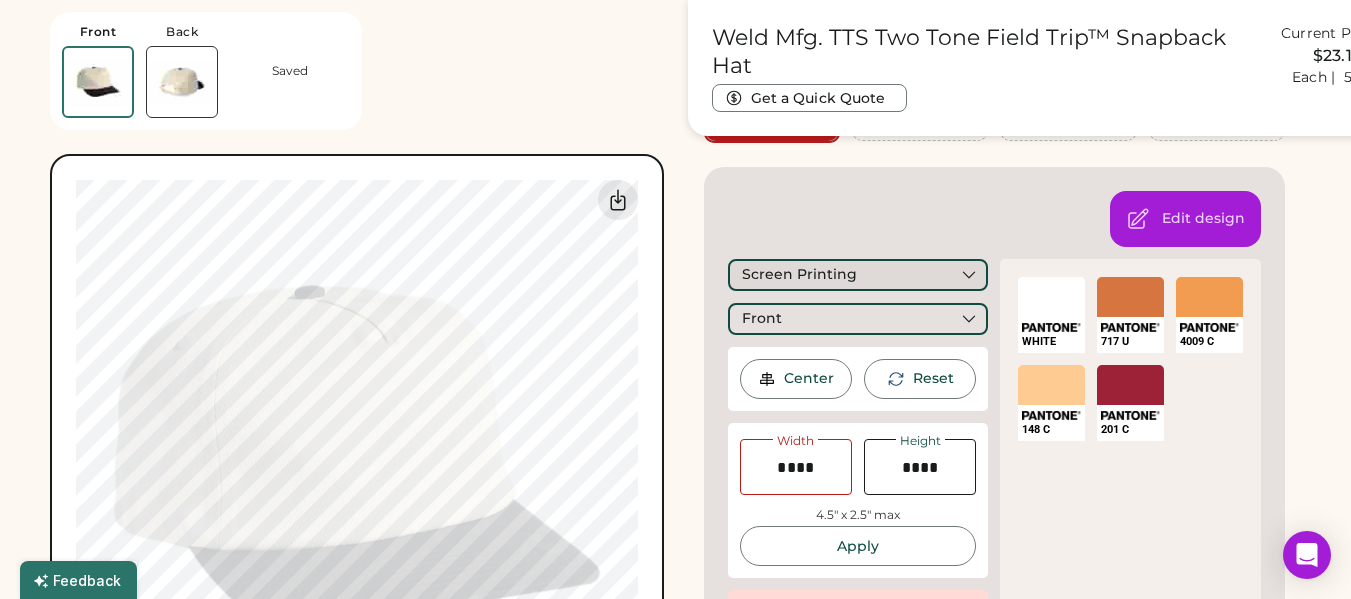 click on "Screen Printing" at bounding box center (799, 275) 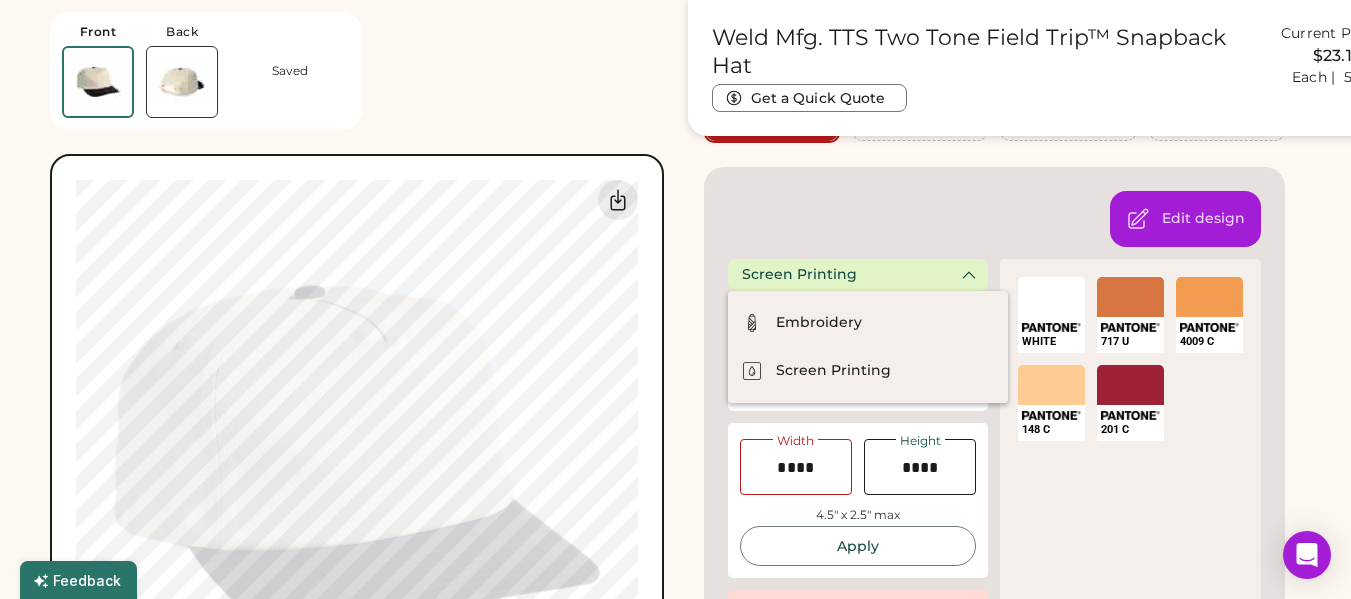 click on "Front Back Saved    Guidelines are approximate; our team will confirm the correct placement.    My uploaded designs Upload Your Design
Ai, PDF, EPS, SVG, PSD Non-preferred files:
PNG, JPG, TIFF Max File Size: 25MB 0% 0%" at bounding box center [357, 384] 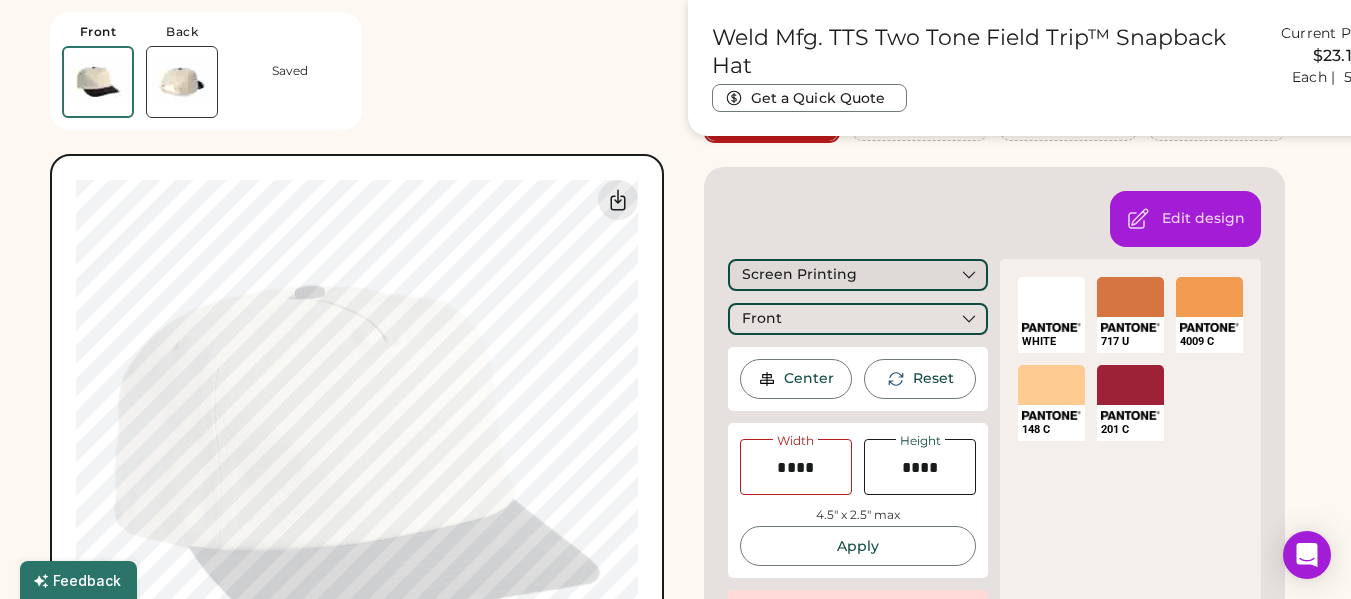 click on "Screen Printing" at bounding box center [858, 275] 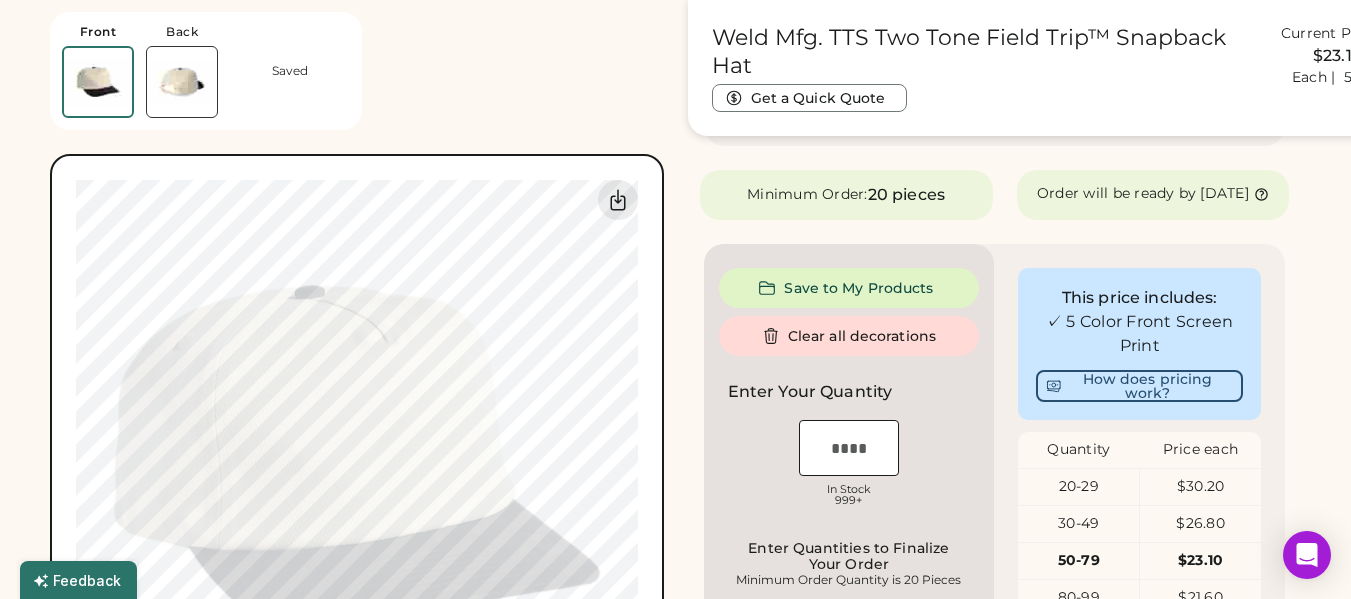 scroll, scrollTop: 475, scrollLeft: 0, axis: vertical 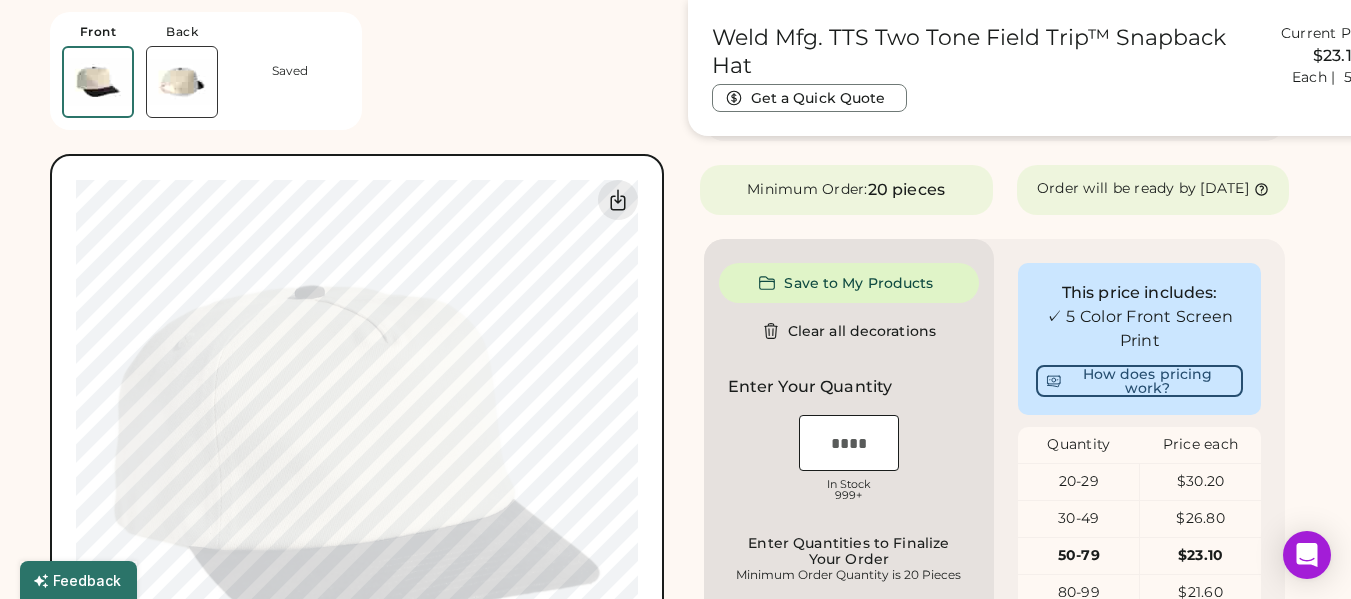 click on "Weld Mfg. TTS Two Tone Field Trip™ Snapback Hat    Get a Quick Quote Current Price    $23.10 Each |  50-79    Customize This Product    Add A
Design Screen Print Front Max Size Exceeded       Add A
Design    Edit design       Center    Reset Width Height 4.5" x 2.5" max Apply Maximum Print Size Exceeded Resize to fit WHITE SELECT
A COLOR 717 U SELECT
A COLOR 4009 C SELECT
A COLOR 148 C SELECT
A COLOR 201 C Pick a Product Color Black    Minimum Order:  20 pieces Order will be ready by [DATE]        Save to My Products    Clear all decorations Enter Your Quantity OSFM In Stock
999+ Enter Quantities to Finalize Your Order Minimum Order Quantity is 20 Pieces Special instructions Add to cart This price includes: ✓ 5 Color Front Screen Print    How does pricing work? Quantity Price each 20-29 $30.20 30-49 $26.80 50-79 $23.10 80-99 $21.60 100-149 $20.45 150-299 $19.80       View more price breaks Product Details TTS Product Measurements" at bounding box center (995, 361) 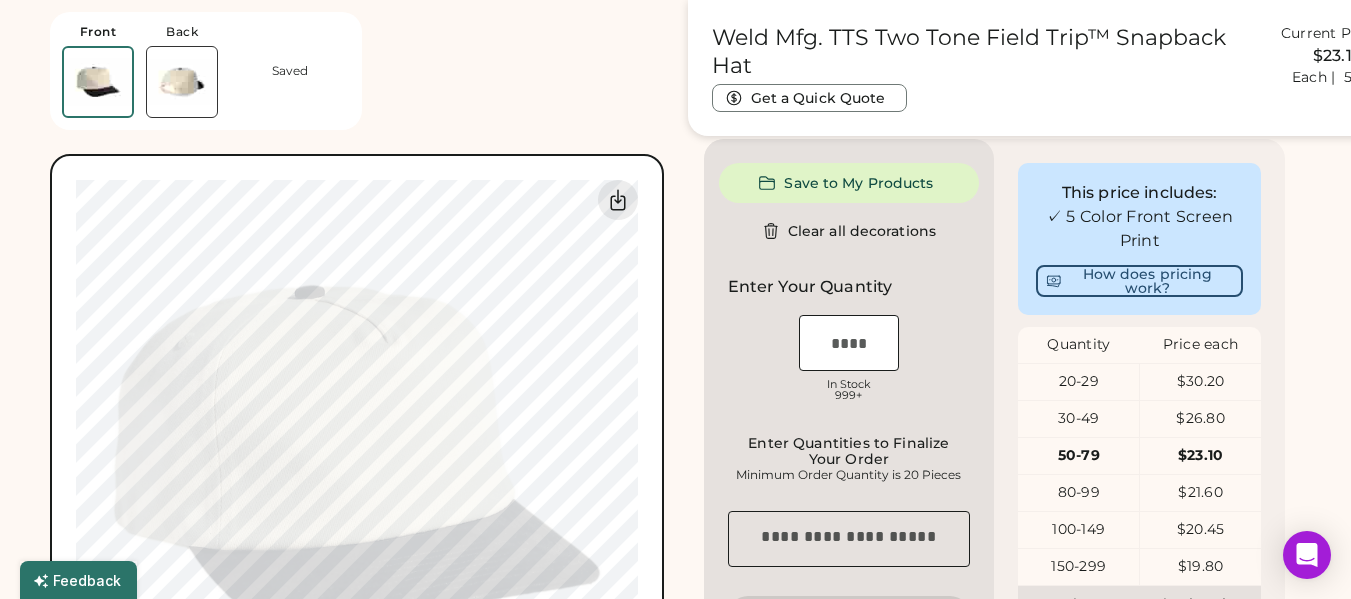 scroll, scrollTop: 675, scrollLeft: 0, axis: vertical 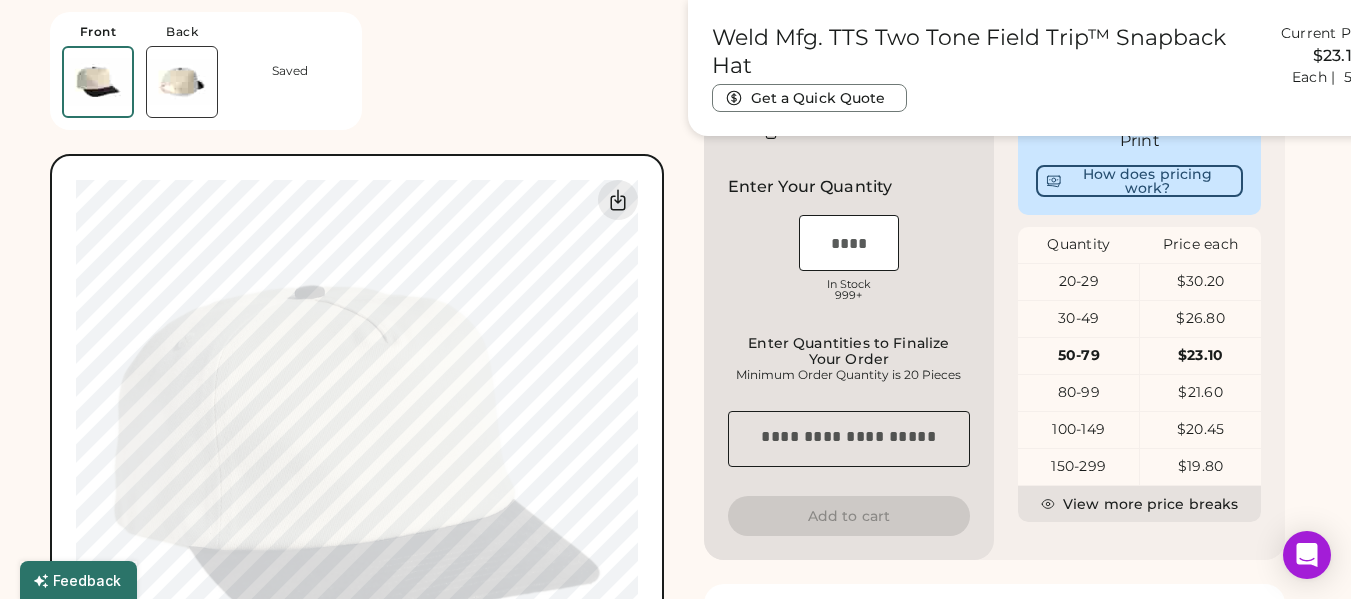 click at bounding box center [849, 243] 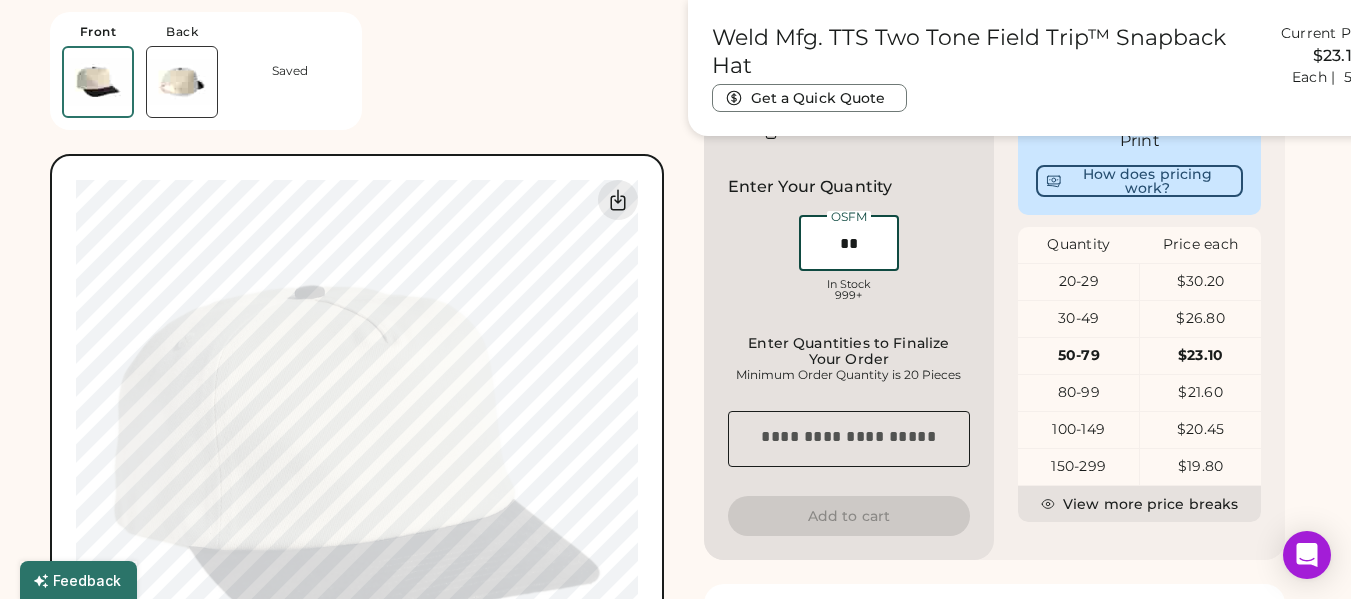 type on "**" 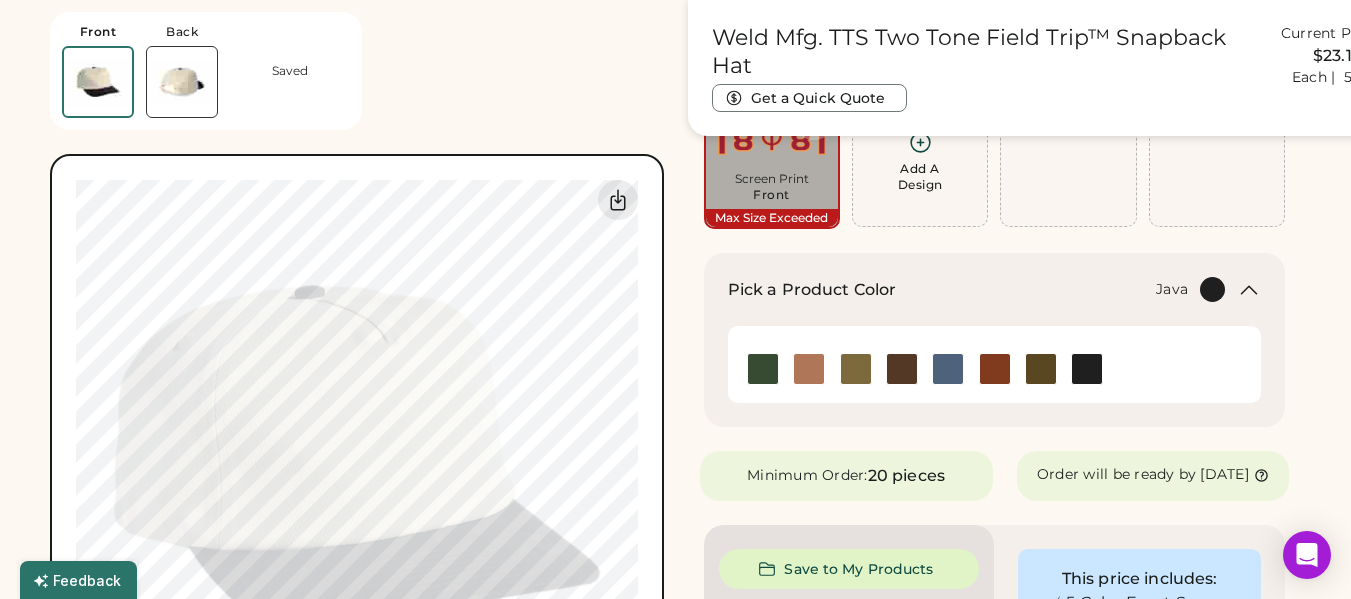 scroll, scrollTop: 276, scrollLeft: 0, axis: vertical 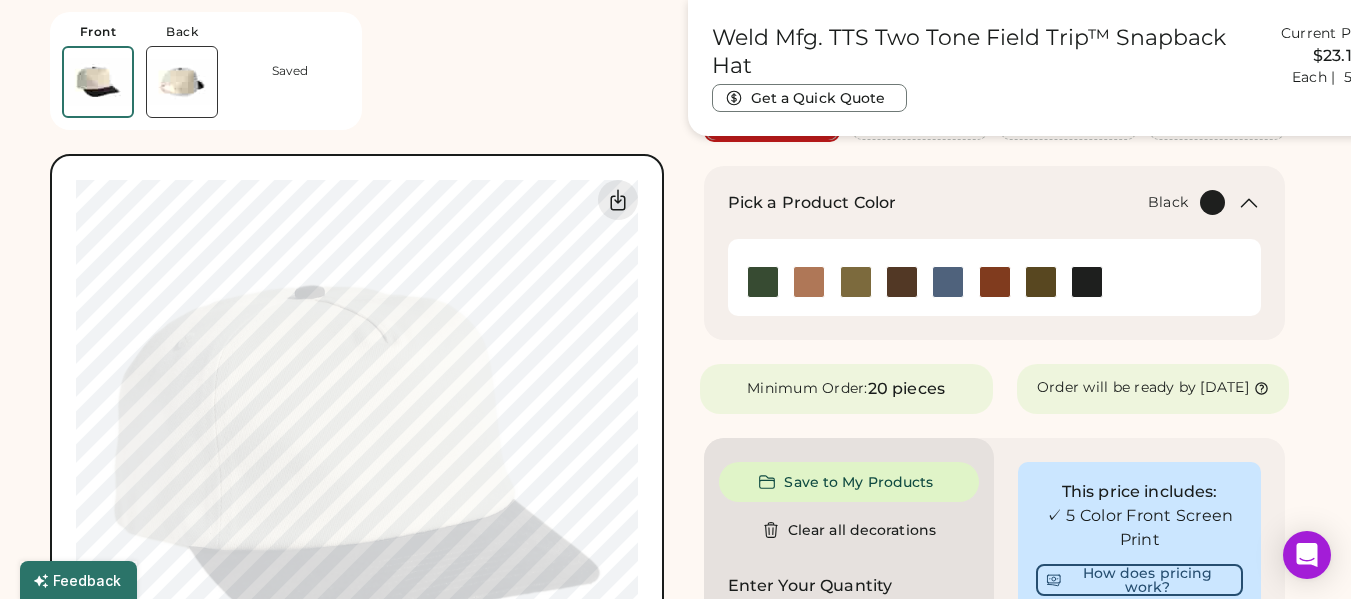 click 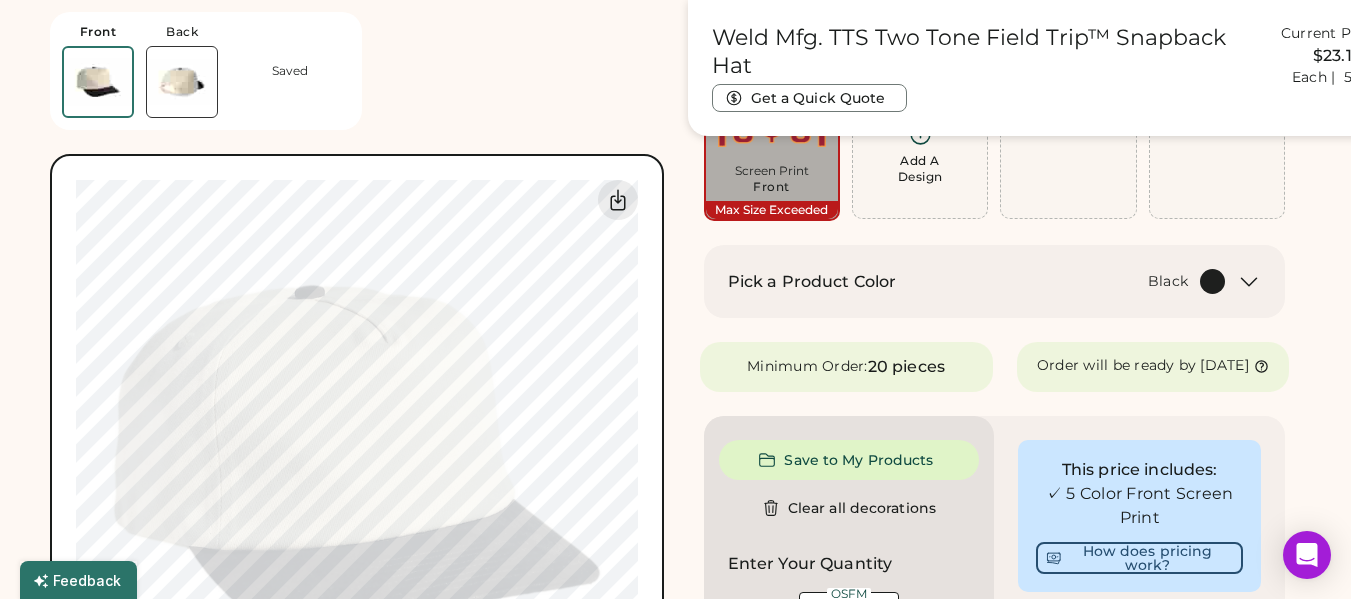 scroll, scrollTop: 0, scrollLeft: 0, axis: both 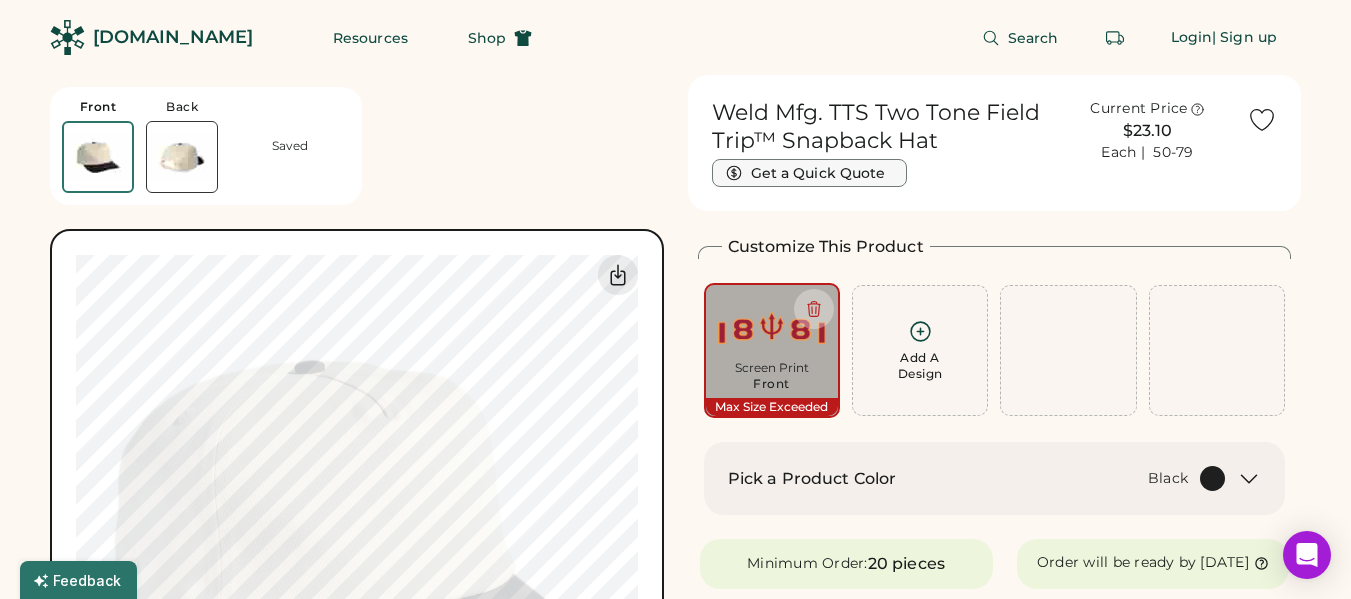 click on "Get a Quick Quote" at bounding box center [809, 173] 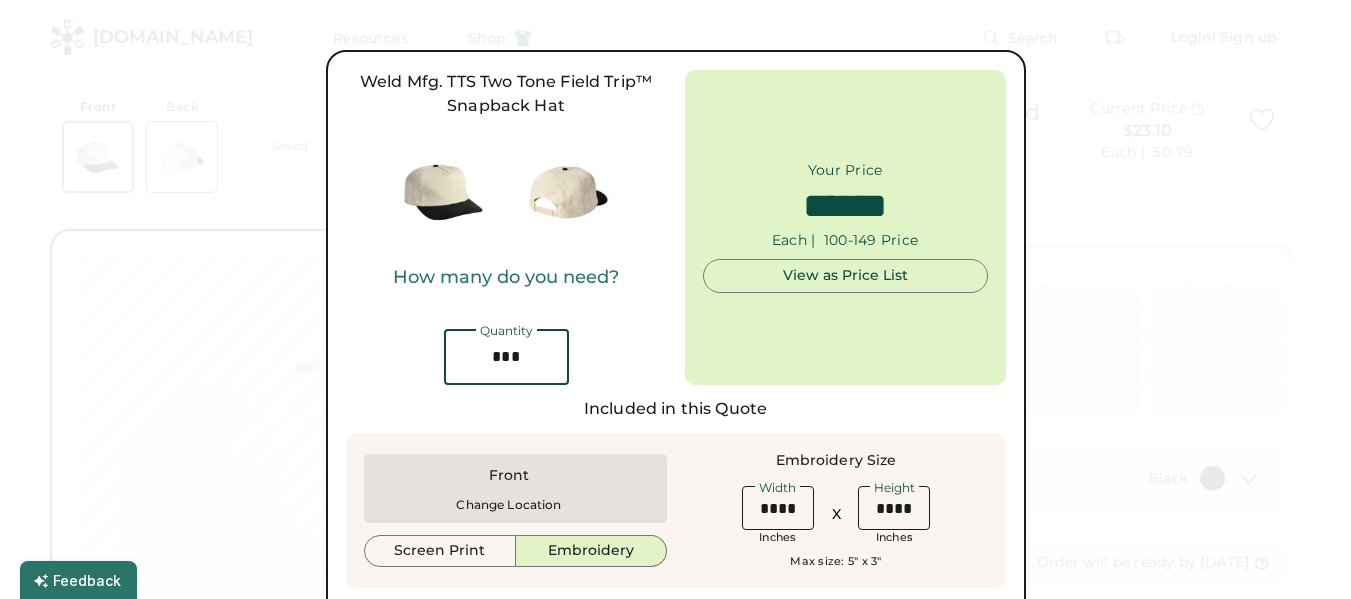 drag, startPoint x: 538, startPoint y: 351, endPoint x: 404, endPoint y: 357, distance: 134.13426 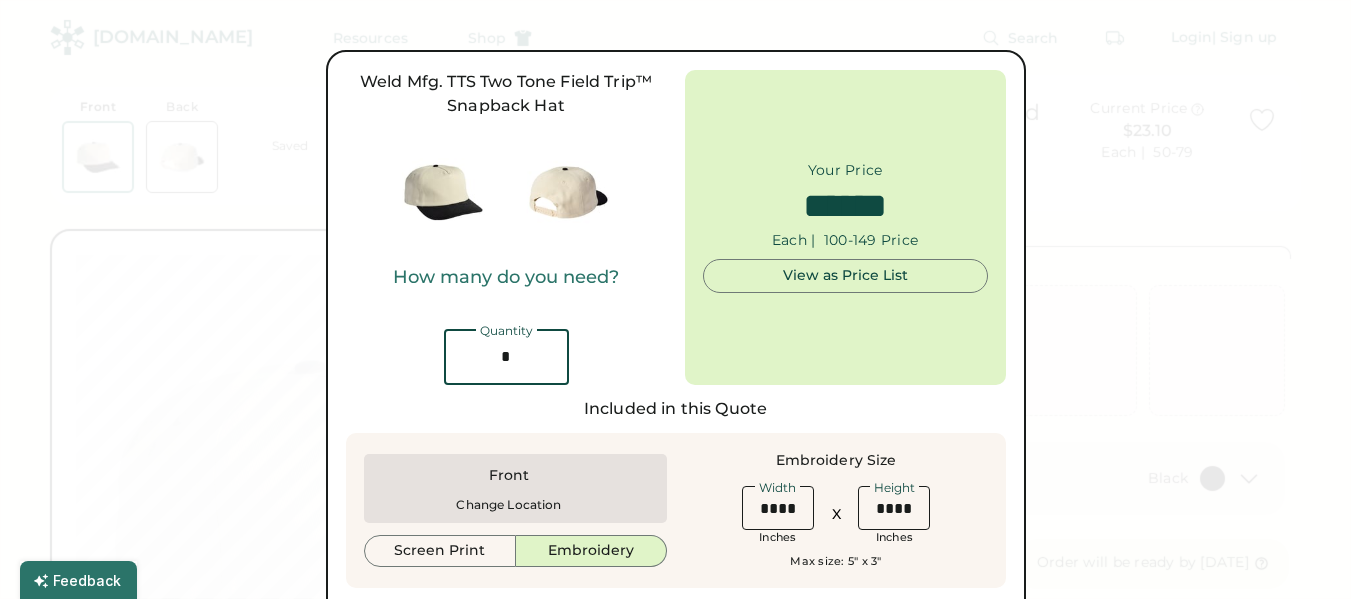 type on "**" 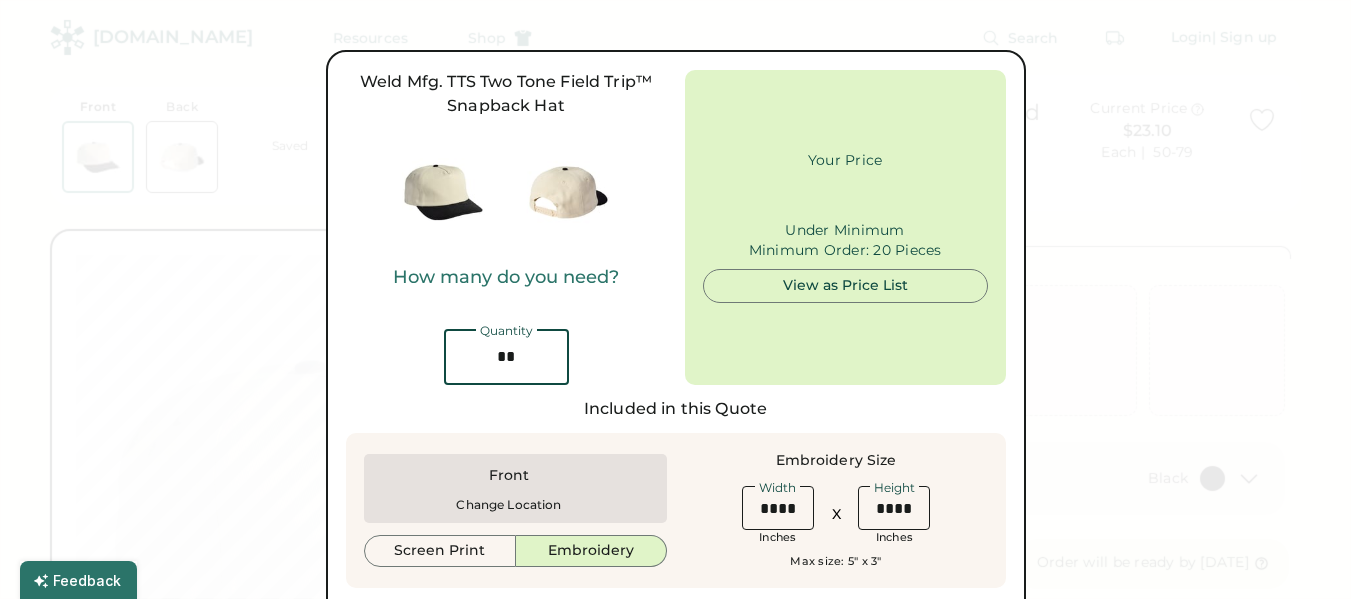 type on "******" 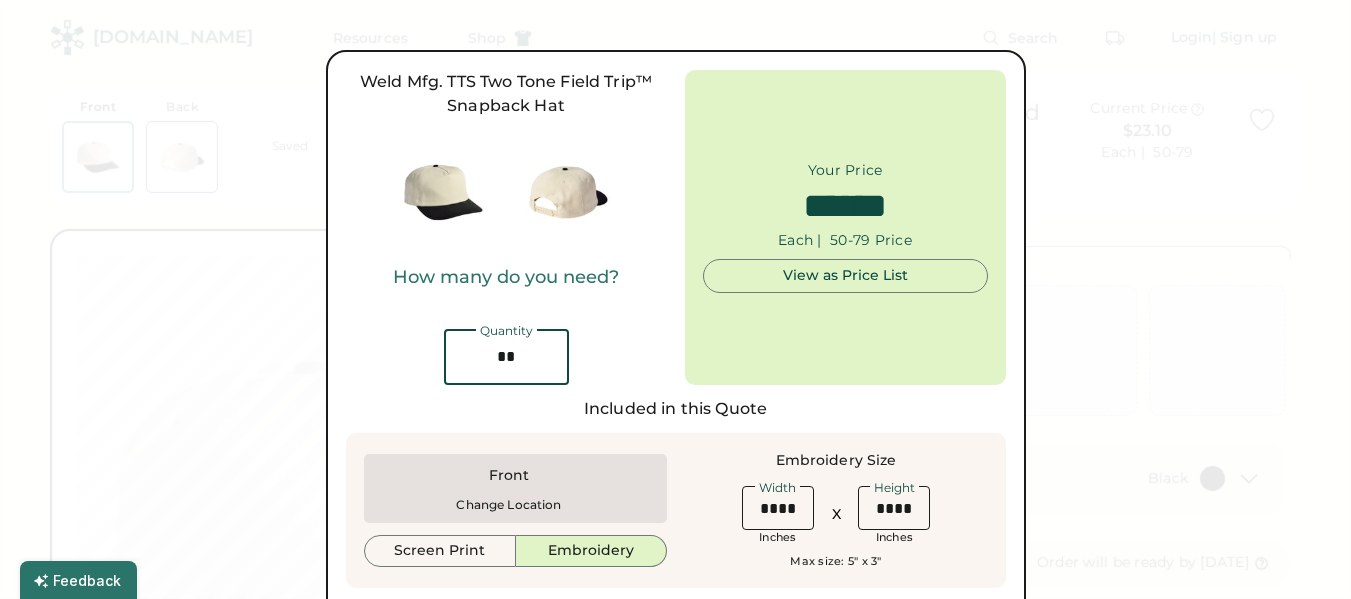 type on "**" 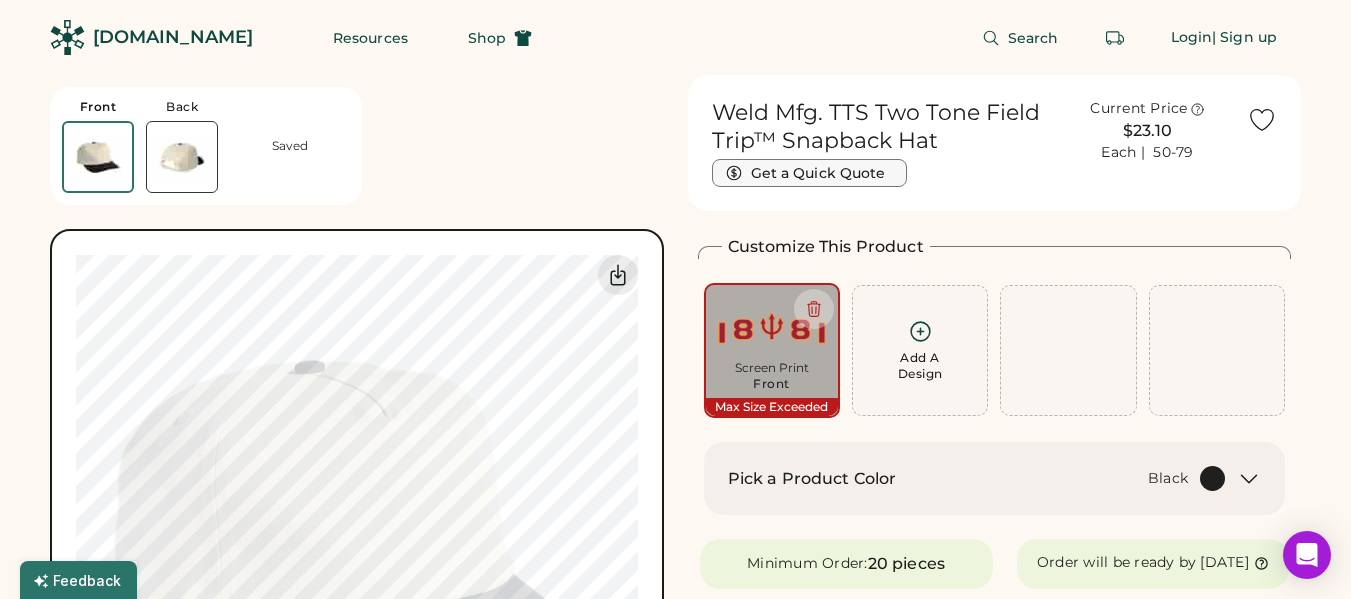 click on "Get a Quick Quote" at bounding box center [809, 173] 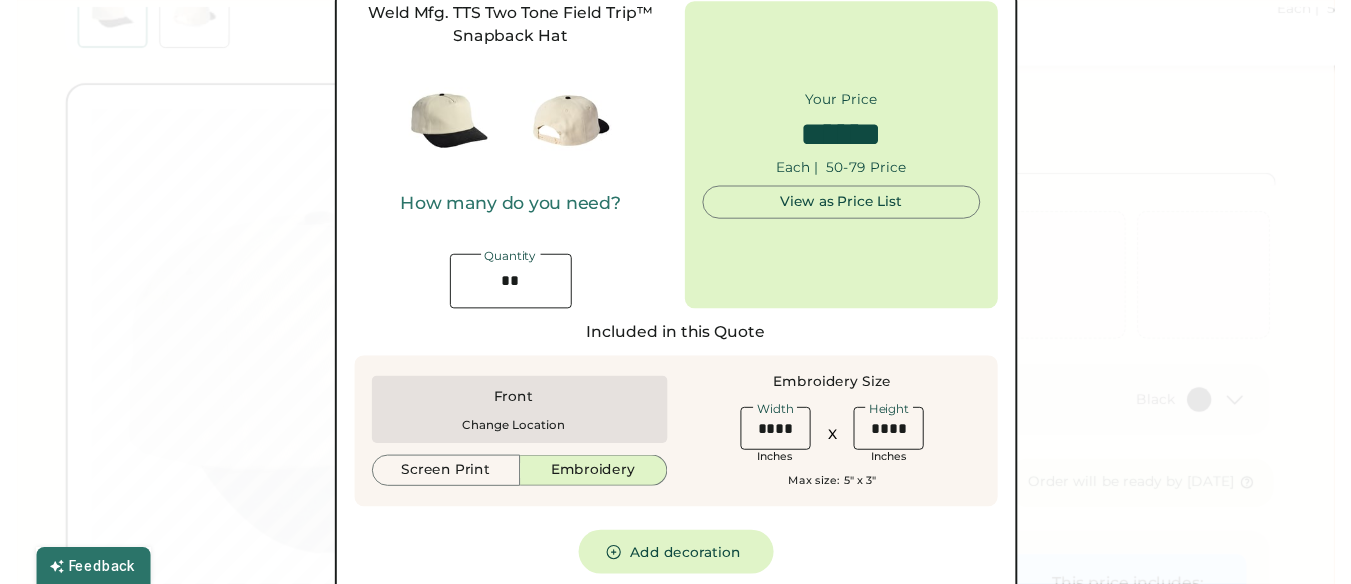 scroll, scrollTop: 100, scrollLeft: 0, axis: vertical 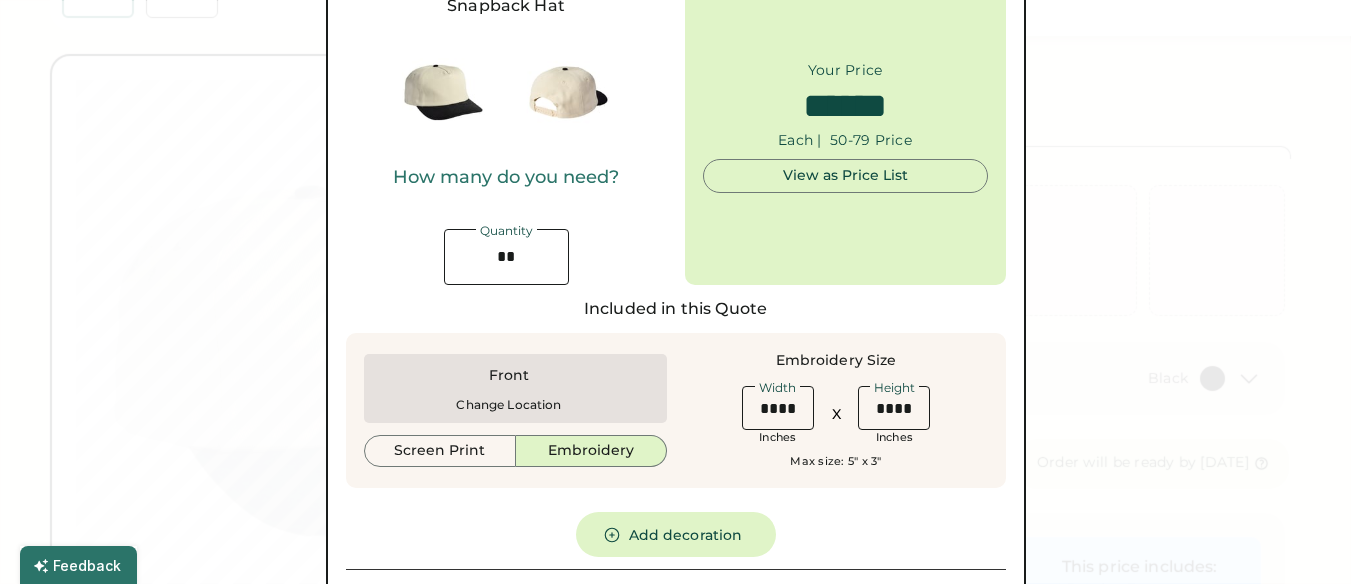 click on "Embroidery" at bounding box center [591, 451] 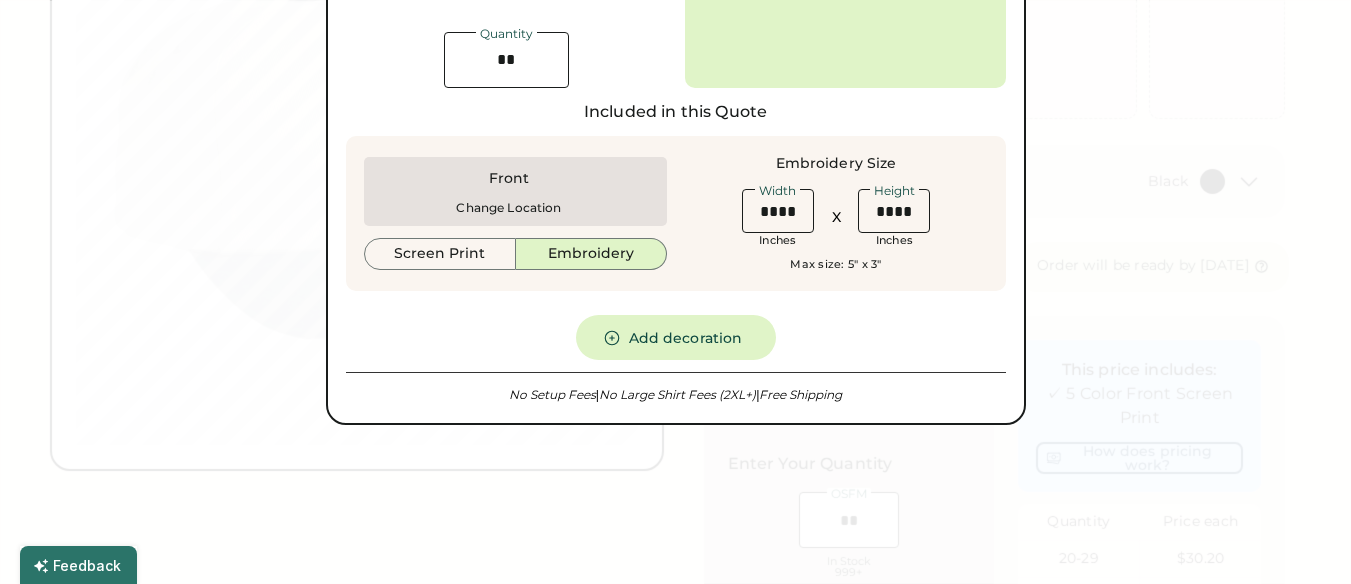 scroll, scrollTop: 300, scrollLeft: 0, axis: vertical 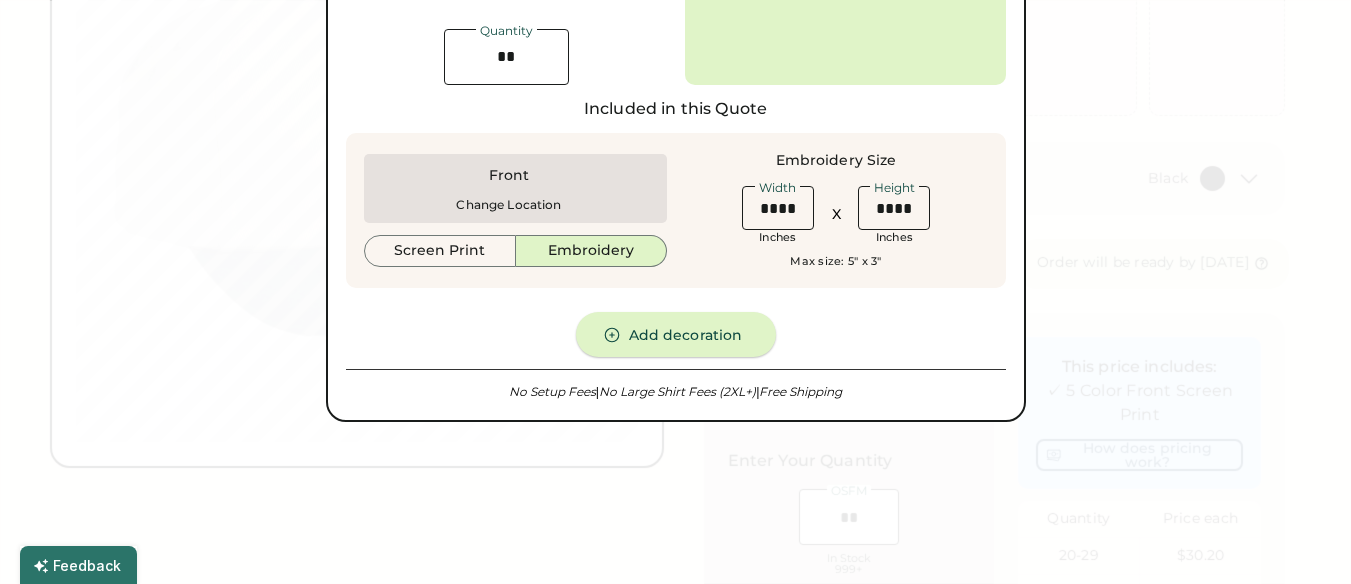 click on "Add decoration" at bounding box center (676, 334) 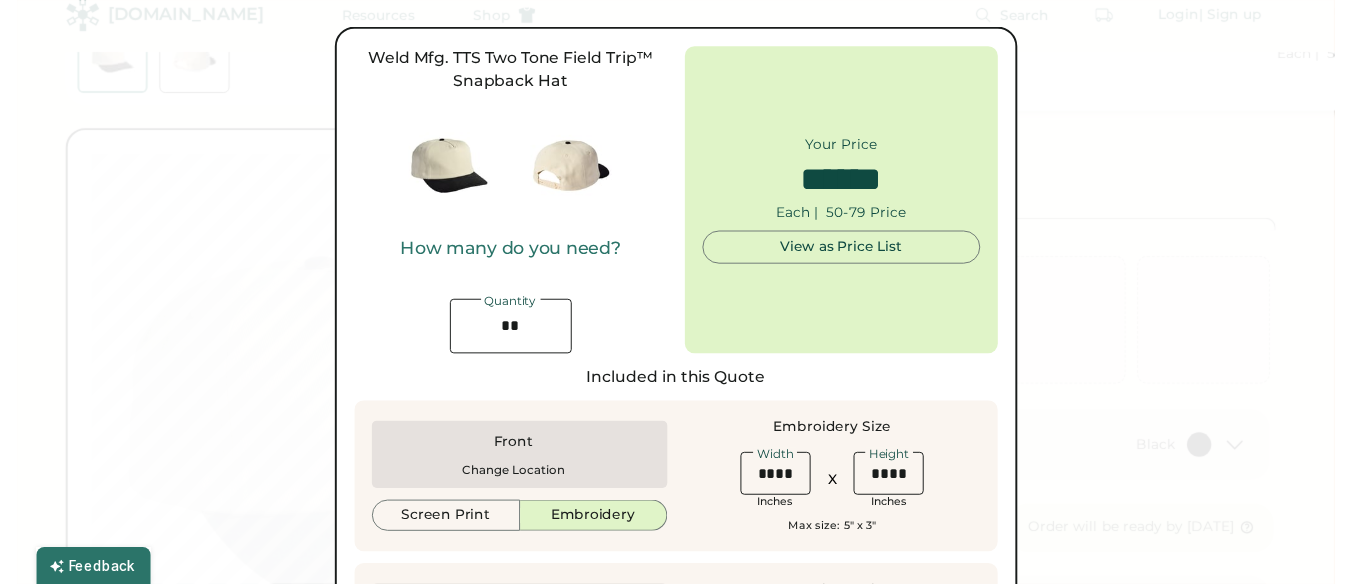 scroll, scrollTop: 500, scrollLeft: 0, axis: vertical 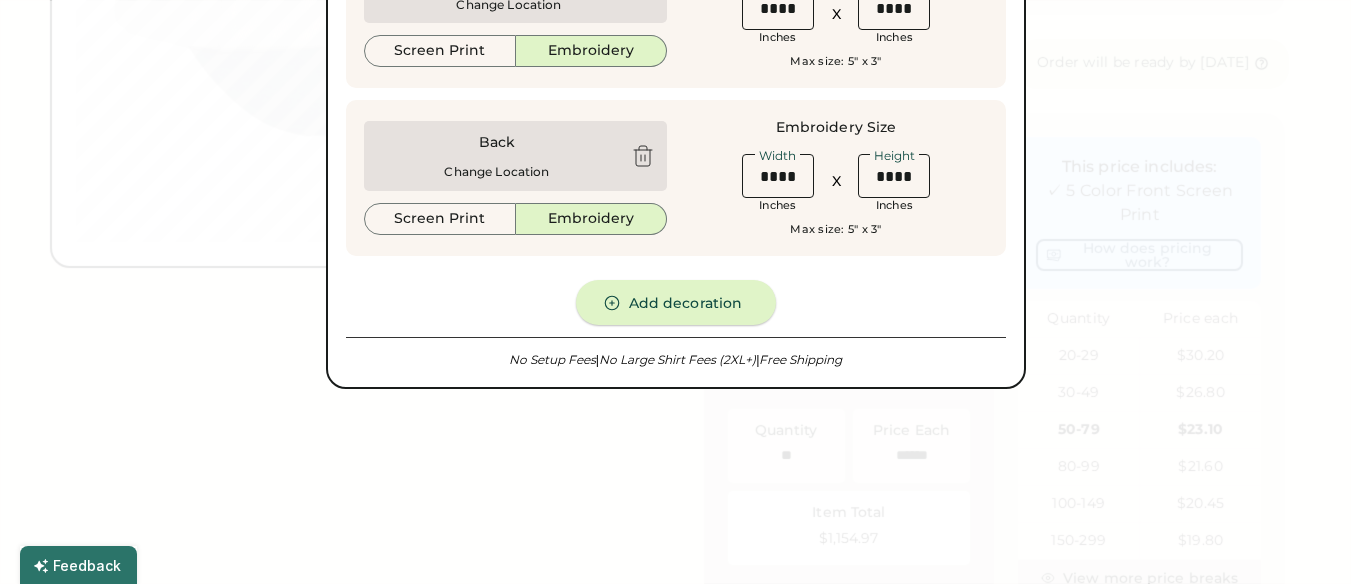 click on "Add decoration" at bounding box center [676, 302] 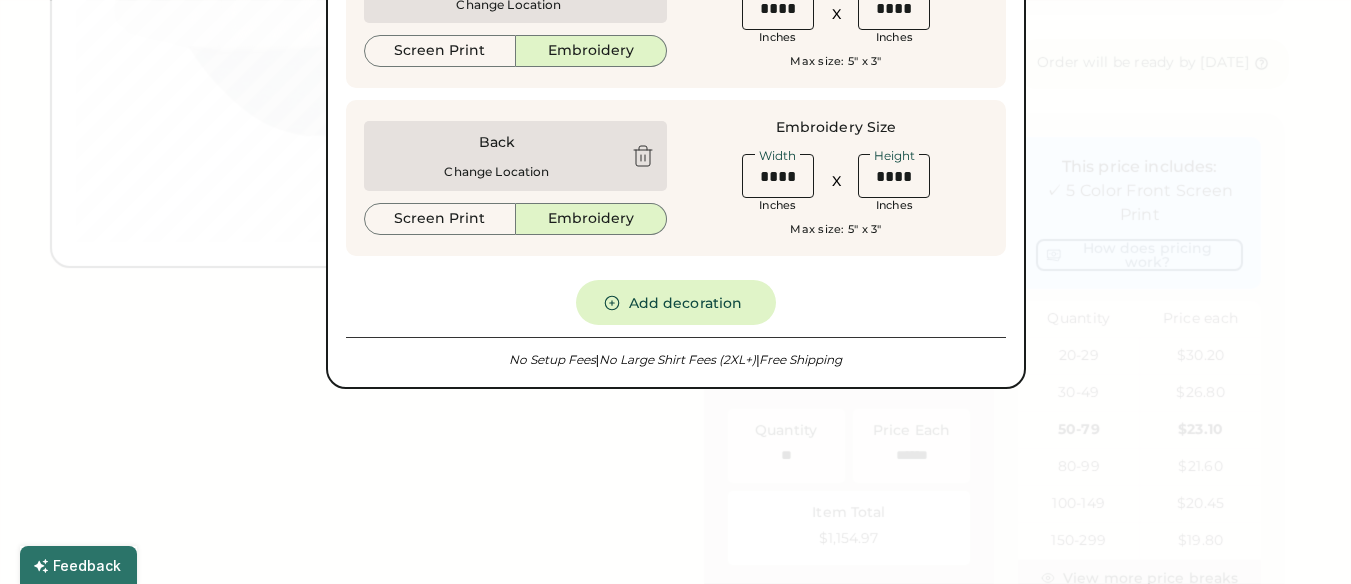 scroll, scrollTop: 200, scrollLeft: 0, axis: vertical 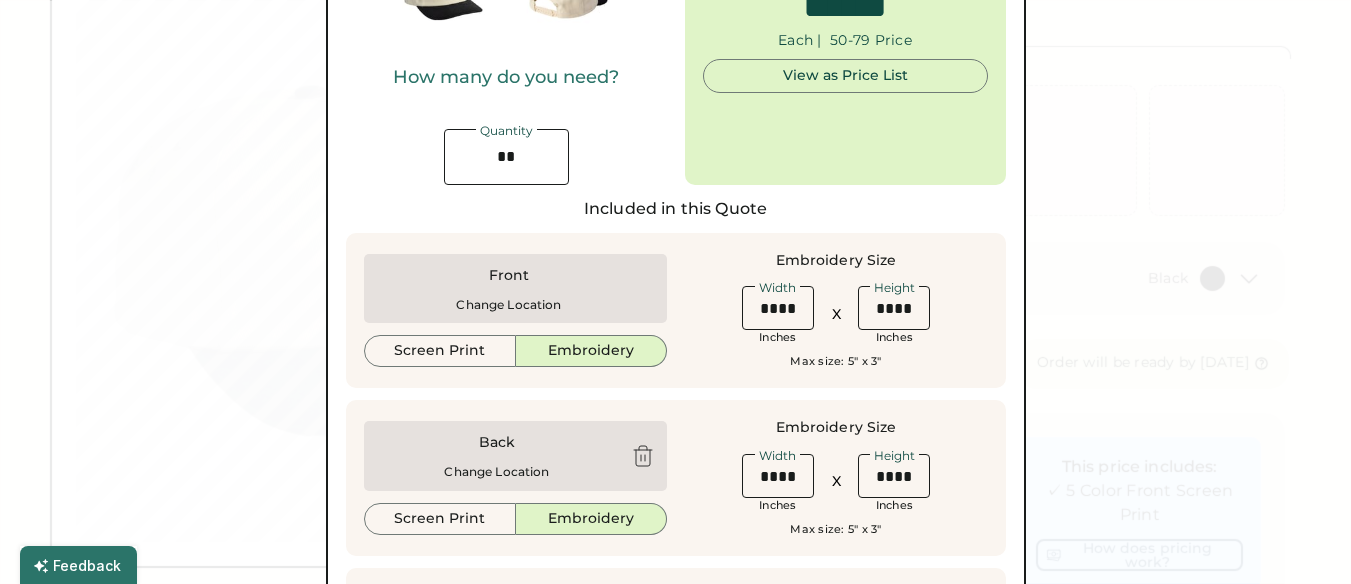 click at bounding box center [643, 456] 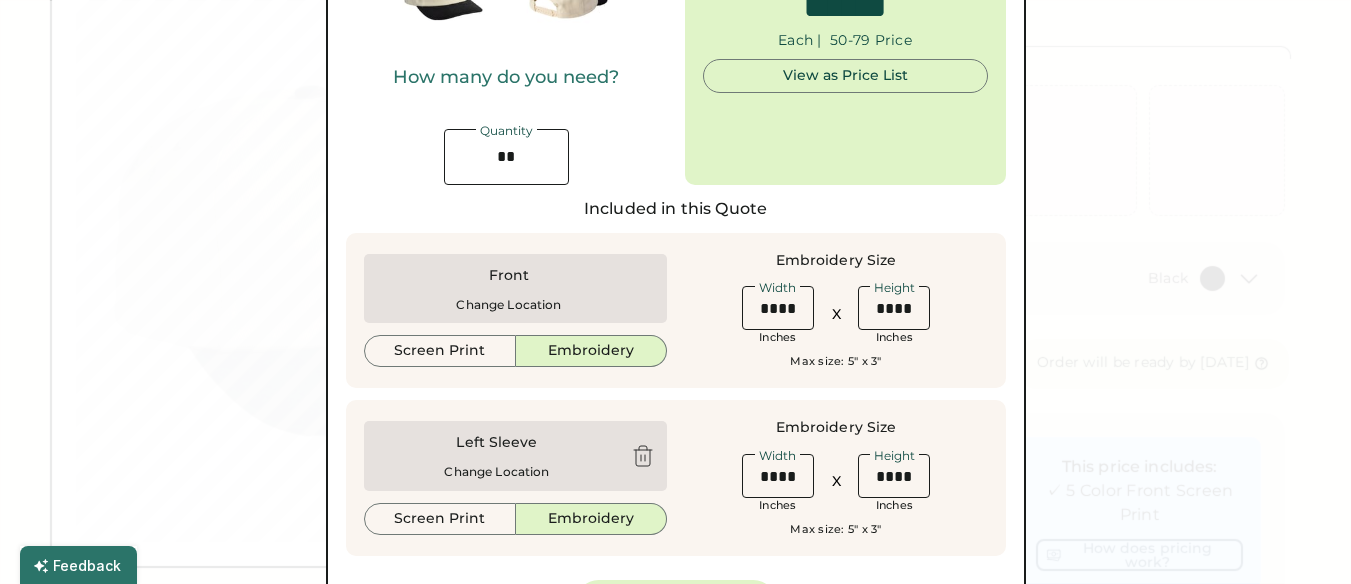 click at bounding box center [643, 456] 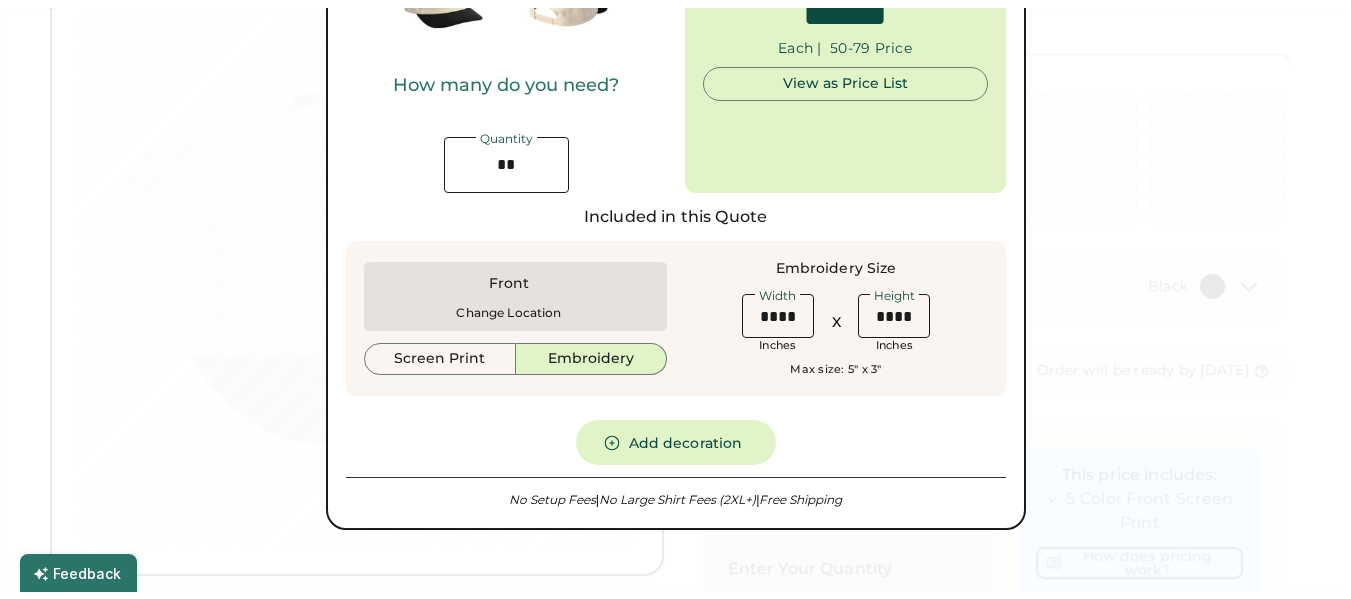 scroll, scrollTop: 0, scrollLeft: 0, axis: both 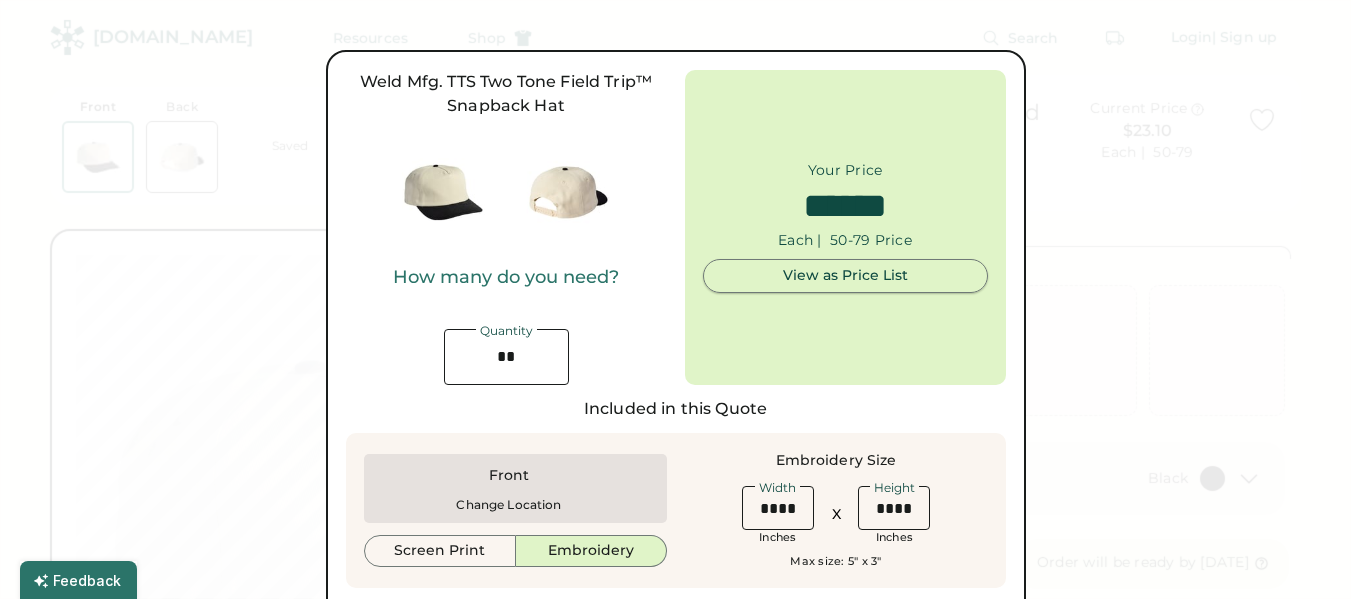 click on "View as Price List" at bounding box center [845, 276] 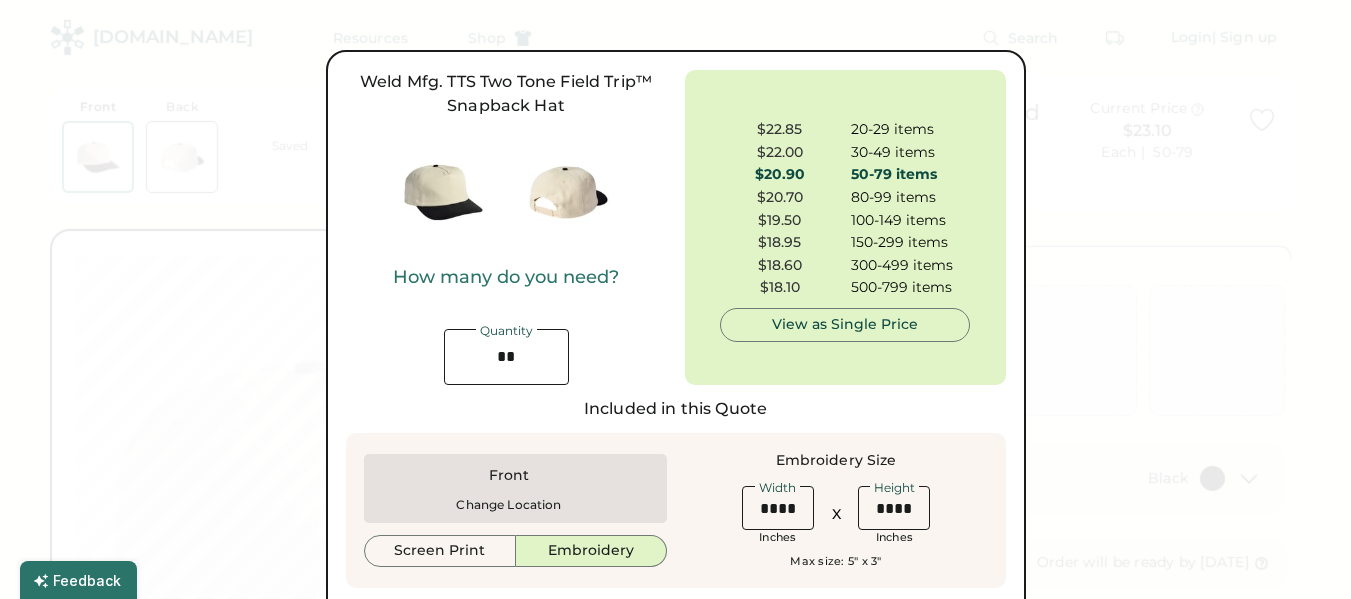 click at bounding box center (675, 299) 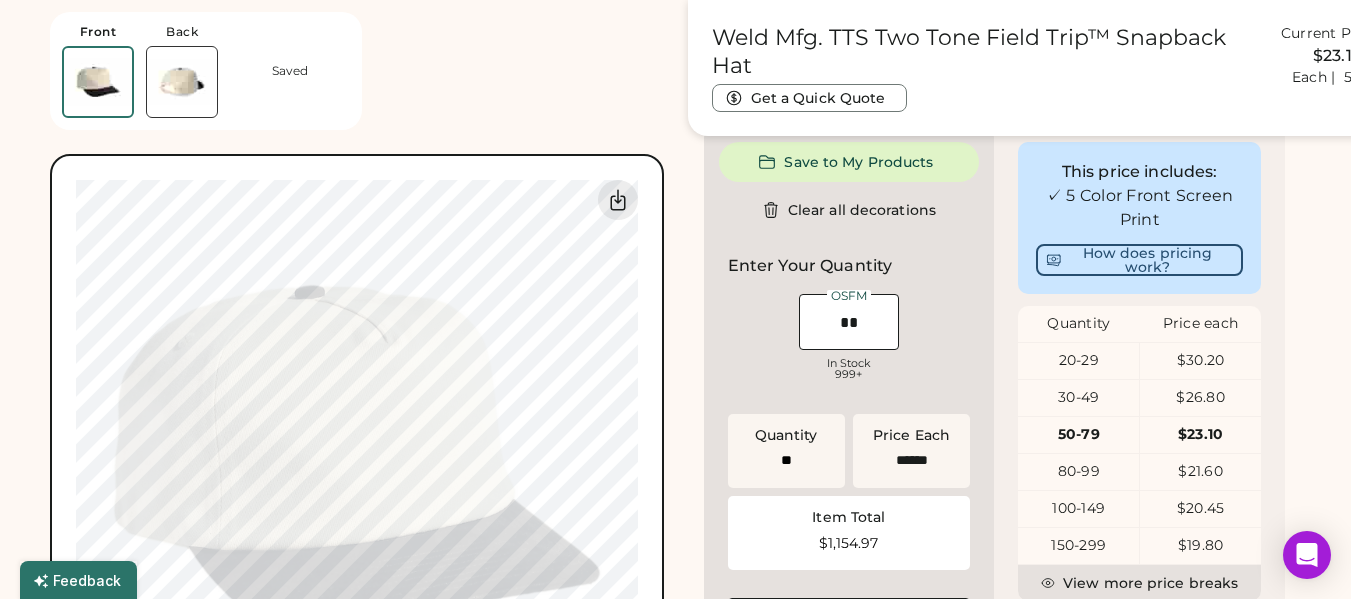 scroll, scrollTop: 700, scrollLeft: 0, axis: vertical 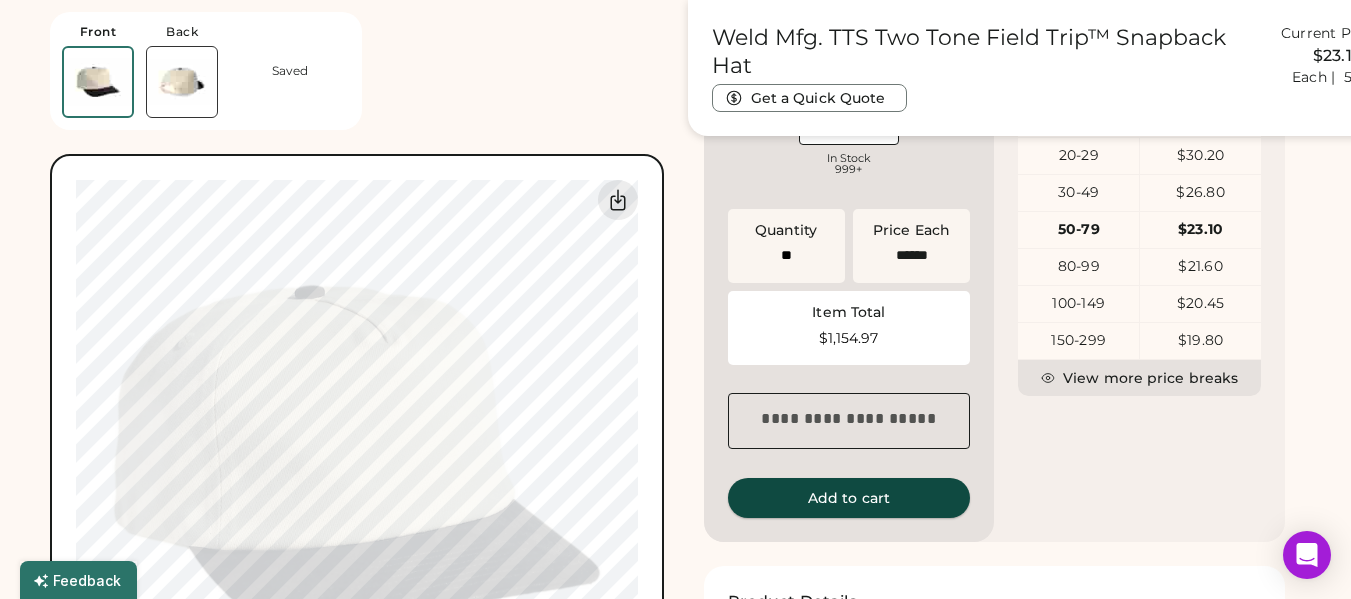 click on "Add to cart" at bounding box center [849, 498] 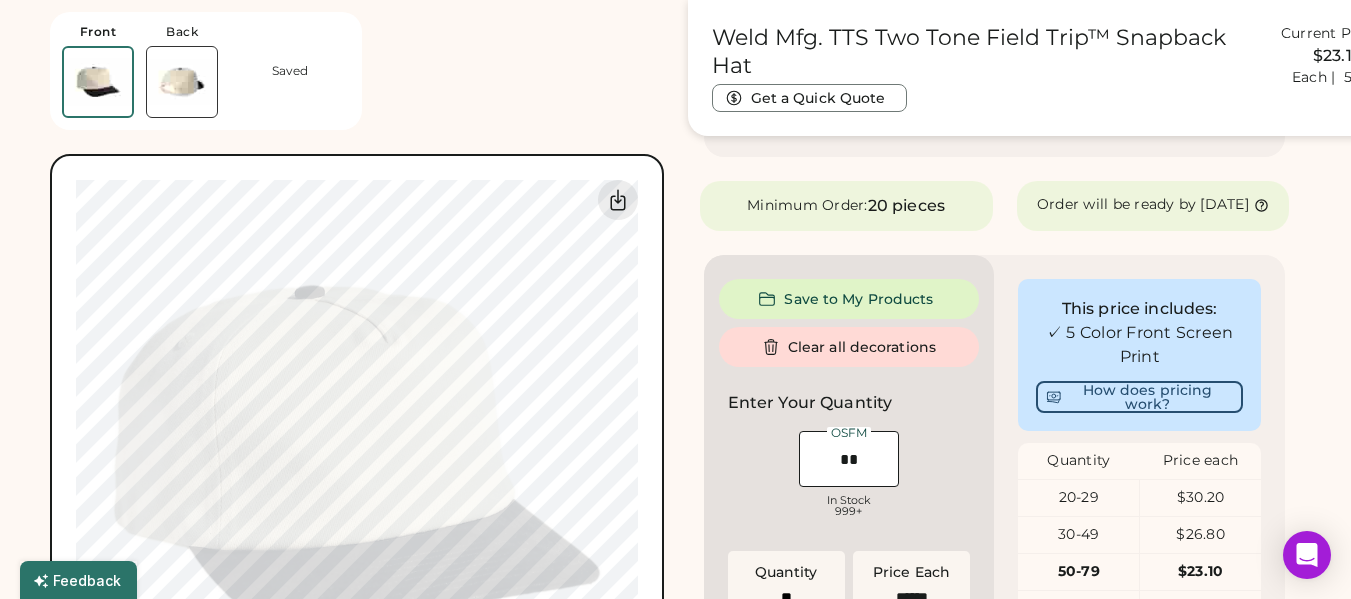 scroll, scrollTop: 10, scrollLeft: 0, axis: vertical 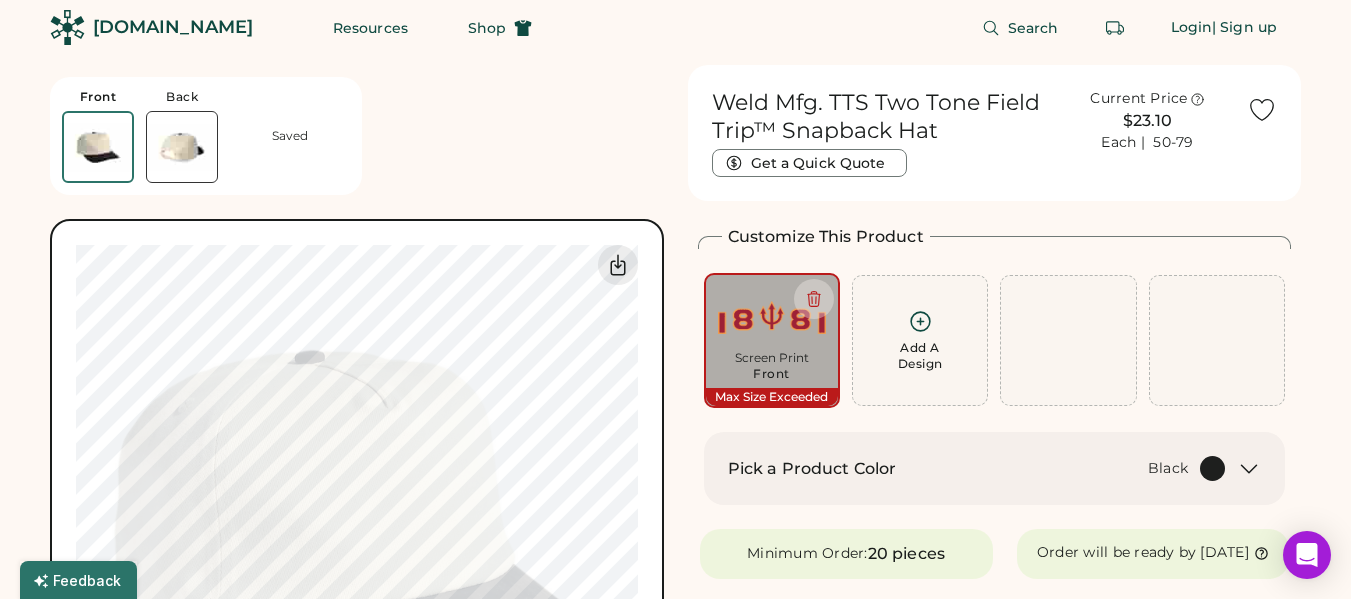 click 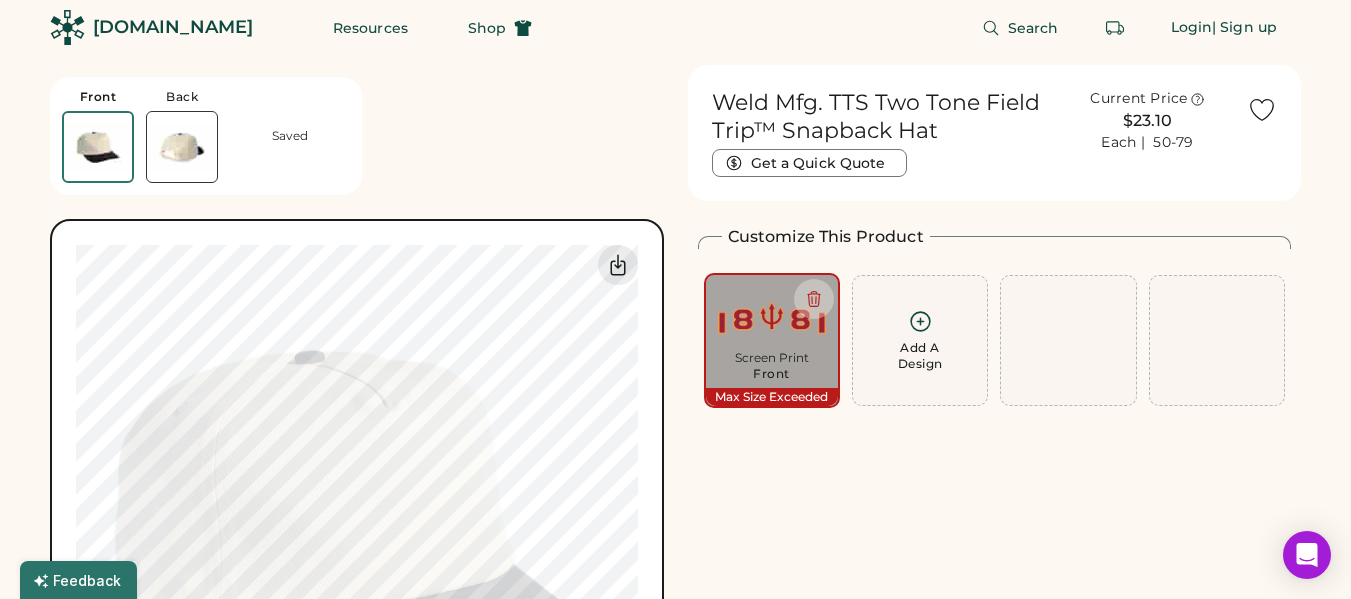 type on "****" 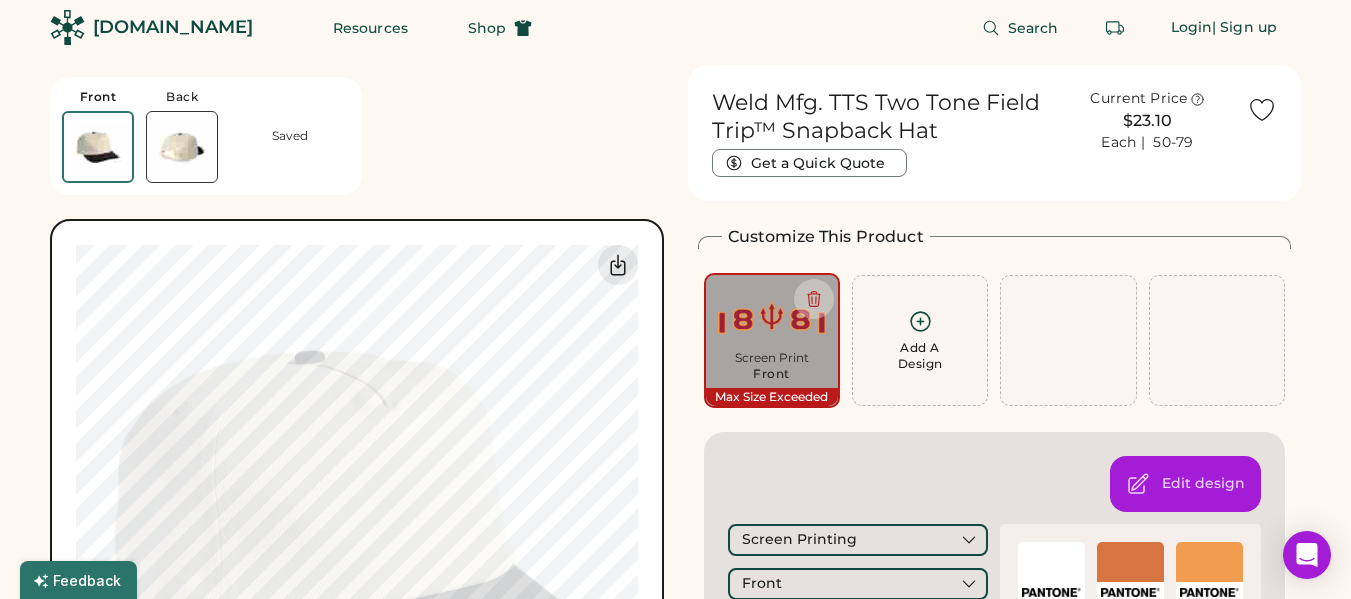 type on "****" 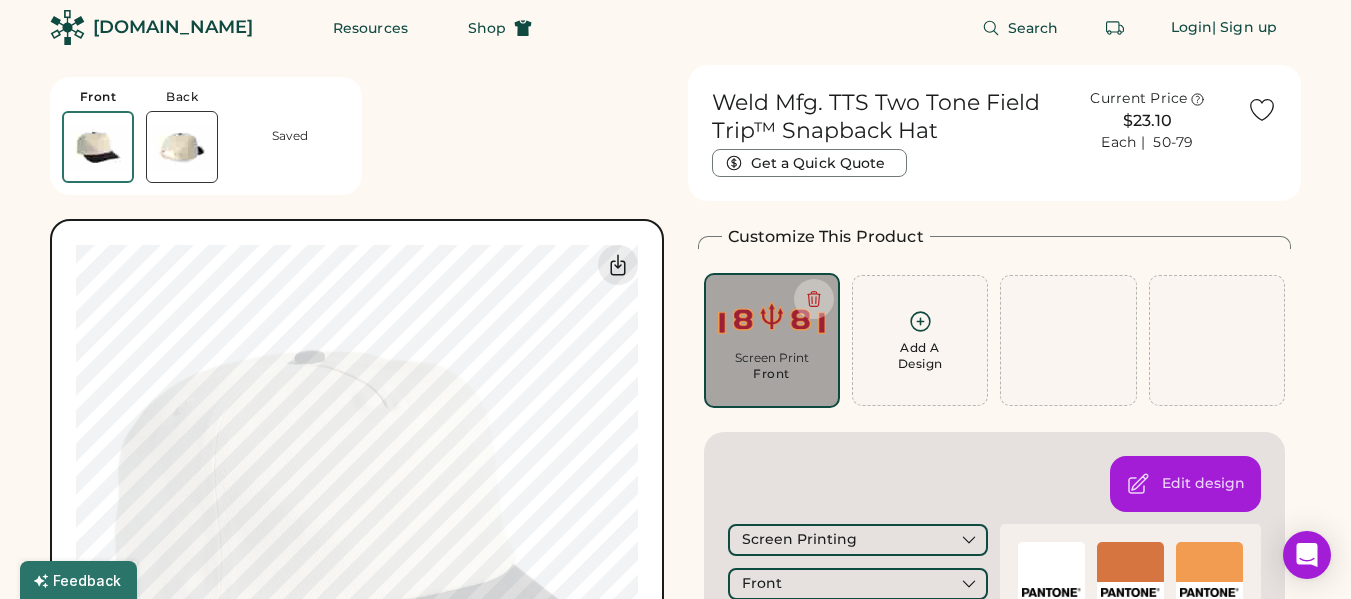 type on "****" 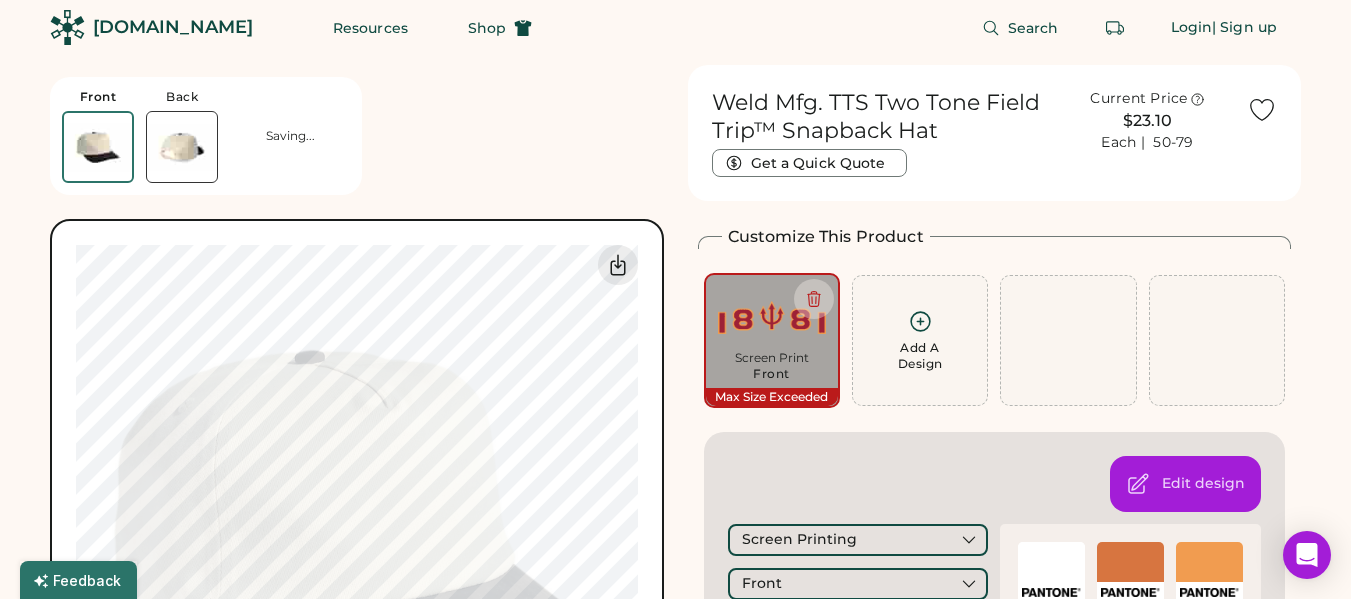 type on "****" 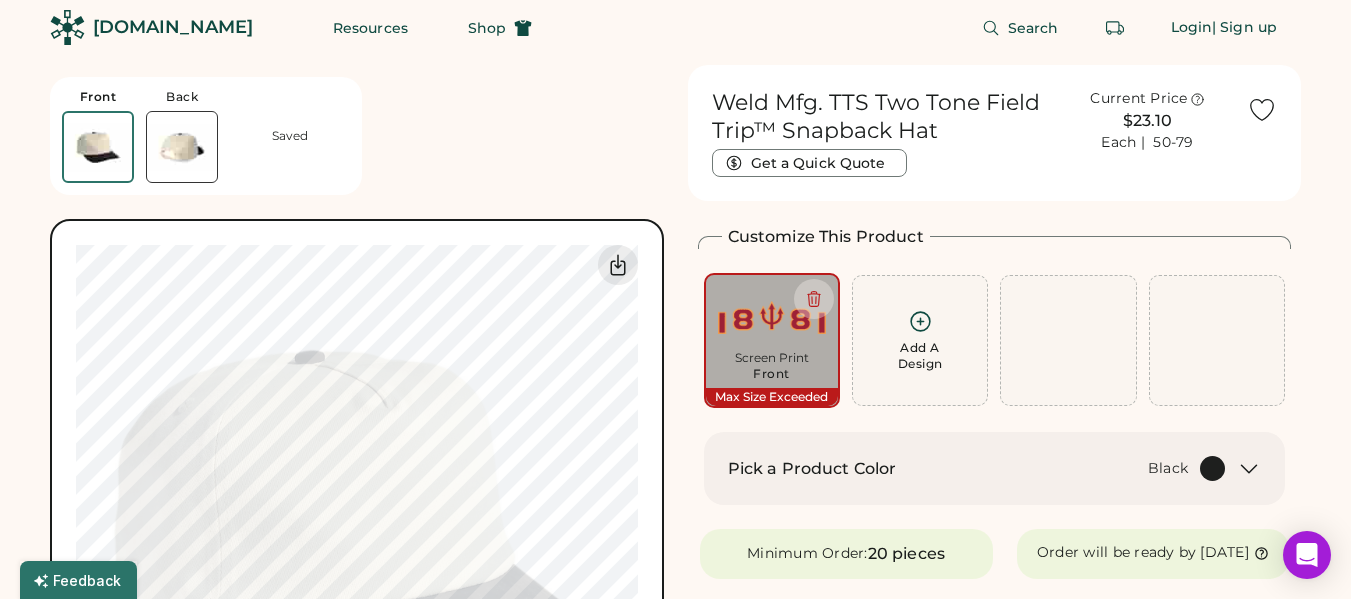 type on "****" 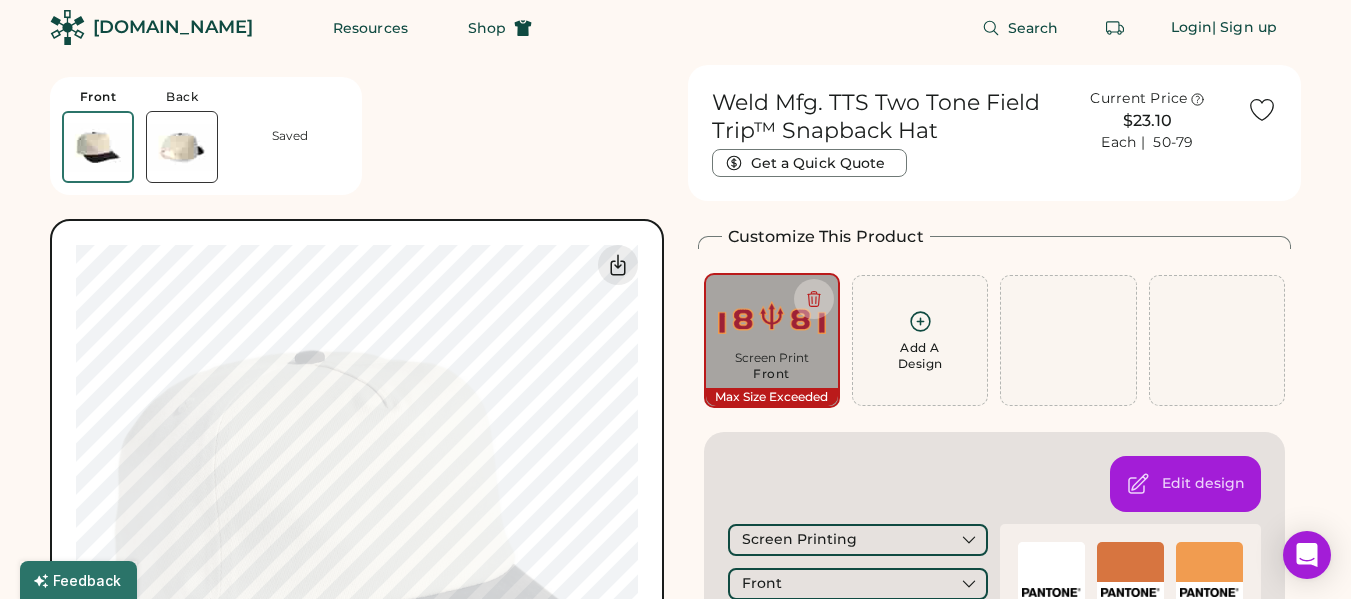 type on "****" 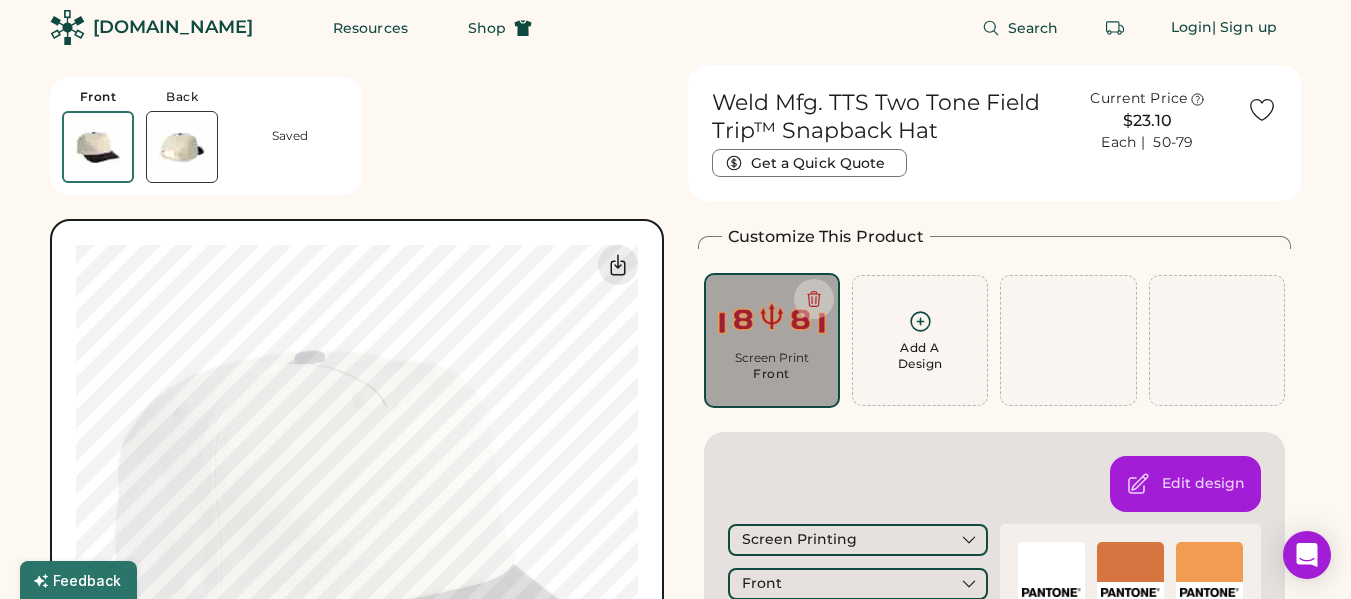 type on "****" 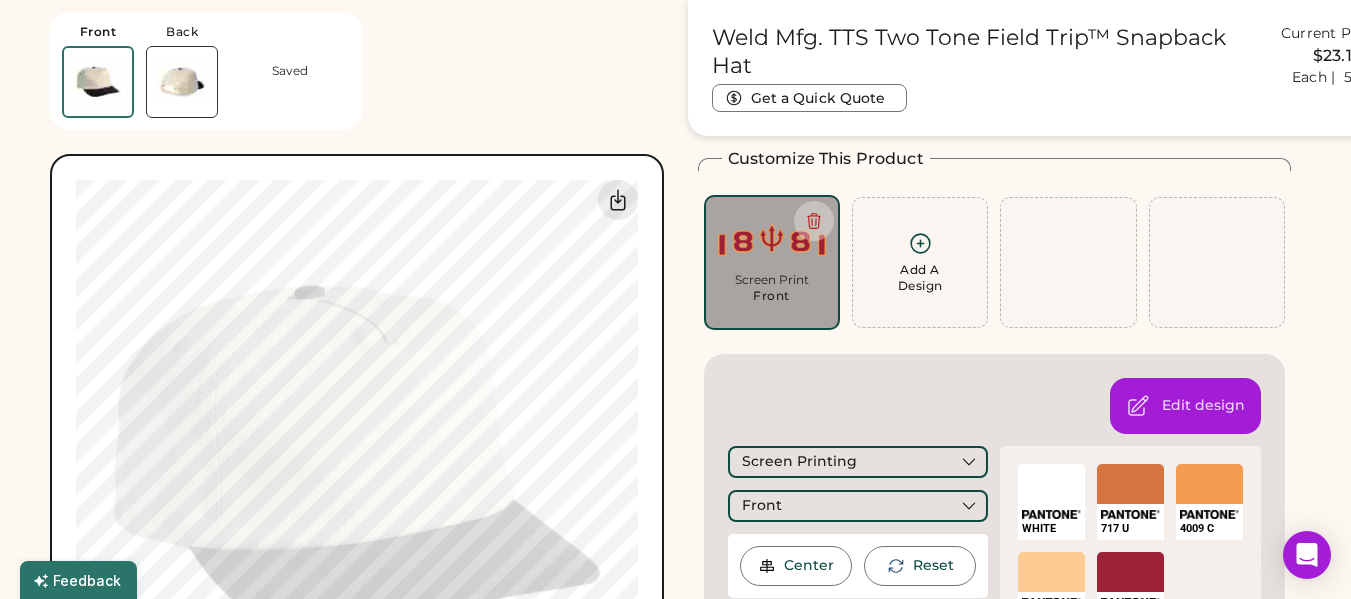 scroll, scrollTop: 210, scrollLeft: 0, axis: vertical 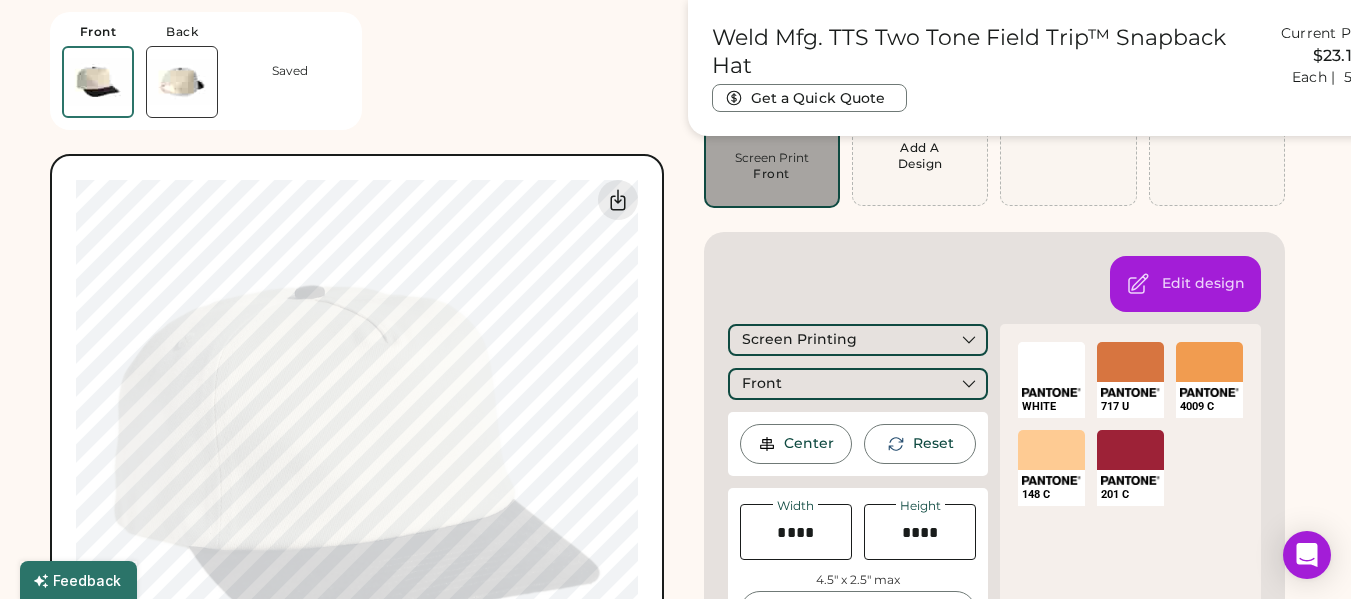 click on "Front Back Saved    Guidelines are approximate; our team will confirm the correct placement.    My uploaded designs Upload Your Design
Ai, PDF, EPS, SVG, PSD Non-preferred files:
PNG, JPG, TIFF Max File Size: 25MB 0% 0%    Weld Mfg. TTS Two Tone Field Trip™ Snapback Hat    Get a Quick Quote Current Price    $23.10 Each |  50-79    Customize This Product    Add A
Design Screen Print Front Max Size Exceeded       Add A
Design    Edit design Screen Printing    Front    Center    Reset Width Height 4.5" x 2.5" max Apply Maximum Print Size Exceeded Resize to fit WHITE SELECT
A COLOR 717 U SELECT
A COLOR 4009 C SELECT
A COLOR 148 C SELECT
A COLOR 201 C Pick a Product Color Black    Minimum Order:  20 pieces Order will be ready by [DATE]        Save to My Products    Clear all decorations Enter Your Quantity OSFM In Stock
999+ Enter Quantities to Finalize Your Order Minimum Order Quantity is 20 Pieces Quantity Price Each Item Total $1,154.97 Special instructions Add to cart This price includes:    20-29" at bounding box center (675, 859) 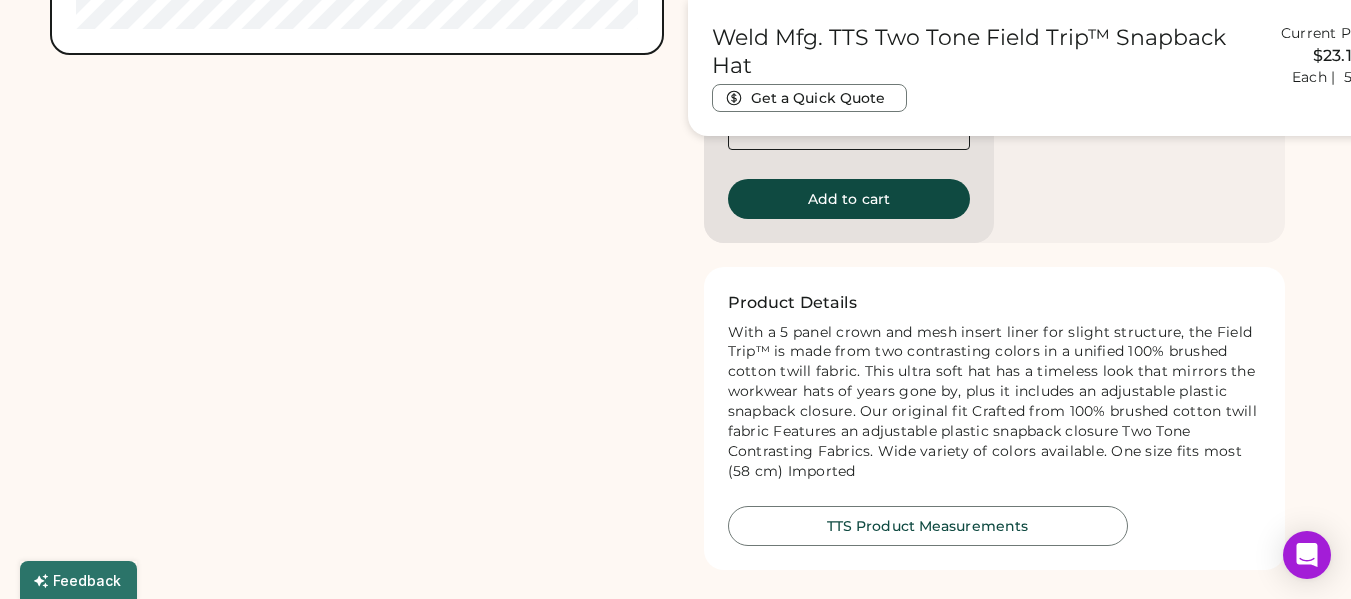 scroll, scrollTop: 1511, scrollLeft: 0, axis: vertical 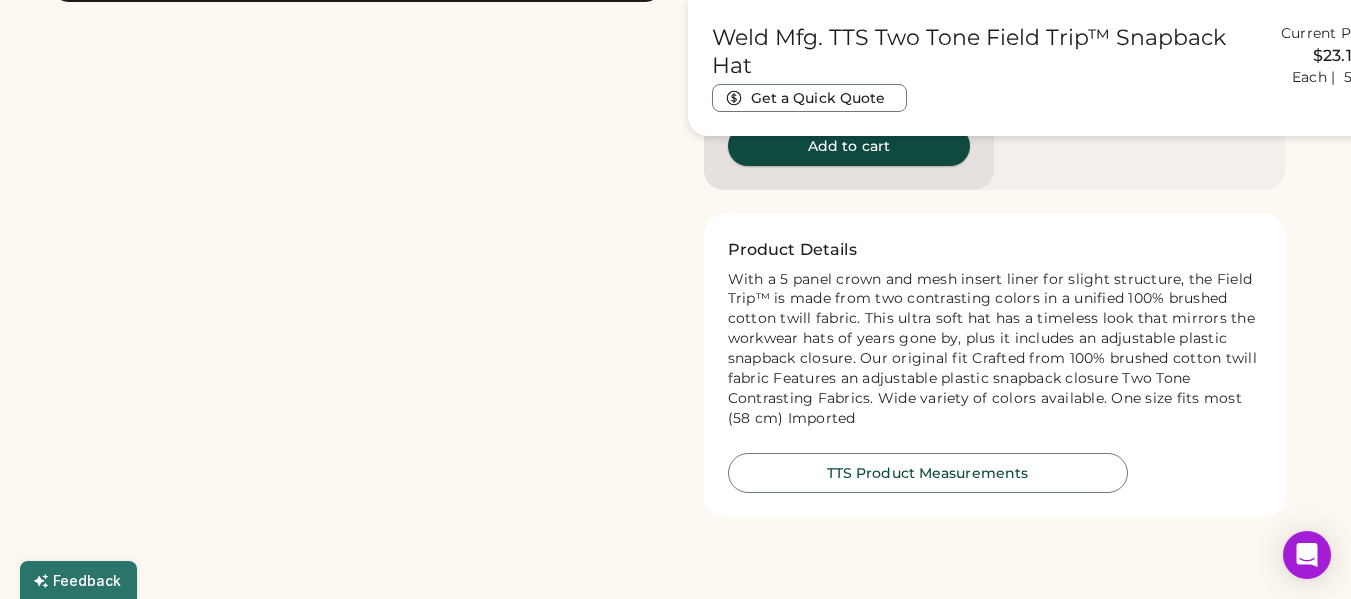 click on "Add to cart" at bounding box center [849, 146] 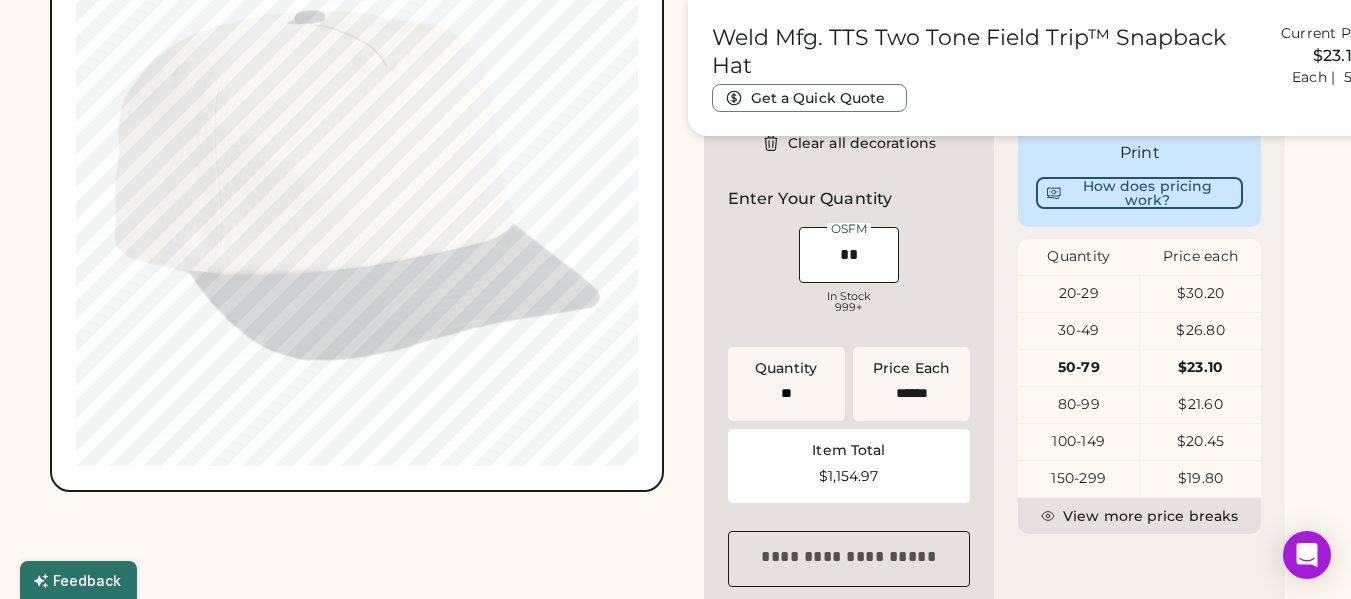 scroll, scrollTop: 811, scrollLeft: 0, axis: vertical 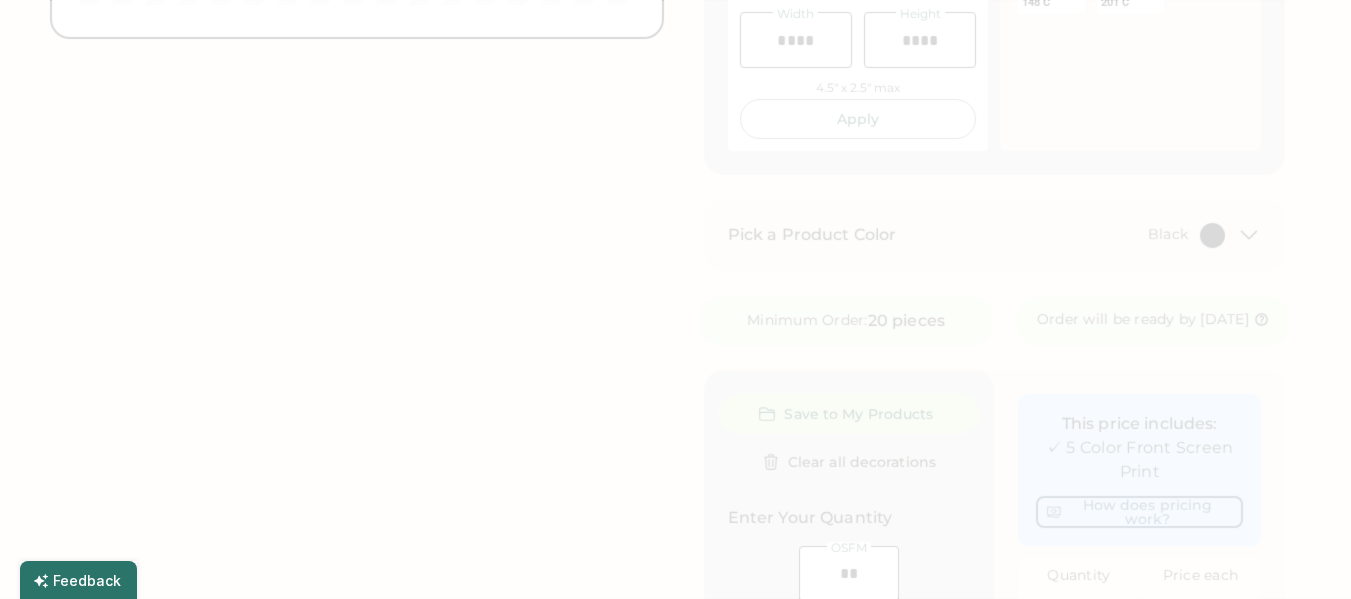 type on "****" 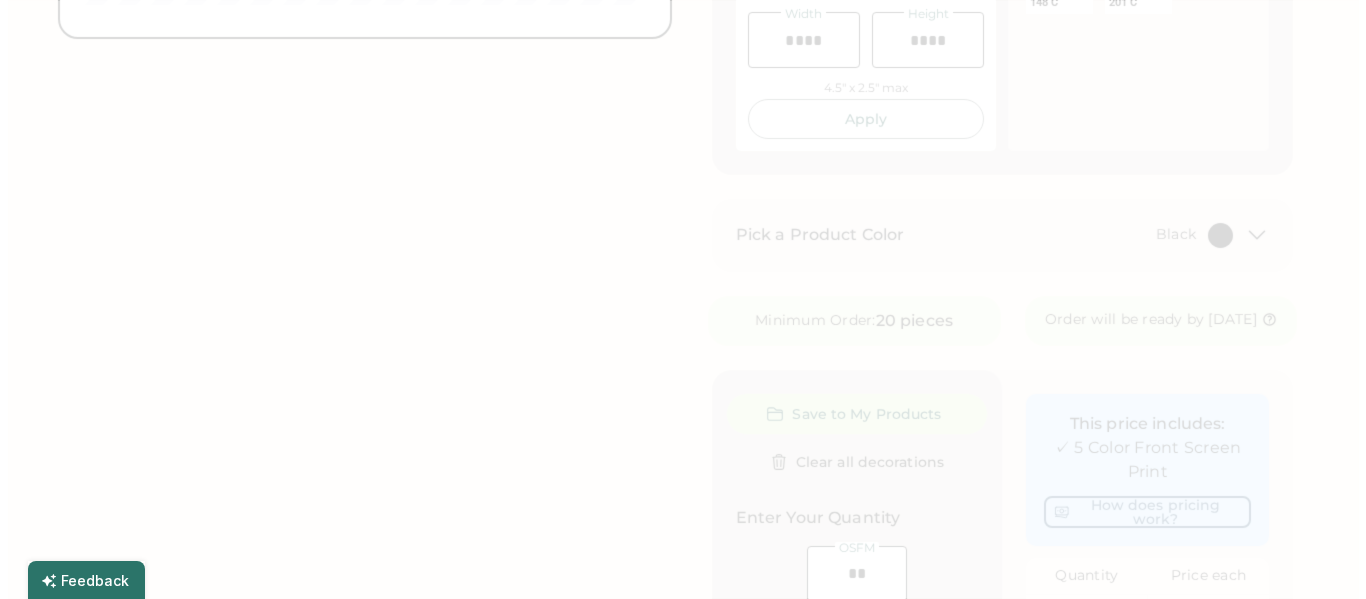 scroll, scrollTop: 0, scrollLeft: 0, axis: both 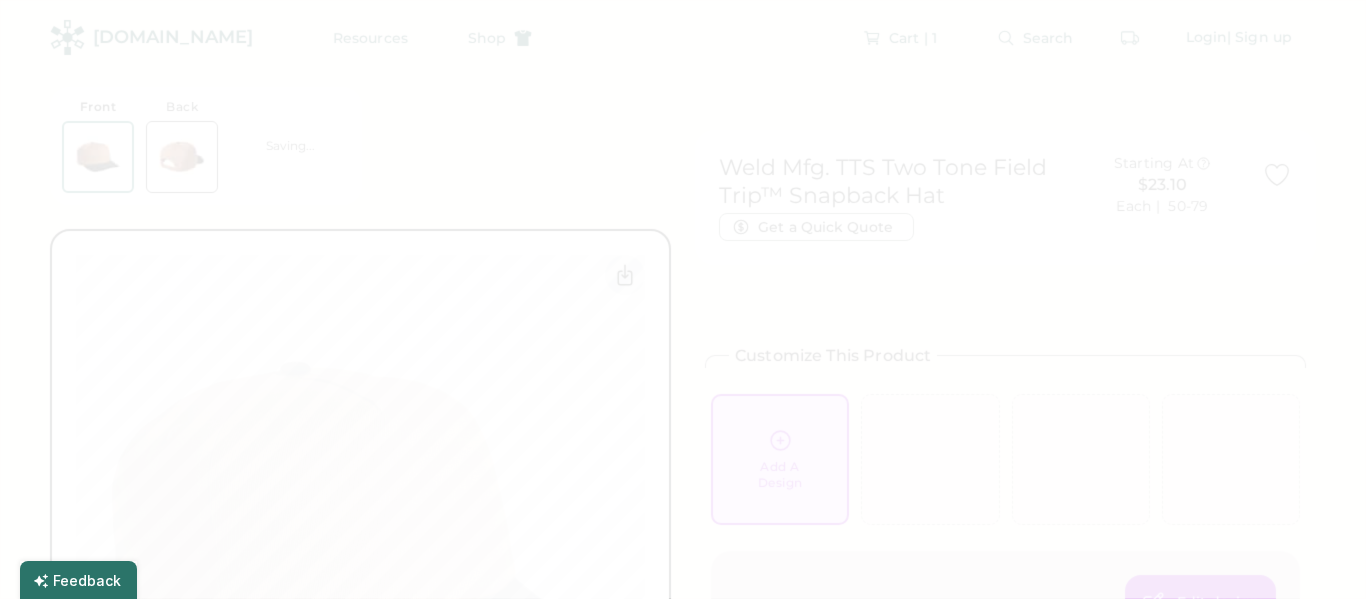 type 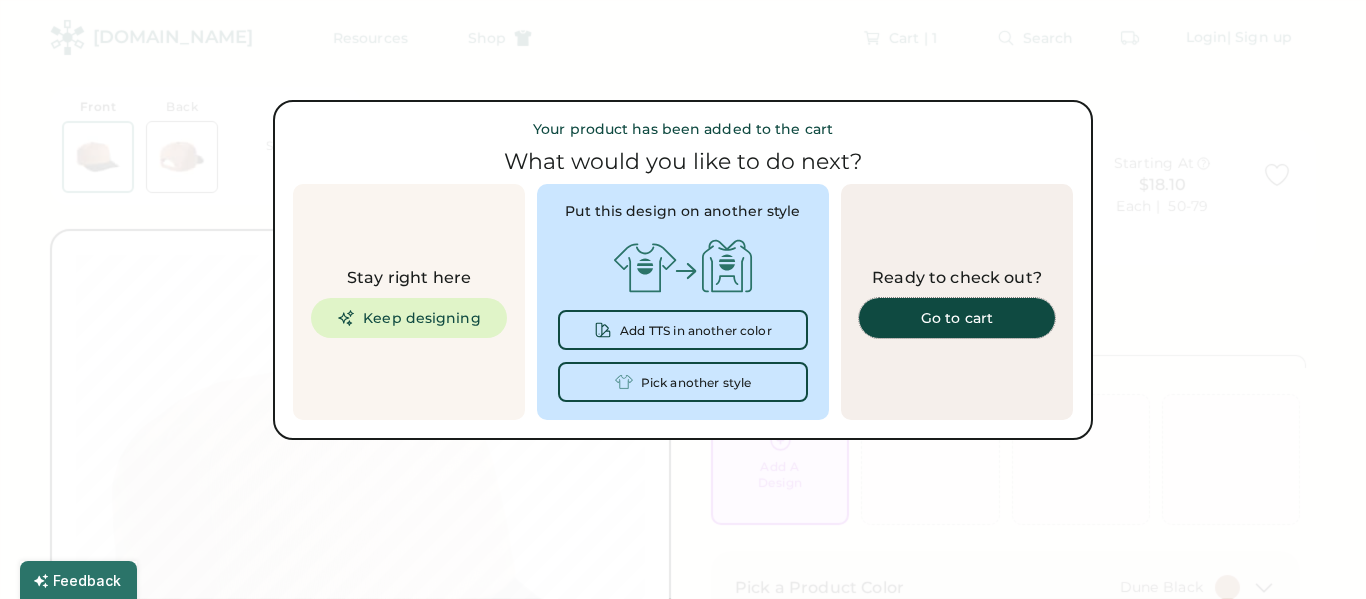 click on "Go to cart" at bounding box center (957, 318) 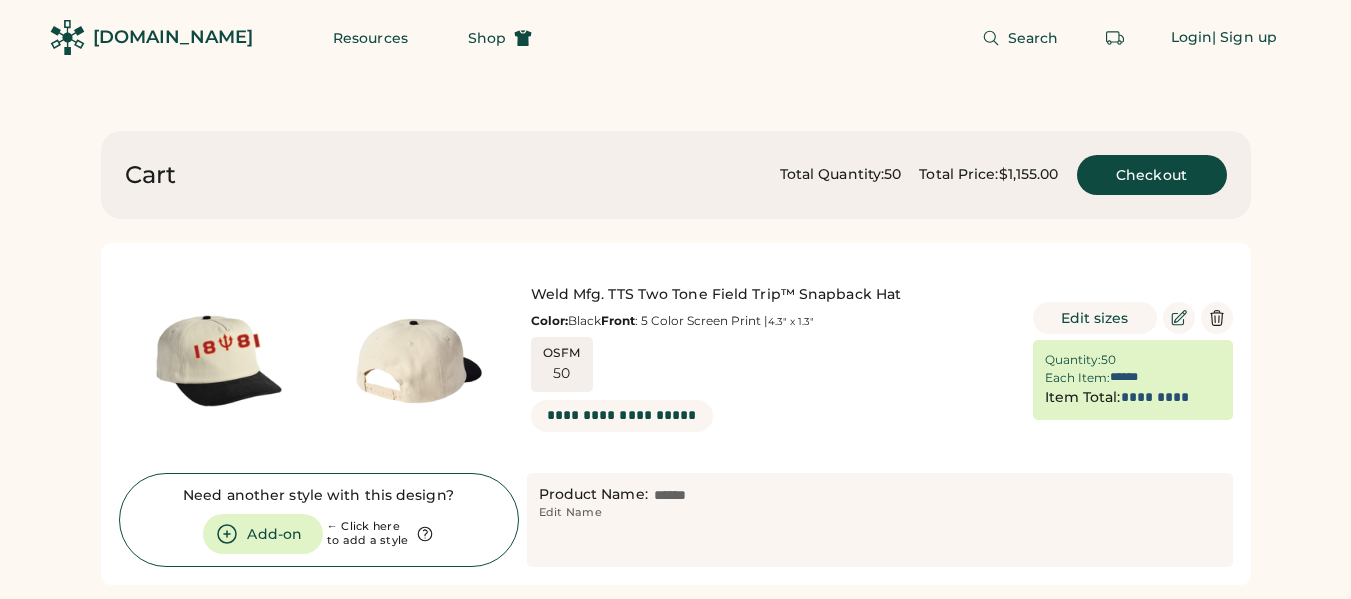 scroll, scrollTop: 100, scrollLeft: 0, axis: vertical 